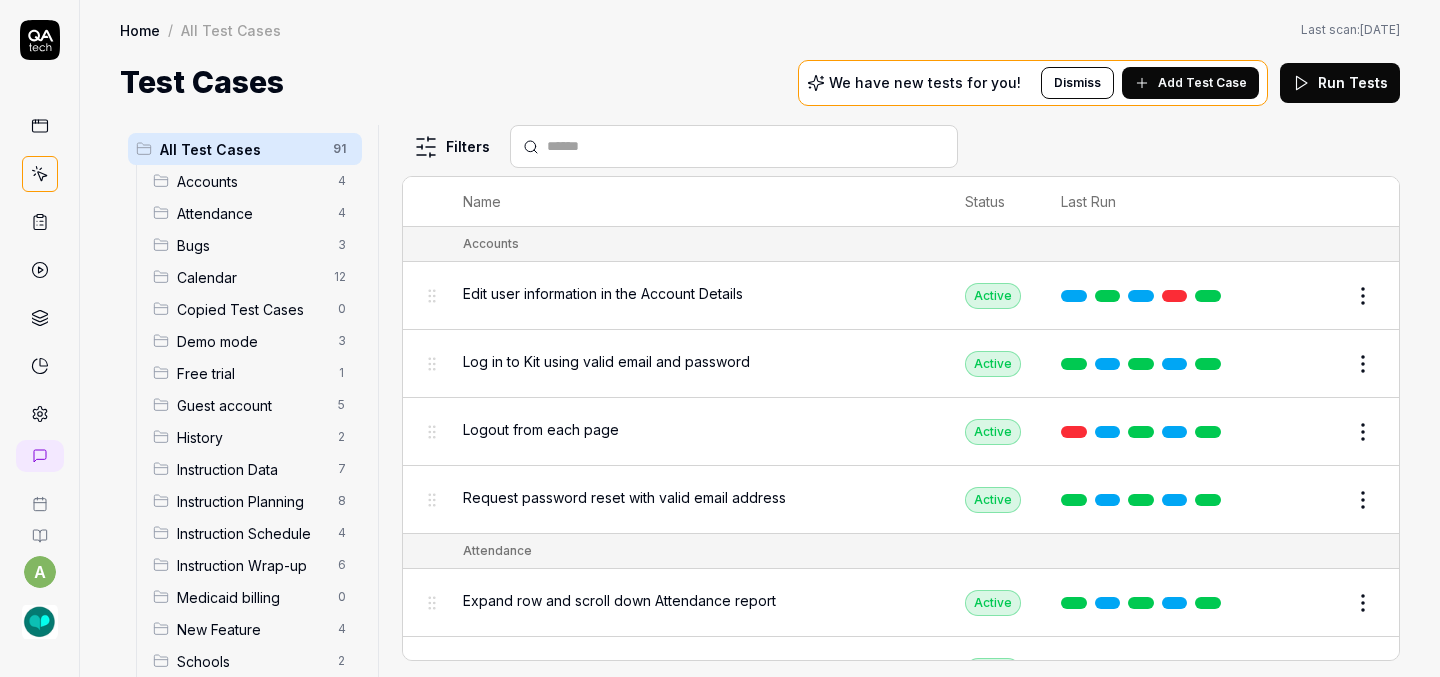 scroll, scrollTop: 0, scrollLeft: 0, axis: both 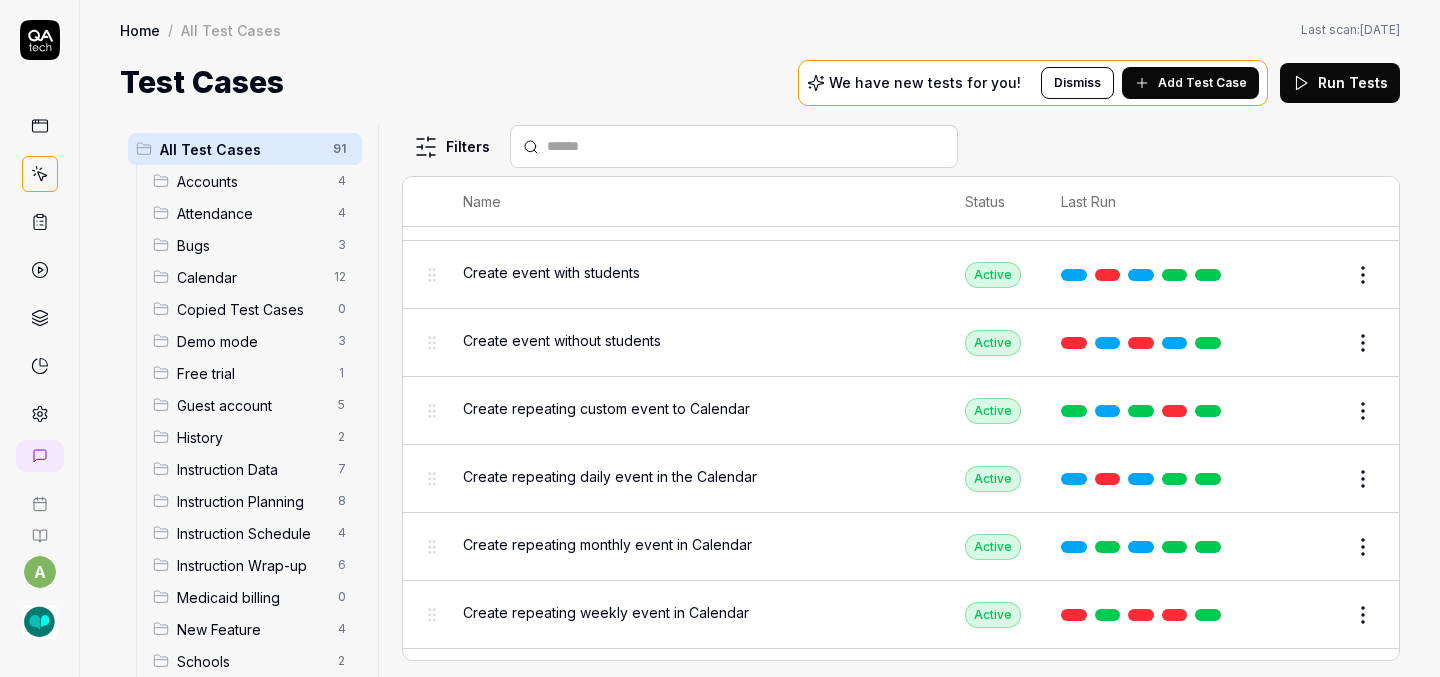 click on "a Home / All Test Cases Home / All Test Cases Last scan:  [DATE] Test Cases We have new tests for you! Dismiss Add Test Case Run Tests All Test Cases 91 Accounts 4 Attendance 4 Bugs 3 Calendar 12 Copied Test Cases 0 Demo mode 3 Free trial 1 Guest account 5 History 2 Instruction Data 7 Instruction Planning 8 Instruction Schedule 4 Instruction Wrap-up 6 Medicaid billing 0 New Feature 4 Schools 2 Sign Up 1 Students 10 Tasks 6 Teachers 3 Templates 6 Filters Name Status Last Run Accounts Edit user information in the Account Details Active Edit Log in to Kit using valid email and password Active Edit Logout from each page Active Edit Request password reset with valid email address Active Edit Attendance Expand row and scroll down Attendance report Active Edit Export Attendance report Active Edit Search and filter by custom date range Active Edit Search for specific attendance records and view attendance statistics Active Edit Bugs Check page scrolling on each page Active Edit Create custom repeating event Edit" at bounding box center (720, 338) 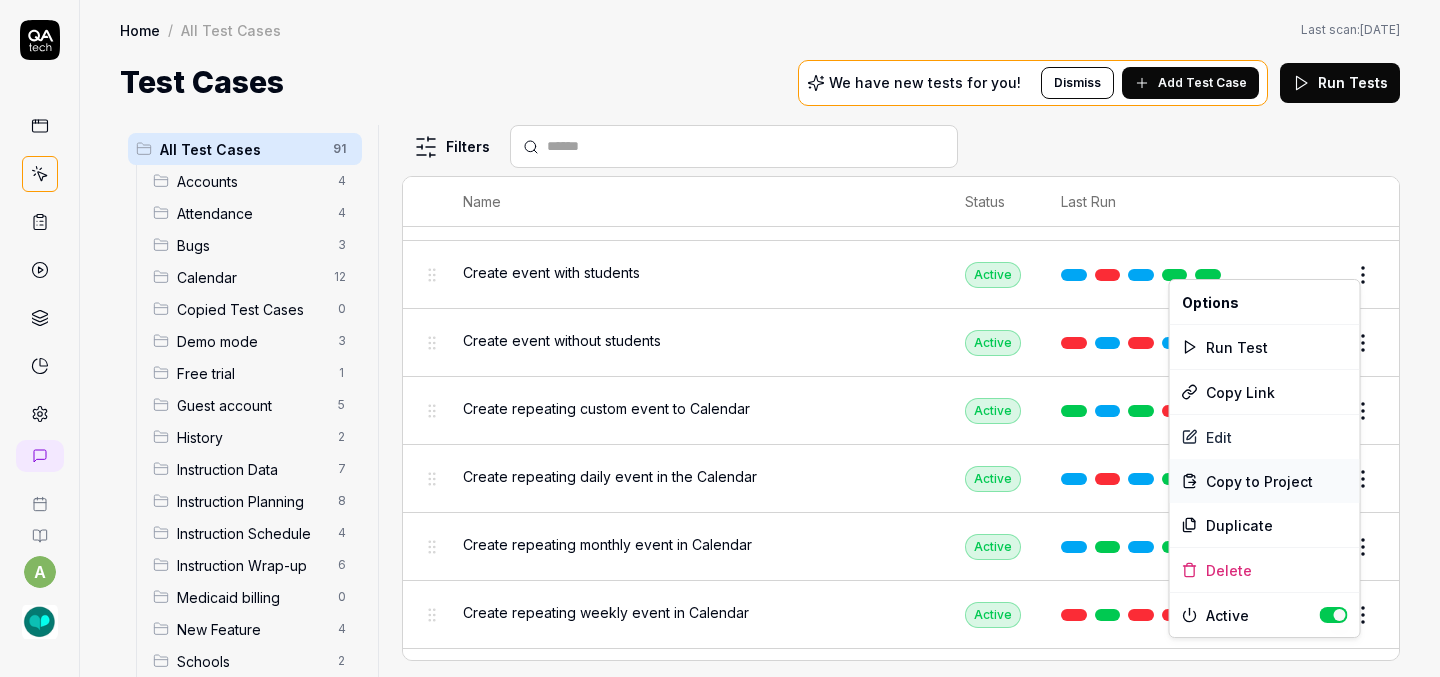 click on "Copy to Project" at bounding box center [1259, 481] 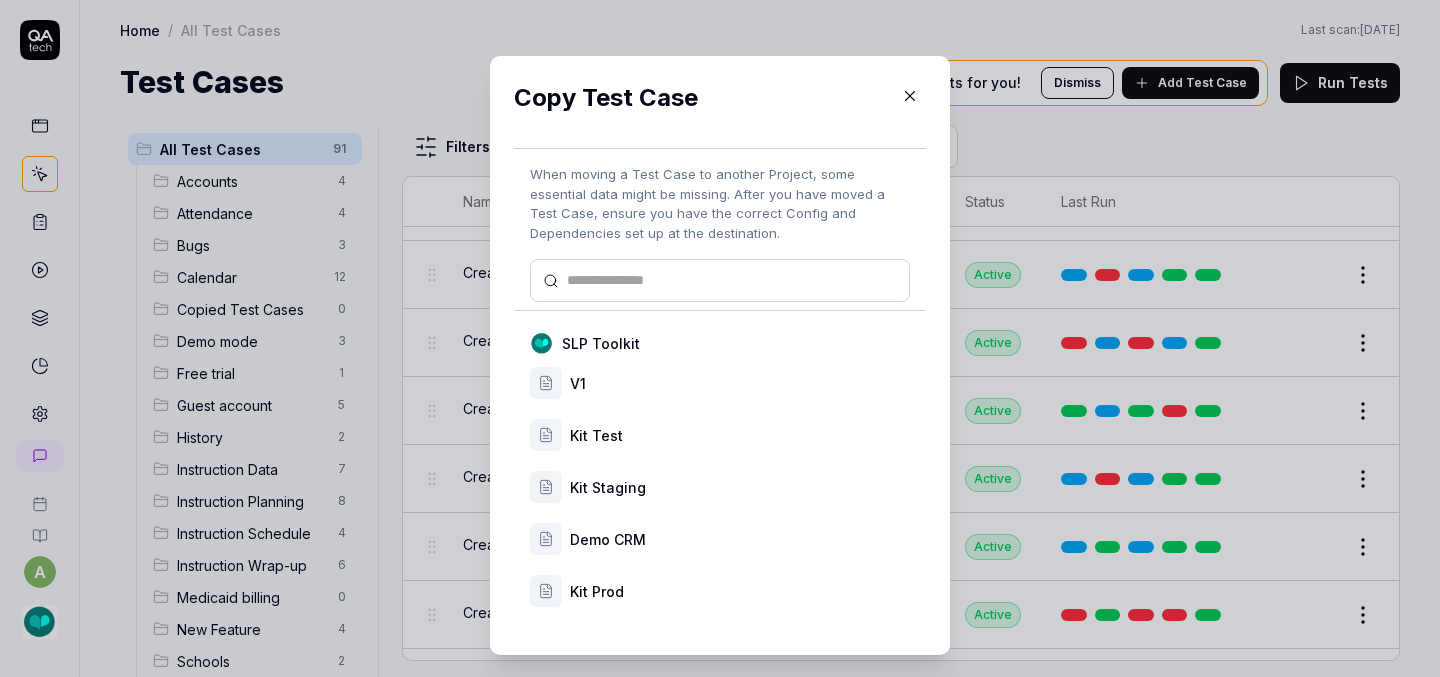 scroll, scrollTop: 33, scrollLeft: 0, axis: vertical 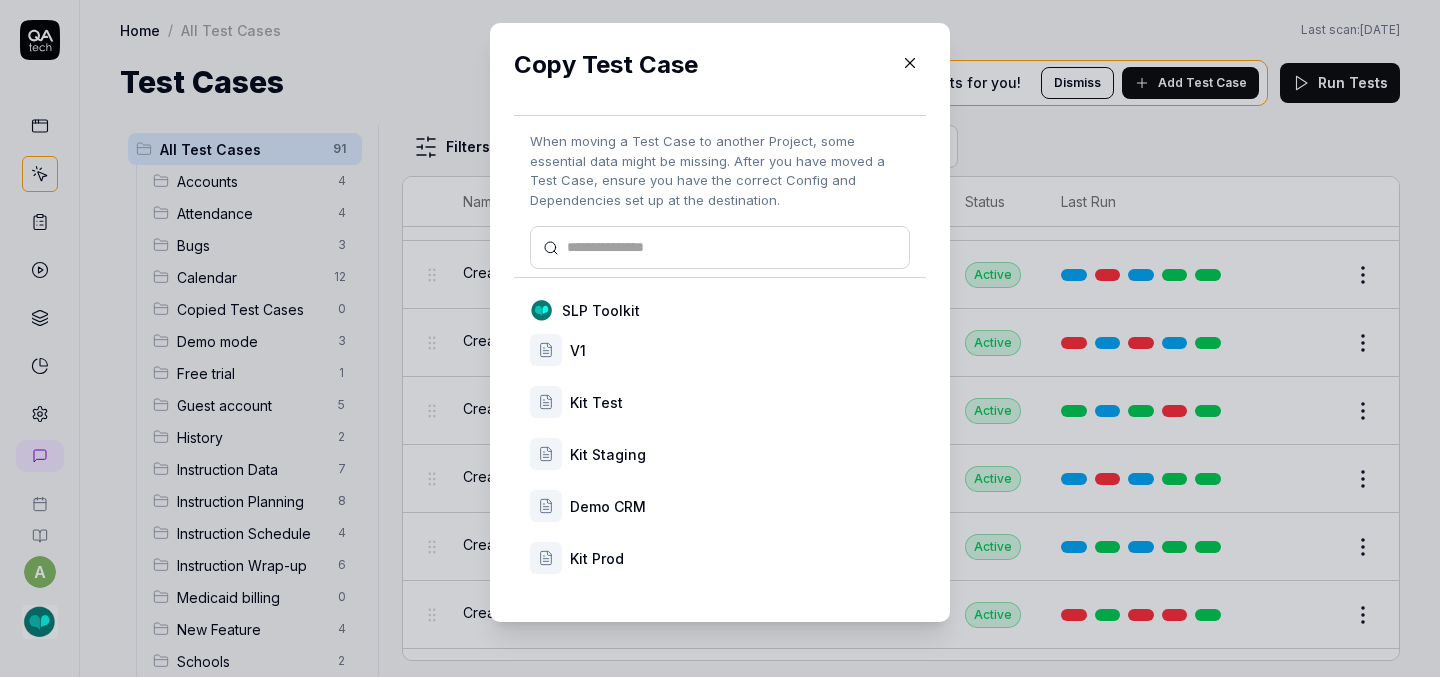 click on "Kit Prod" at bounding box center [720, 558] 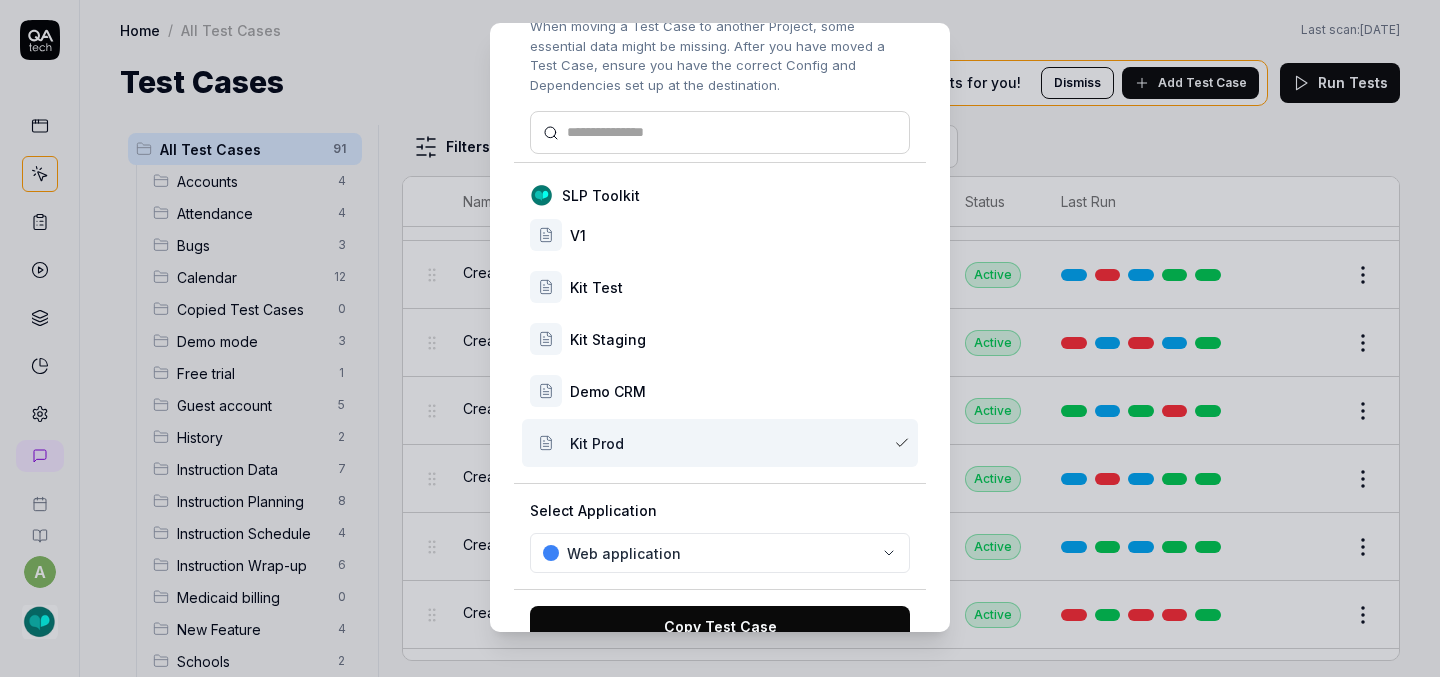 scroll, scrollTop: 167, scrollLeft: 0, axis: vertical 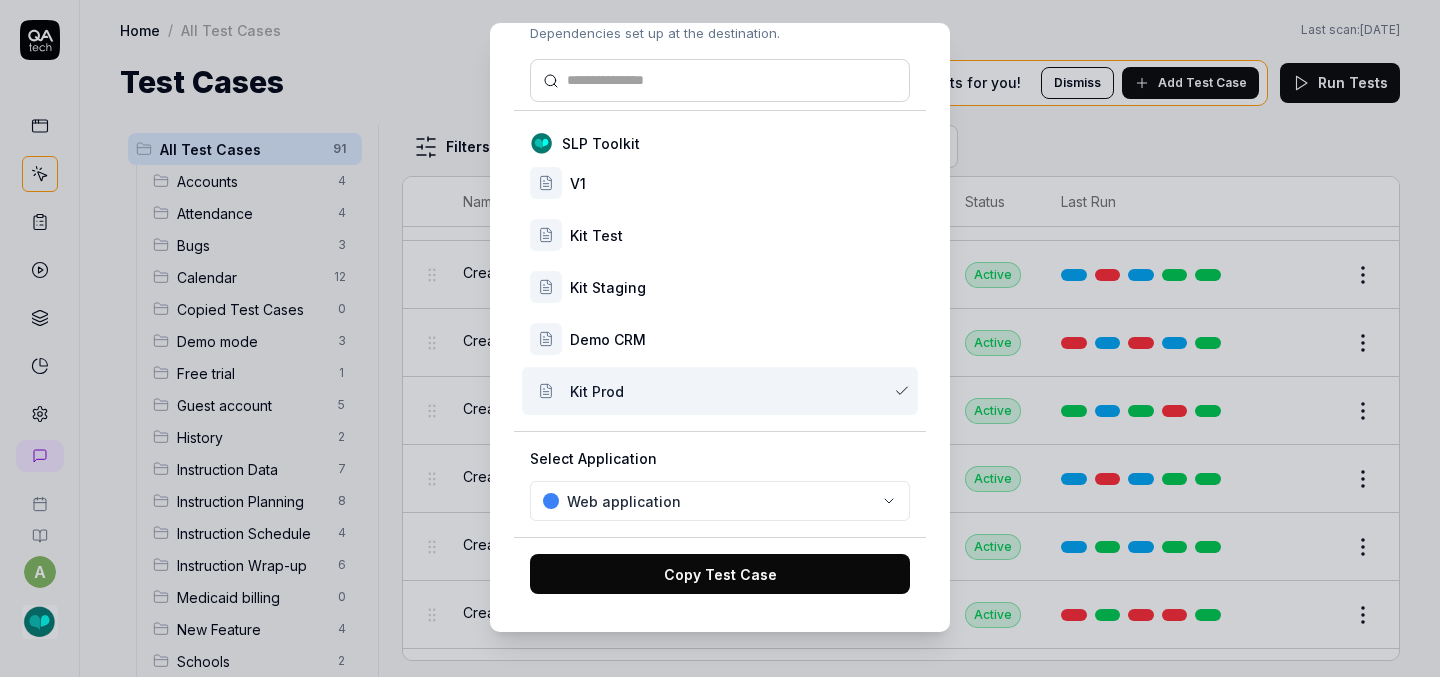 click on "Copy Test Case" at bounding box center (720, 574) 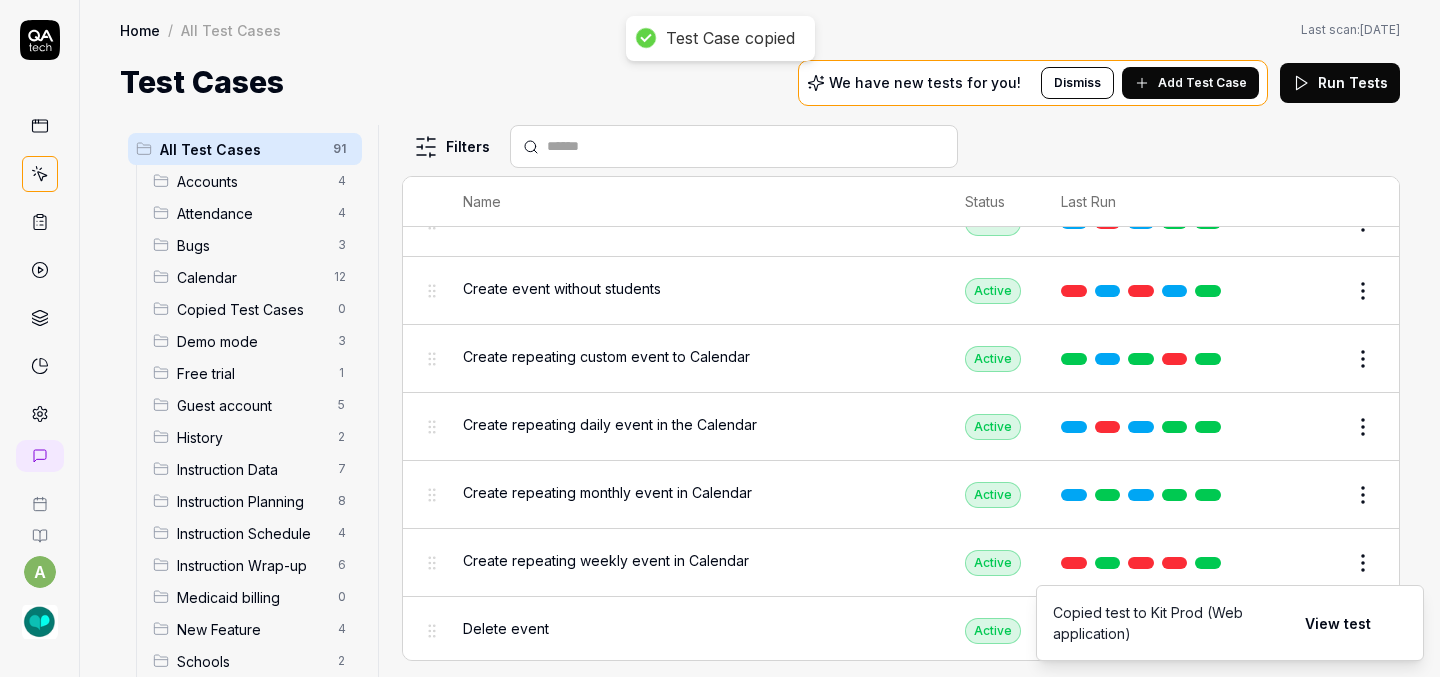 scroll, scrollTop: 1210, scrollLeft: 0, axis: vertical 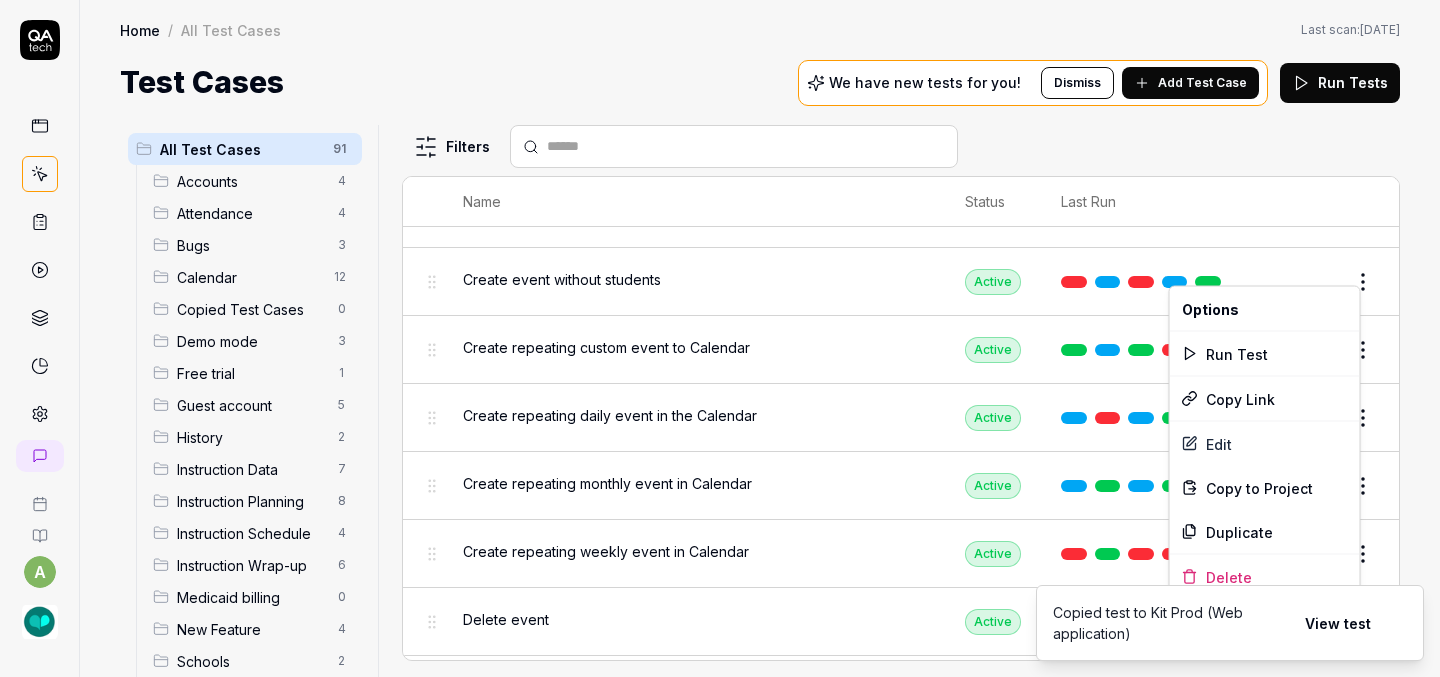 click on "a Home / All Test Cases Home / All Test Cases Last scan:  [DATE] Test Cases We have new tests for you! Dismiss Add Test Case Run Tests All Test Cases 91 Accounts 4 Attendance 4 Bugs 3 Calendar 12 Copied Test Cases 0 Demo mode 3 Free trial 1 Guest account 5 History 2 Instruction Data 7 Instruction Planning 8 Instruction Schedule 4 Instruction Wrap-up 6 Medicaid billing 0 New Feature 4 Schools 2 Sign Up 1 Students 10 Tasks 6 Teachers 3 Templates 6 Filters Name Status Last Run Accounts Edit user information in the Account Details Active Edit Log in to Kit using valid email and password Active Edit Logout from each page Active Edit Request password reset with valid email address Active Edit Attendance Expand row and scroll down Attendance report Active Edit Export Attendance report Active Edit Search and filter by custom date range Active Edit Search for specific attendance records and view attendance statistics Active Edit Bugs Check page scrolling on each page Active Edit Create custom repeating event Edit" at bounding box center (720, 338) 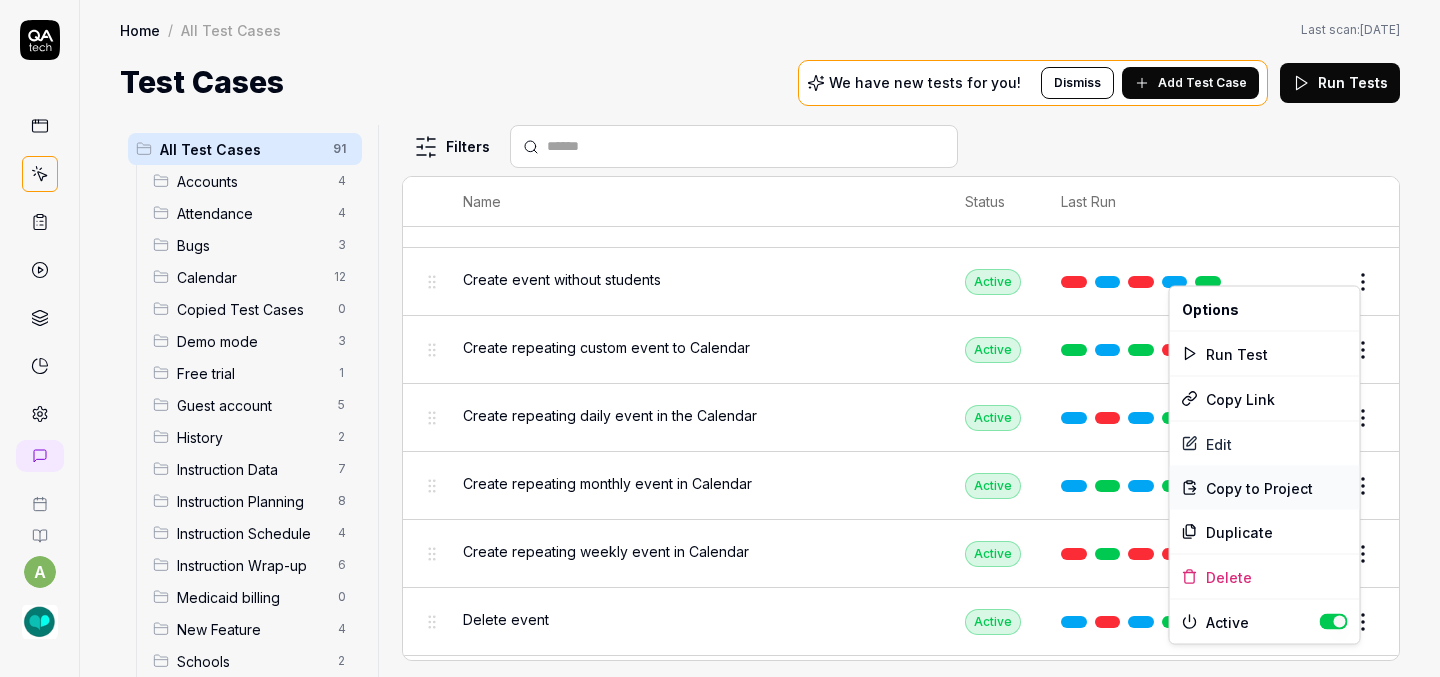 click on "Copy to Project" at bounding box center [1259, 487] 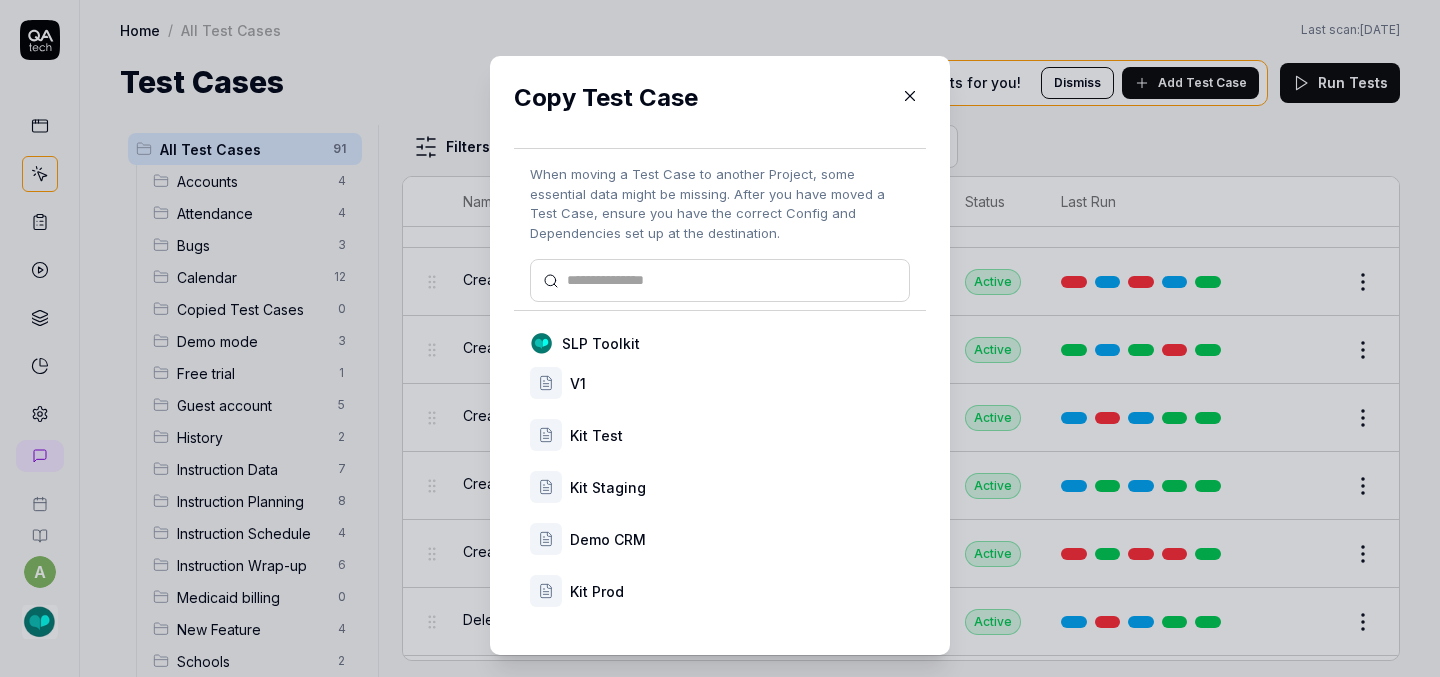 scroll, scrollTop: 33, scrollLeft: 0, axis: vertical 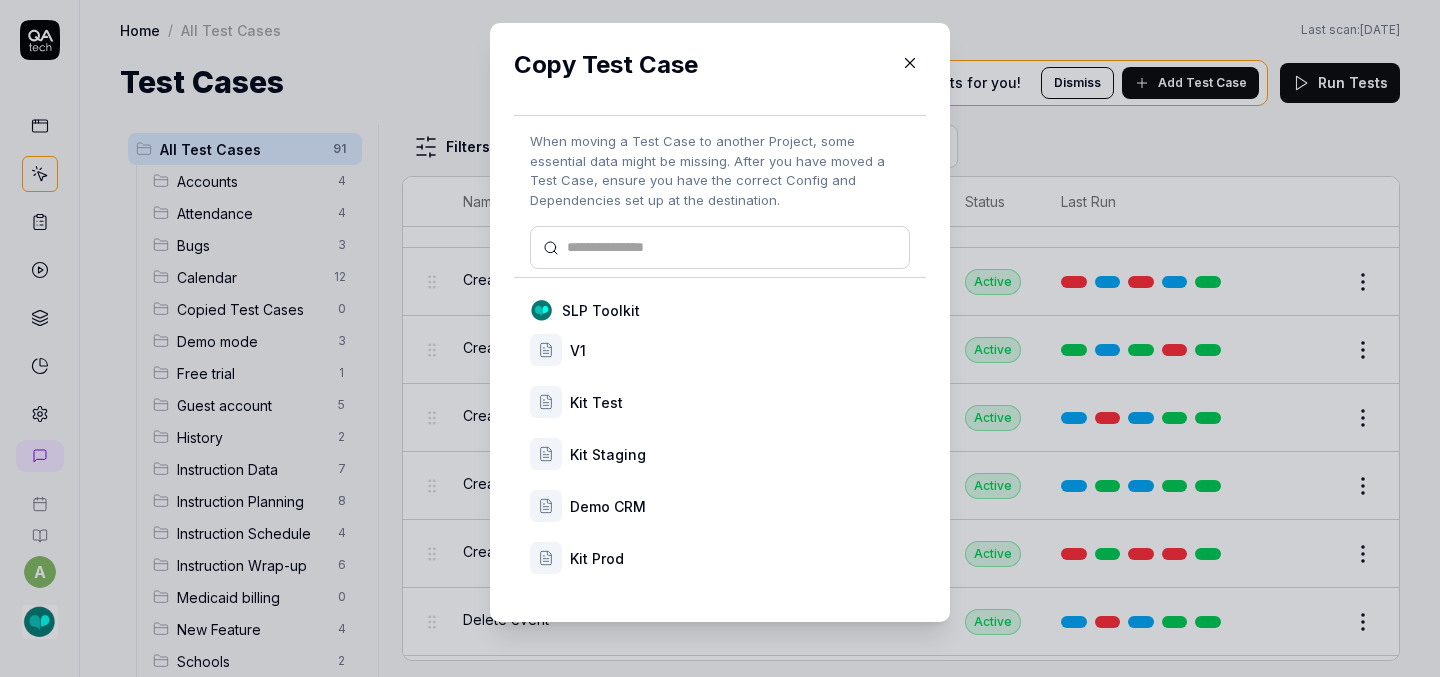 click on "Kit Prod" at bounding box center [740, 558] 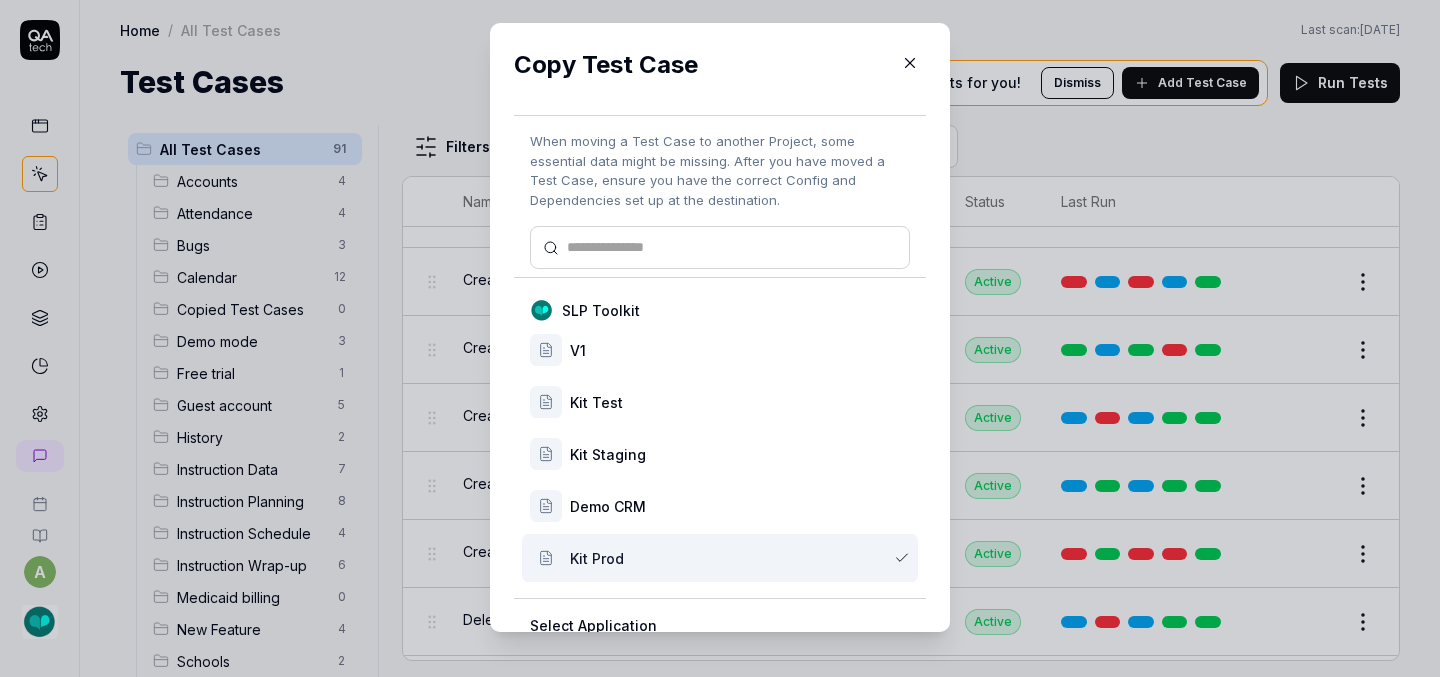 scroll, scrollTop: 167, scrollLeft: 0, axis: vertical 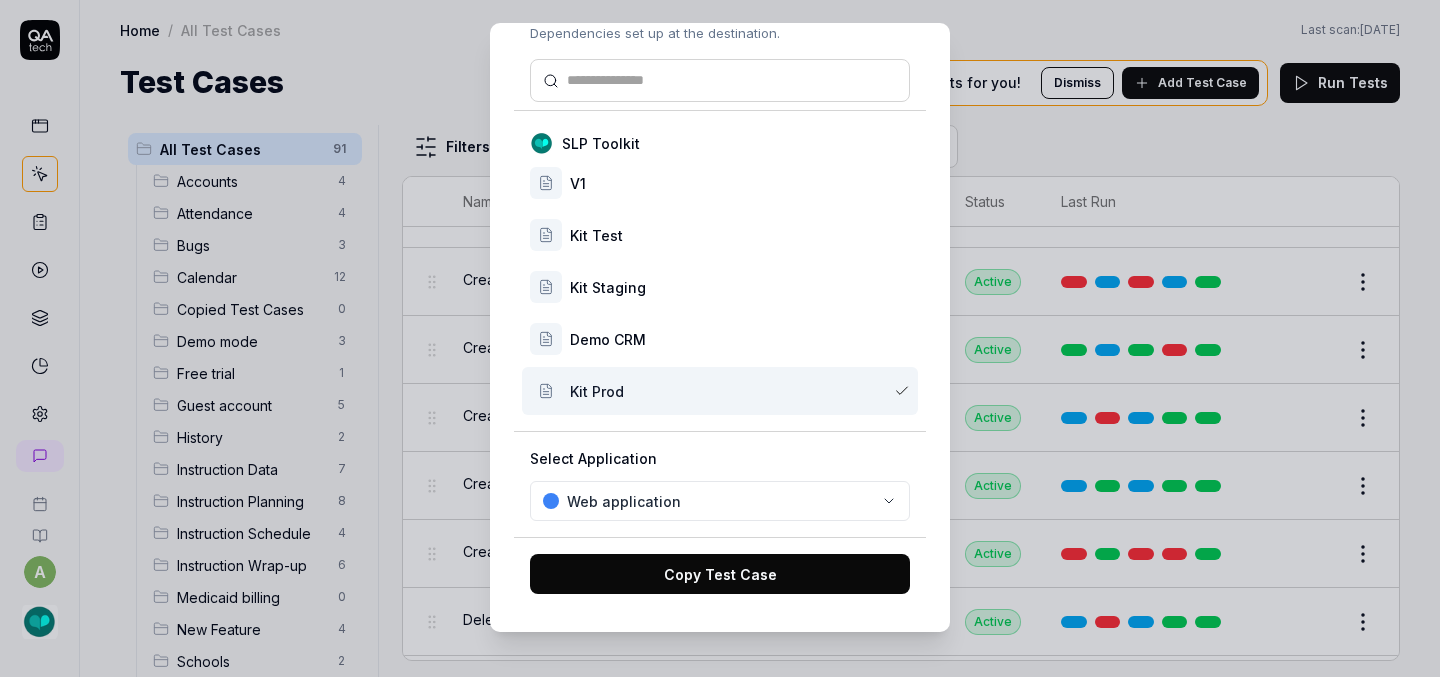 click on "Copy Test Case" at bounding box center [720, 574] 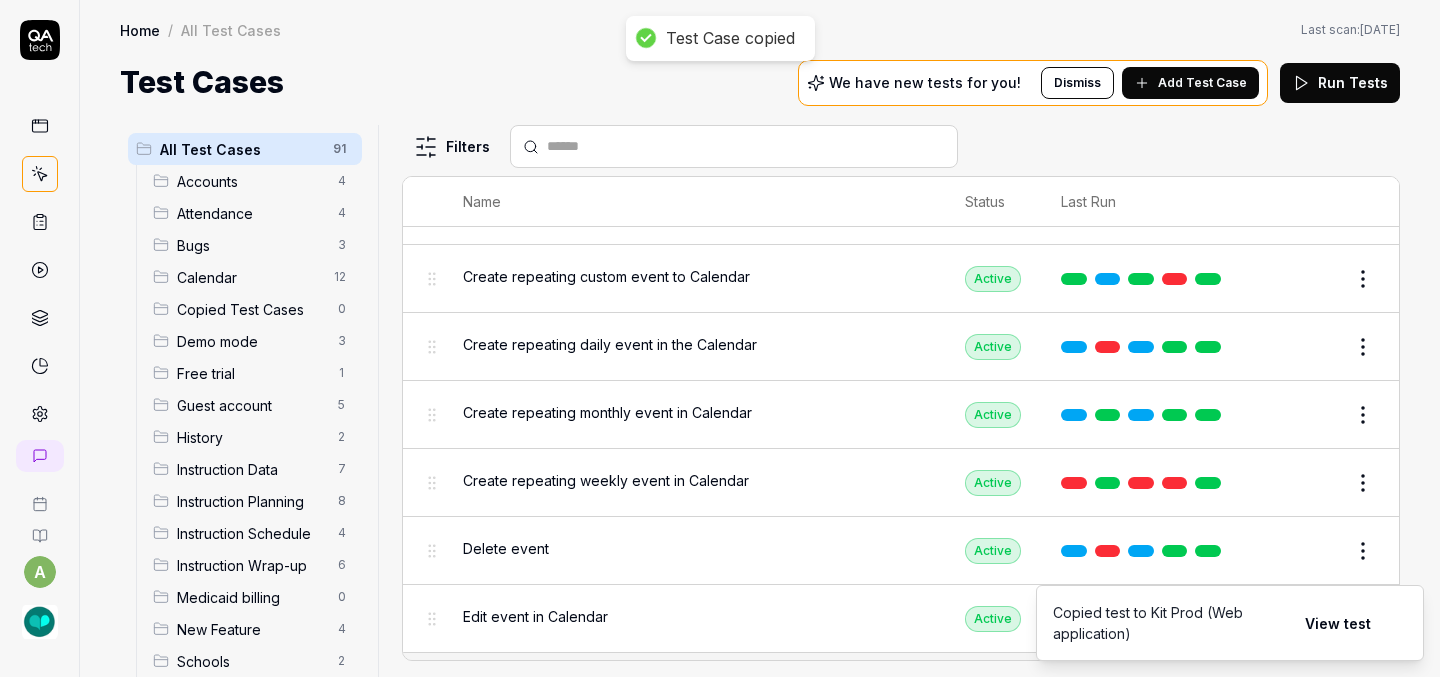 scroll, scrollTop: 1288, scrollLeft: 0, axis: vertical 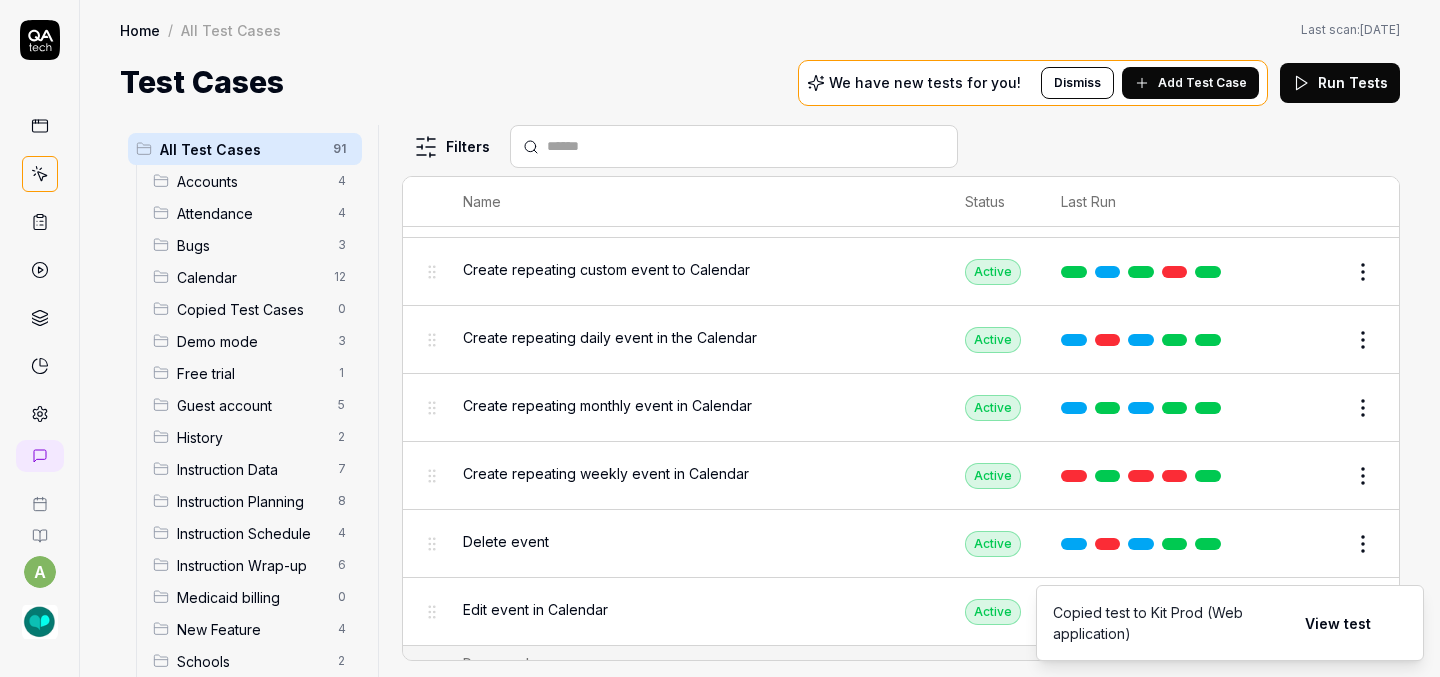 click on "a Home / All Test Cases Home / All Test Cases Last scan:  [DATE] Test Cases We have new tests for you! Dismiss Add Test Case Run Tests All Test Cases 91 Accounts 4 Attendance 4 Bugs 3 Calendar 12 Copied Test Cases 0 Demo mode 3 Free trial 1 Guest account 5 History 2 Instruction Data 7 Instruction Planning 8 Instruction Schedule 4 Instruction Wrap-up 6 Medicaid billing 0 New Feature 4 Schools 2 Sign Up 1 Students 10 Tasks 6 Teachers 3 Templates 6 Filters Name Status Last Run Accounts Edit user information in the Account Details Active Edit Log in to Kit using valid email and password Active Edit Logout from each page Active Edit Request password reset with valid email address Active Edit Attendance Expand row and scroll down Attendance report Active Edit Export Attendance report Active Edit Search and filter by custom date range Active Edit Search for specific attendance records and view attendance statistics Active Edit Bugs Check page scrolling on each page Active Edit Create custom repeating event Edit" at bounding box center (720, 338) 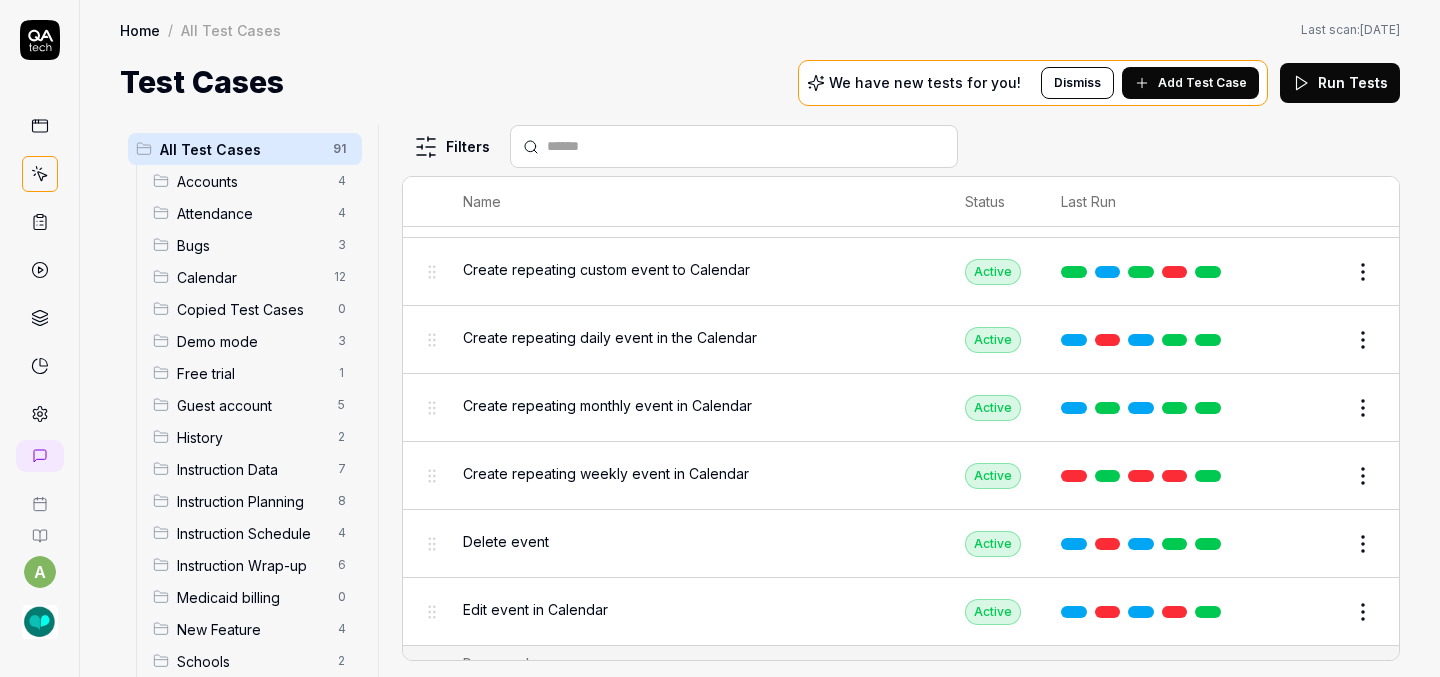 click on "a Home / All Test Cases Home / All Test Cases Last scan:  [DATE] Test Cases We have new tests for you! Dismiss Add Test Case Run Tests All Test Cases 91 Accounts 4 Attendance 4 Bugs 3 Calendar 12 Copied Test Cases 0 Demo mode 3 Free trial 1 Guest account 5 History 2 Instruction Data 7 Instruction Planning 8 Instruction Schedule 4 Instruction Wrap-up 6 Medicaid billing 0 New Feature 4 Schools 2 Sign Up 1 Students 10 Tasks 6 Teachers 3 Templates 6 Filters Name Status Last Run Accounts Edit user information in the Account Details Active Edit Log in to Kit using valid email and password Active Edit Logout from each page Active Edit Request password reset with valid email address Active Edit Attendance Expand row and scroll down Attendance report Active Edit Export Attendance report Active Edit Search and filter by custom date range Active Edit Search for specific attendance records and view attendance statistics Active Edit Bugs Check page scrolling on each page Active Edit Create custom repeating event Edit" at bounding box center [720, 338] 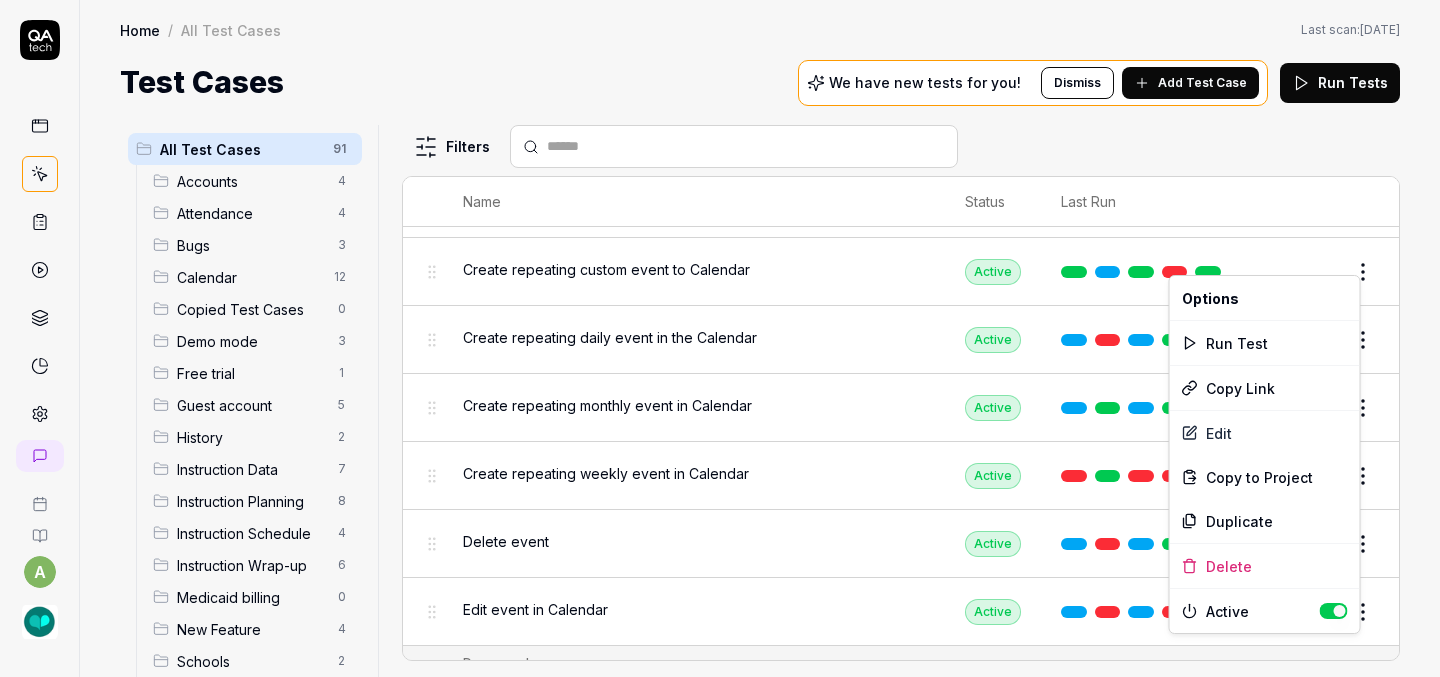 click on "a Home / All Test Cases Home / All Test Cases Last scan:  [DATE] Test Cases We have new tests for you! Dismiss Add Test Case Run Tests All Test Cases 91 Accounts 4 Attendance 4 Bugs 3 Calendar 12 Copied Test Cases 0 Demo mode 3 Free trial 1 Guest account 5 History 2 Instruction Data 7 Instruction Planning 8 Instruction Schedule 4 Instruction Wrap-up 6 Medicaid billing 0 New Feature 4 Schools 2 Sign Up 1 Students 10 Tasks 6 Teachers 3 Templates 6 Filters Name Status Last Run Accounts Edit user information in the Account Details Active Edit Log in to Kit using valid email and password Active Edit Logout from each page Active Edit Request password reset with valid email address Active Edit Attendance Expand row and scroll down Attendance report Active Edit Export Attendance report Active Edit Search and filter by custom date range Active Edit Search for specific attendance records and view attendance statistics Active Edit Bugs Check page scrolling on each page Active Edit Create custom repeating event Edit" at bounding box center (720, 338) 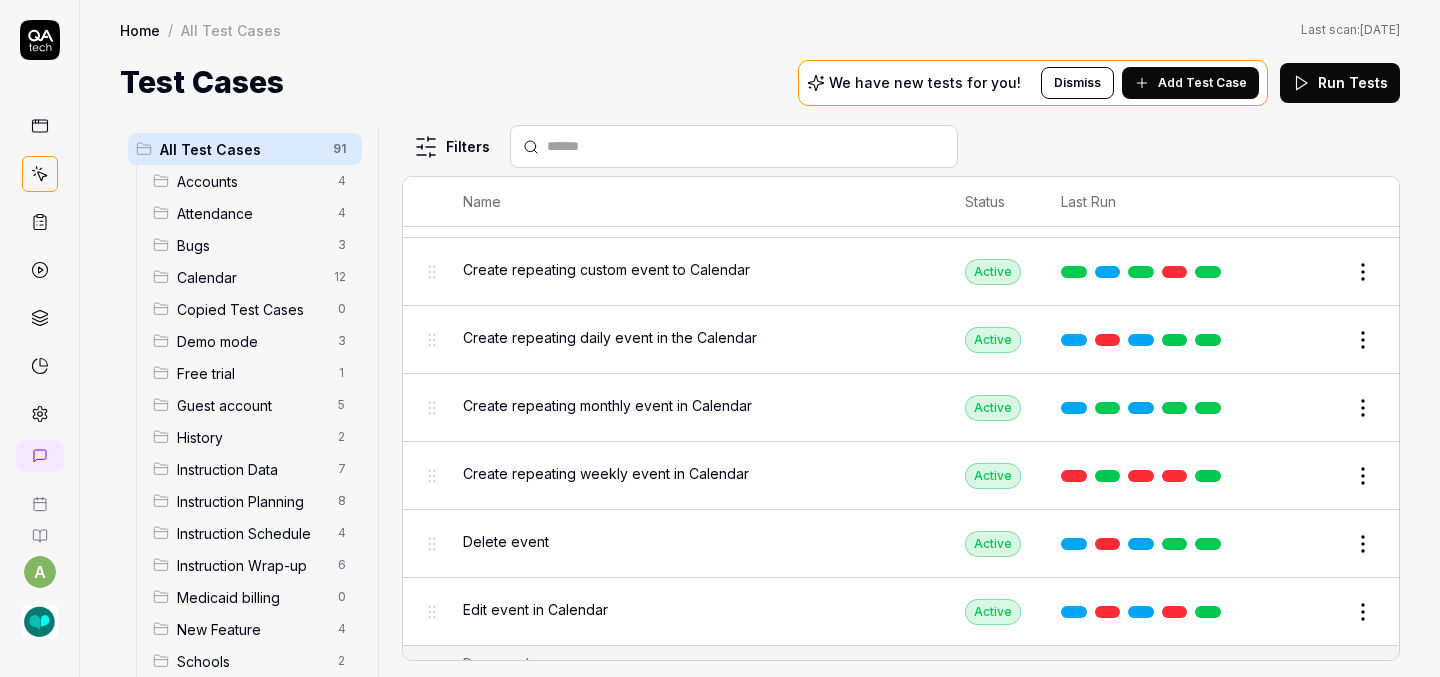 click on "a Home / All Test Cases Home / All Test Cases Last scan:  [DATE] Test Cases We have new tests for you! Dismiss Add Test Case Run Tests All Test Cases 91 Accounts 4 Attendance 4 Bugs 3 Calendar 12 Copied Test Cases 0 Demo mode 3 Free trial 1 Guest account 5 History 2 Instruction Data 7 Instruction Planning 8 Instruction Schedule 4 Instruction Wrap-up 6 Medicaid billing 0 New Feature 4 Schools 2 Sign Up 1 Students 10 Tasks 6 Teachers 3 Templates 6 Filters Name Status Last Run Accounts Edit user information in the Account Details Active Edit Log in to Kit using valid email and password Active Edit Logout from each page Active Edit Request password reset with valid email address Active Edit Attendance Expand row and scroll down Attendance report Active Edit Export Attendance report Active Edit Search and filter by custom date range Active Edit Search for specific attendance records and view attendance statistics Active Edit Bugs Check page scrolling on each page Active Edit Create custom repeating event Edit" at bounding box center (720, 338) 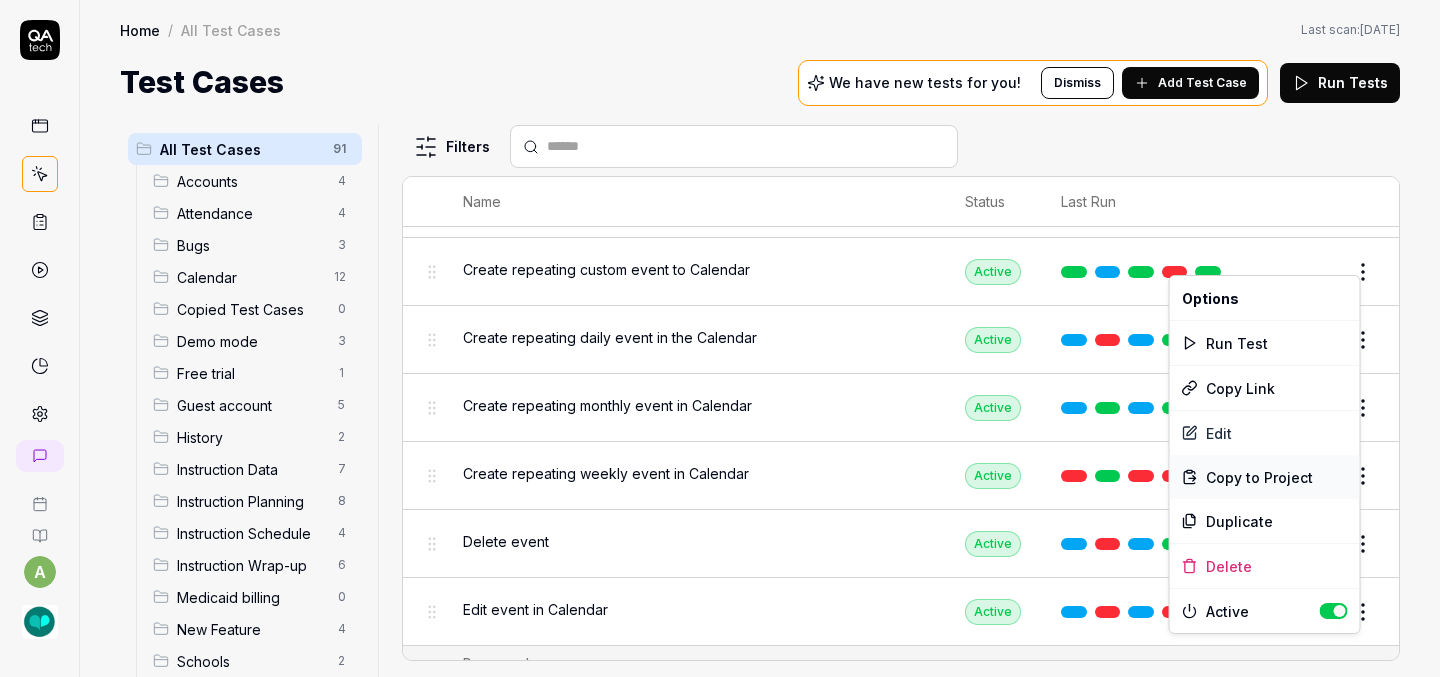 click on "Copy to Project" at bounding box center (1259, 477) 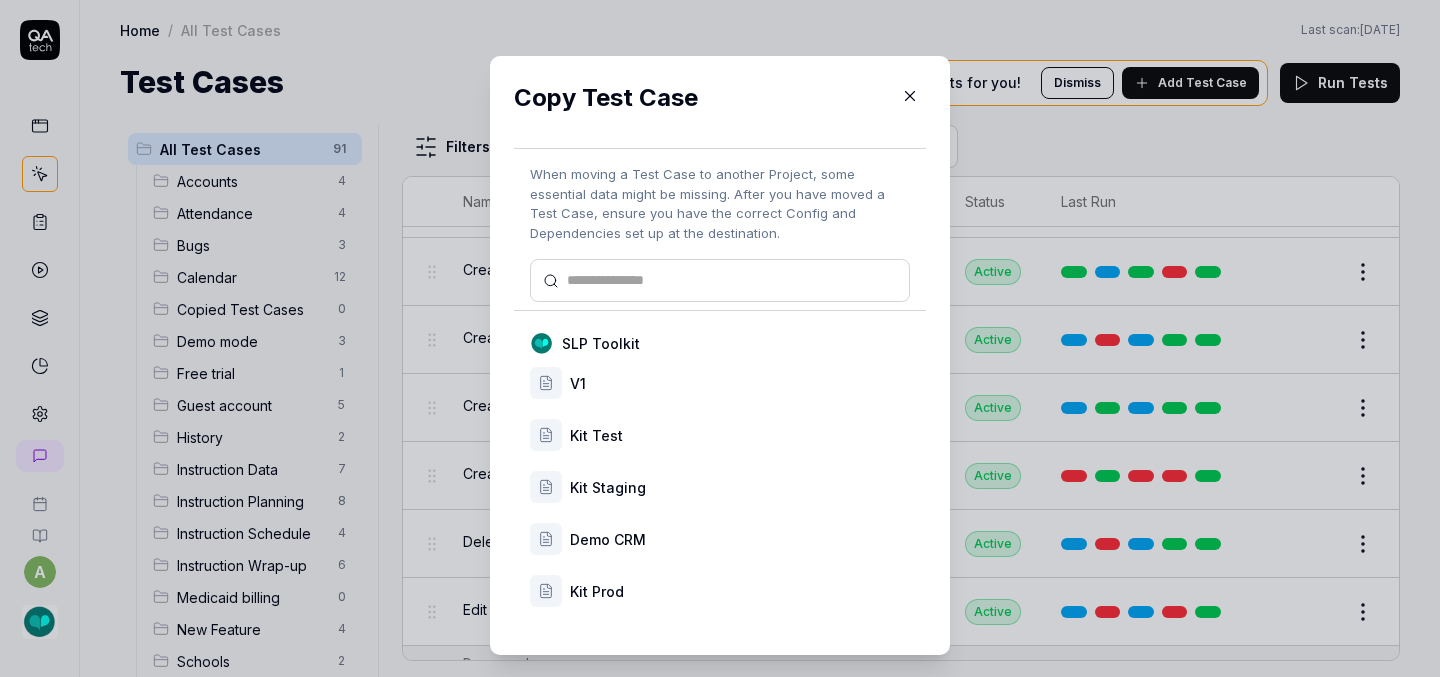 click on "Kit Prod" at bounding box center [740, 591] 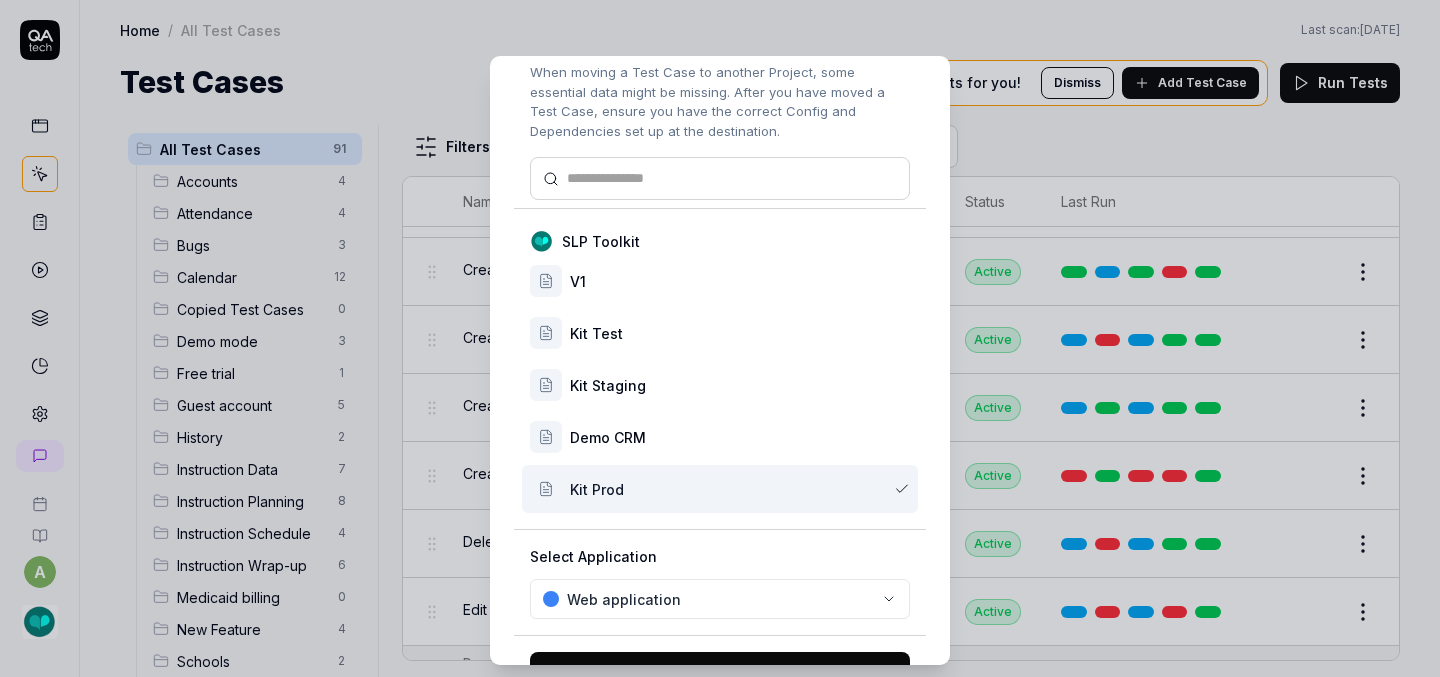 scroll, scrollTop: 167, scrollLeft: 0, axis: vertical 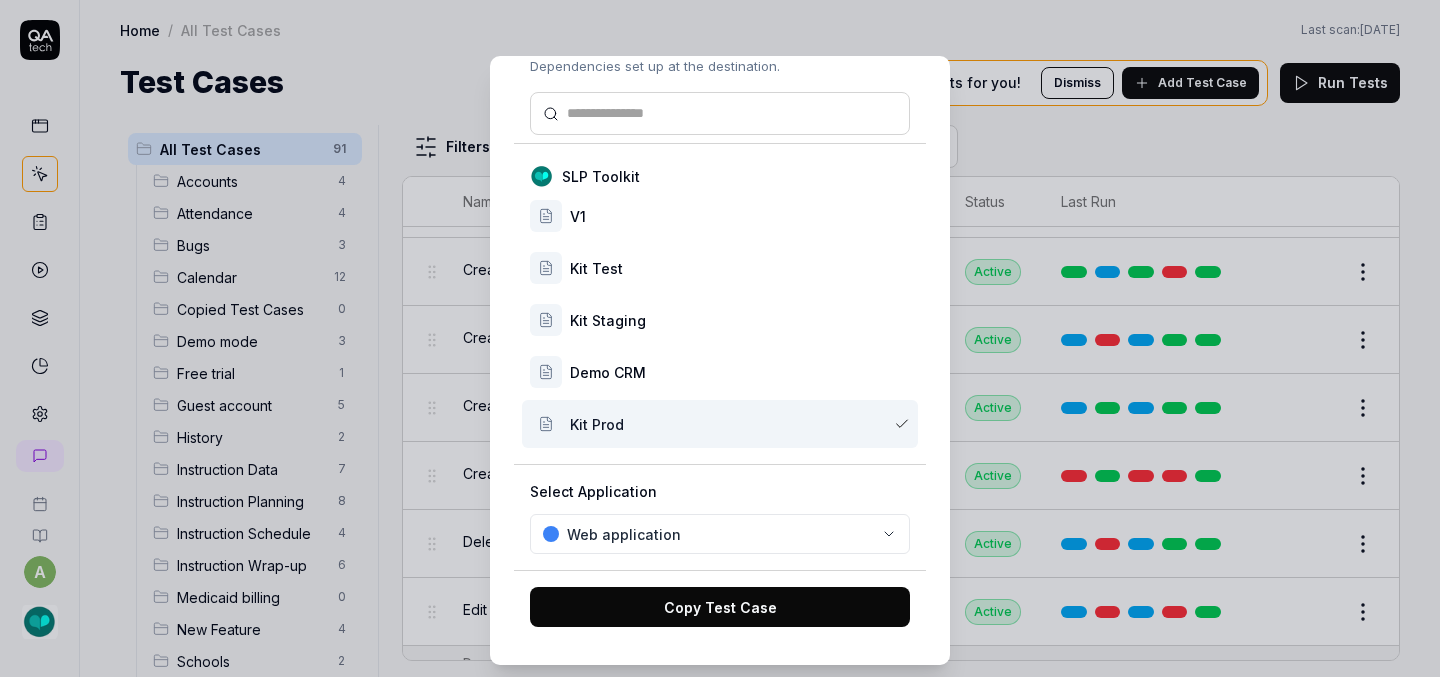 click on "Copy Test Case" at bounding box center [720, 607] 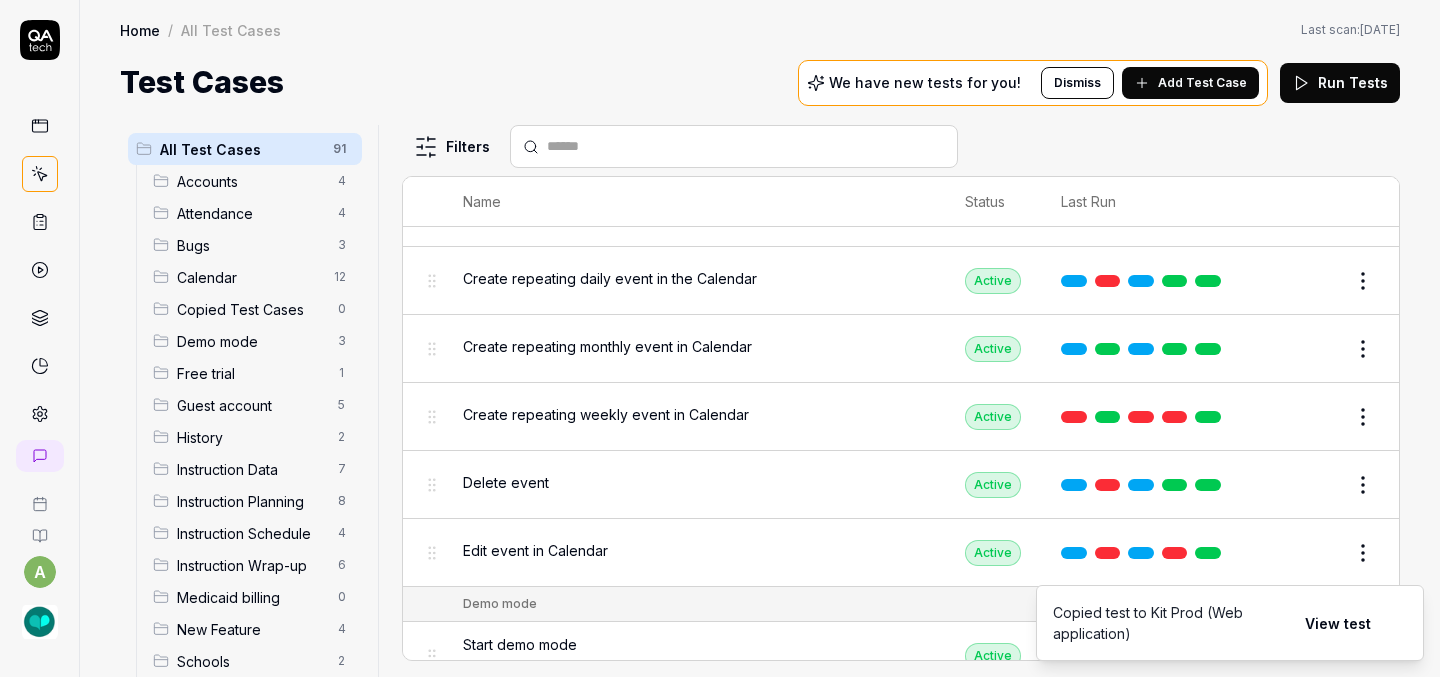 scroll, scrollTop: 1357, scrollLeft: 0, axis: vertical 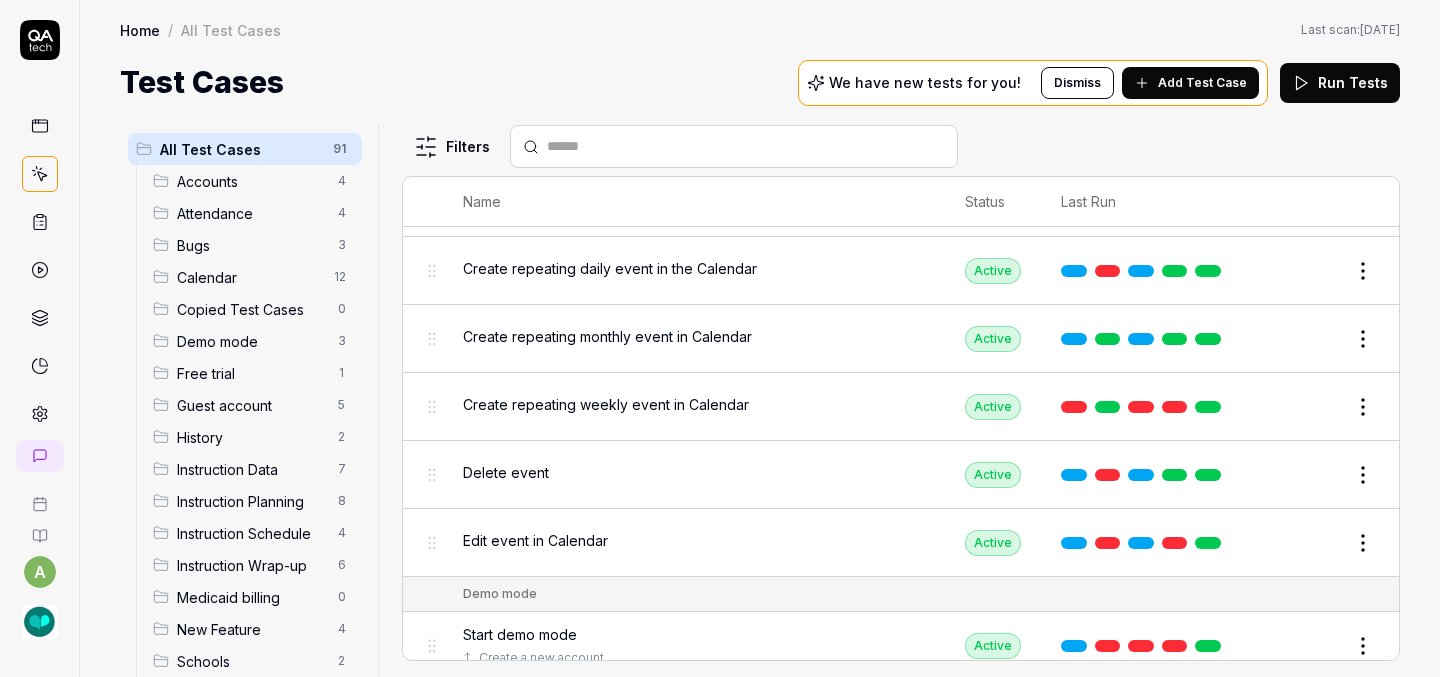 click on "a Home / All Test Cases Home / All Test Cases Last scan:  [DATE] Test Cases We have new tests for you! Dismiss Add Test Case Run Tests All Test Cases 91 Accounts 4 Attendance 4 Bugs 3 Calendar 12 Copied Test Cases 0 Demo mode 3 Free trial 1 Guest account 5 History 2 Instruction Data 7 Instruction Planning 8 Instruction Schedule 4 Instruction Wrap-up 6 Medicaid billing 0 New Feature 4 Schools 2 Sign Up 1 Students 10 Tasks 6 Teachers 3 Templates 6 Filters Name Status Last Run Accounts Edit user information in the Account Details Active Edit Log in to Kit using valid email and password Active Edit Logout from each page Active Edit Request password reset with valid email address Active Edit Attendance Expand row and scroll down Attendance report Active Edit Export Attendance report Active Edit Search and filter by custom date range Active Edit Search for specific attendance records and view attendance statistics Active Edit Bugs Check page scrolling on each page Active Edit Create custom repeating event Edit" at bounding box center (720, 338) 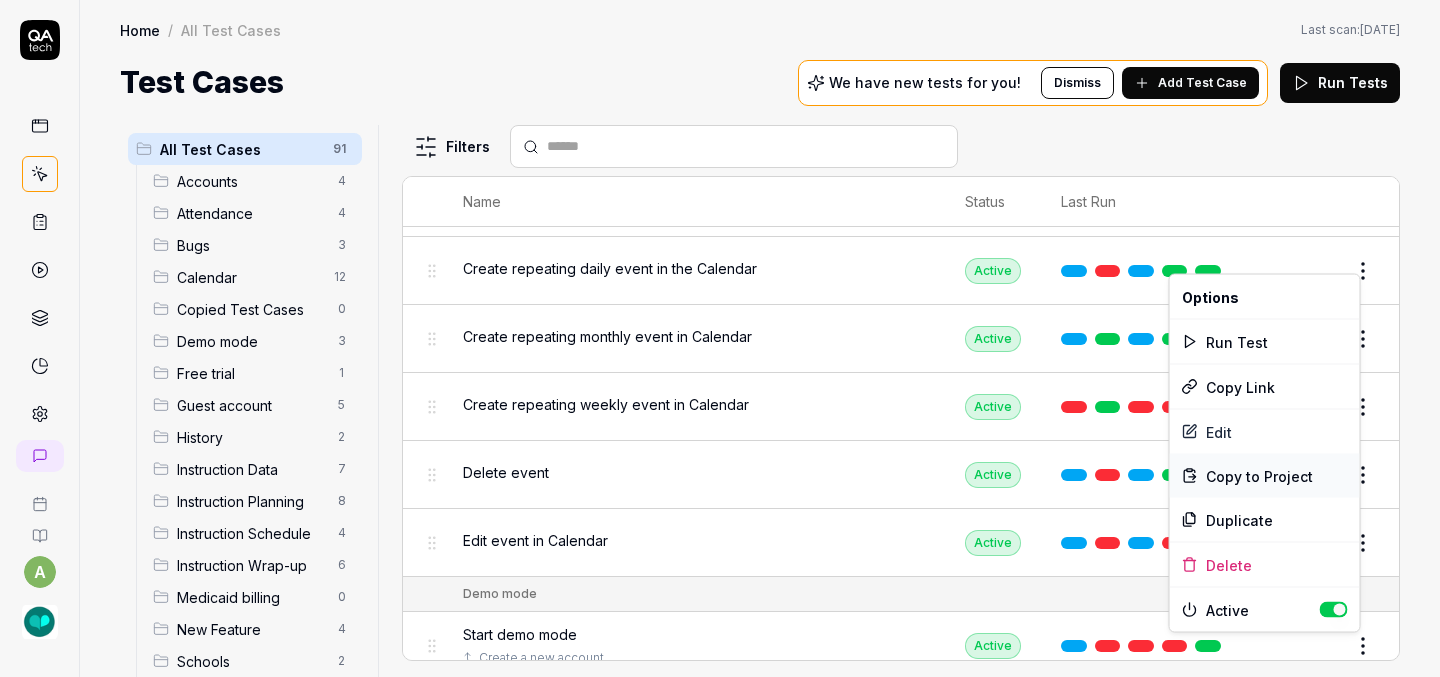 click on "Copy to Project" at bounding box center [1259, 475] 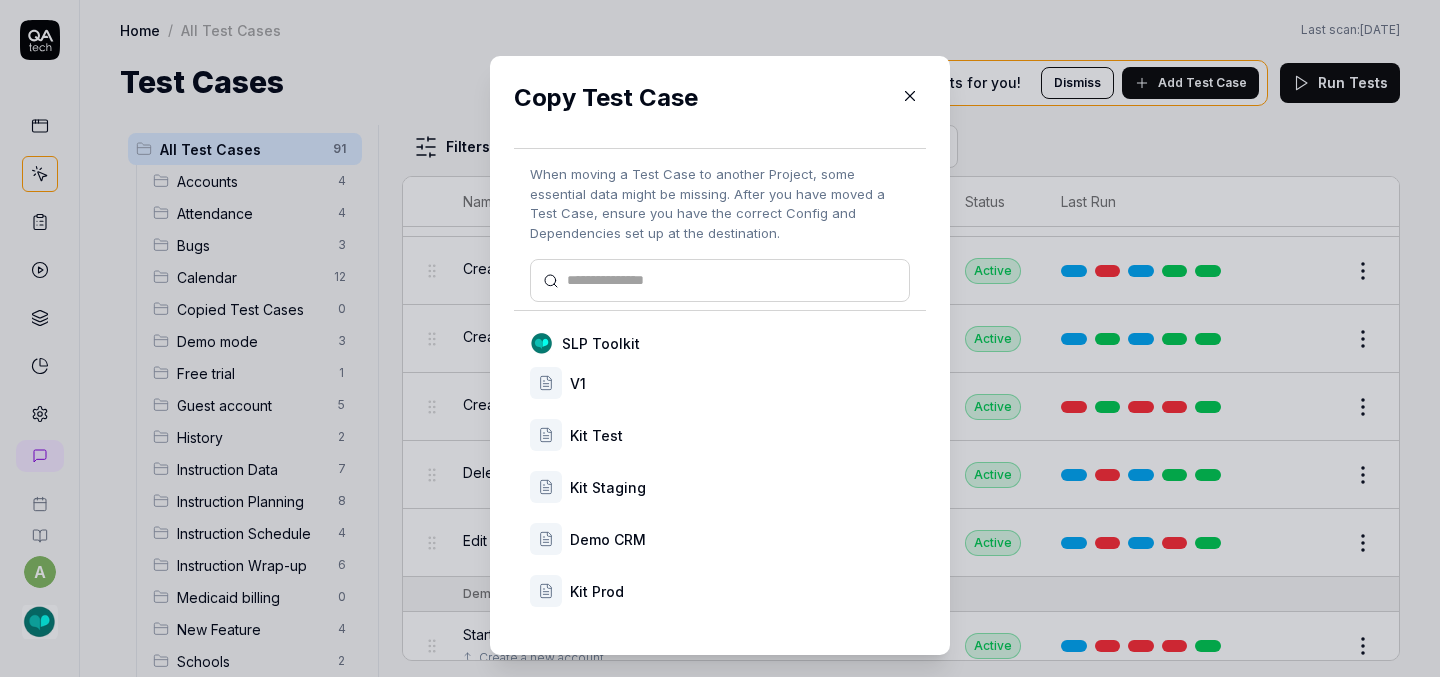 click on "Kit Prod" at bounding box center (740, 591) 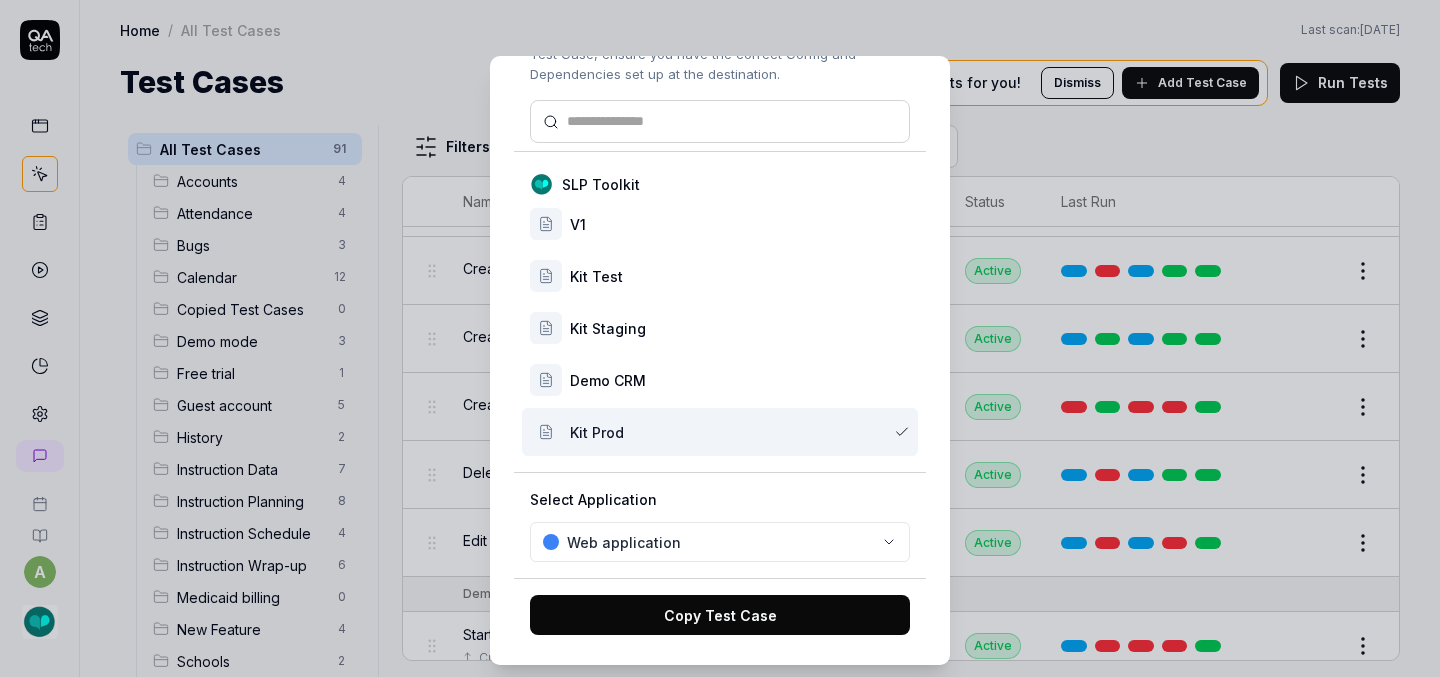 scroll, scrollTop: 167, scrollLeft: 0, axis: vertical 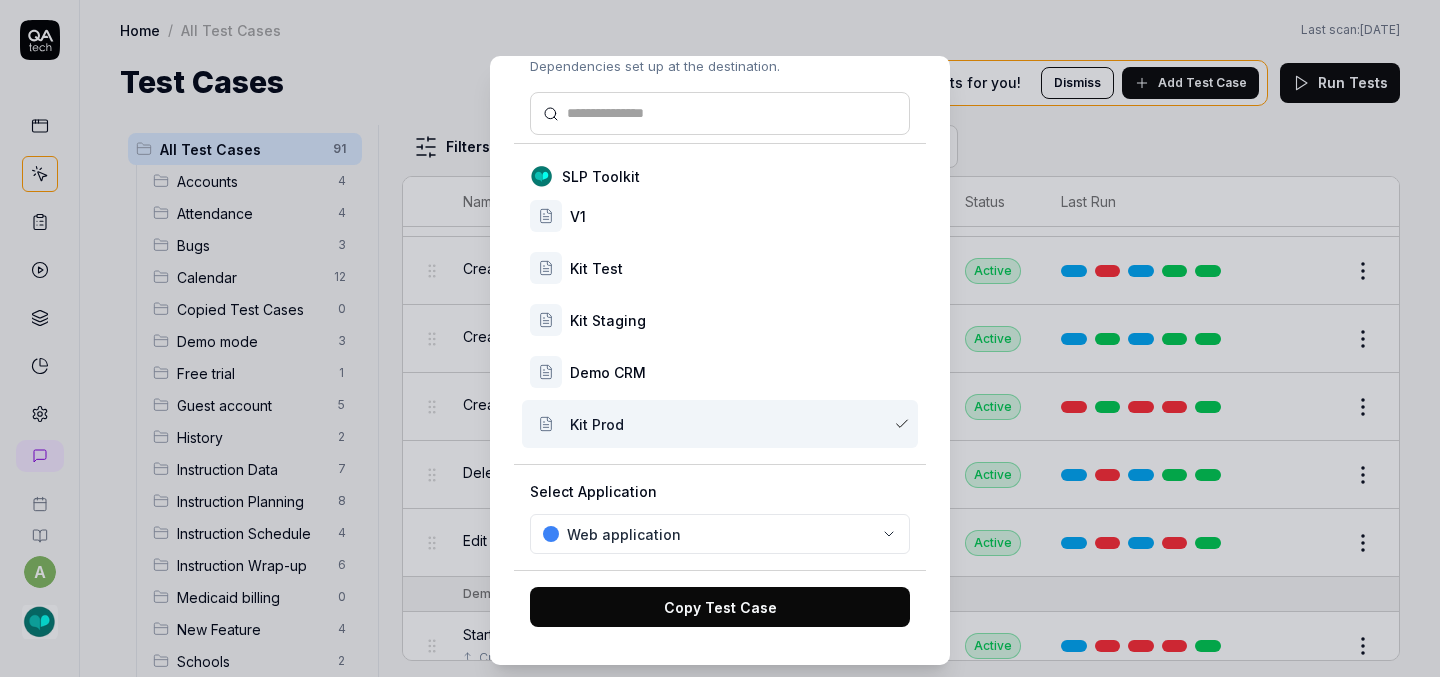 click on "Copy Test Case" at bounding box center (720, 607) 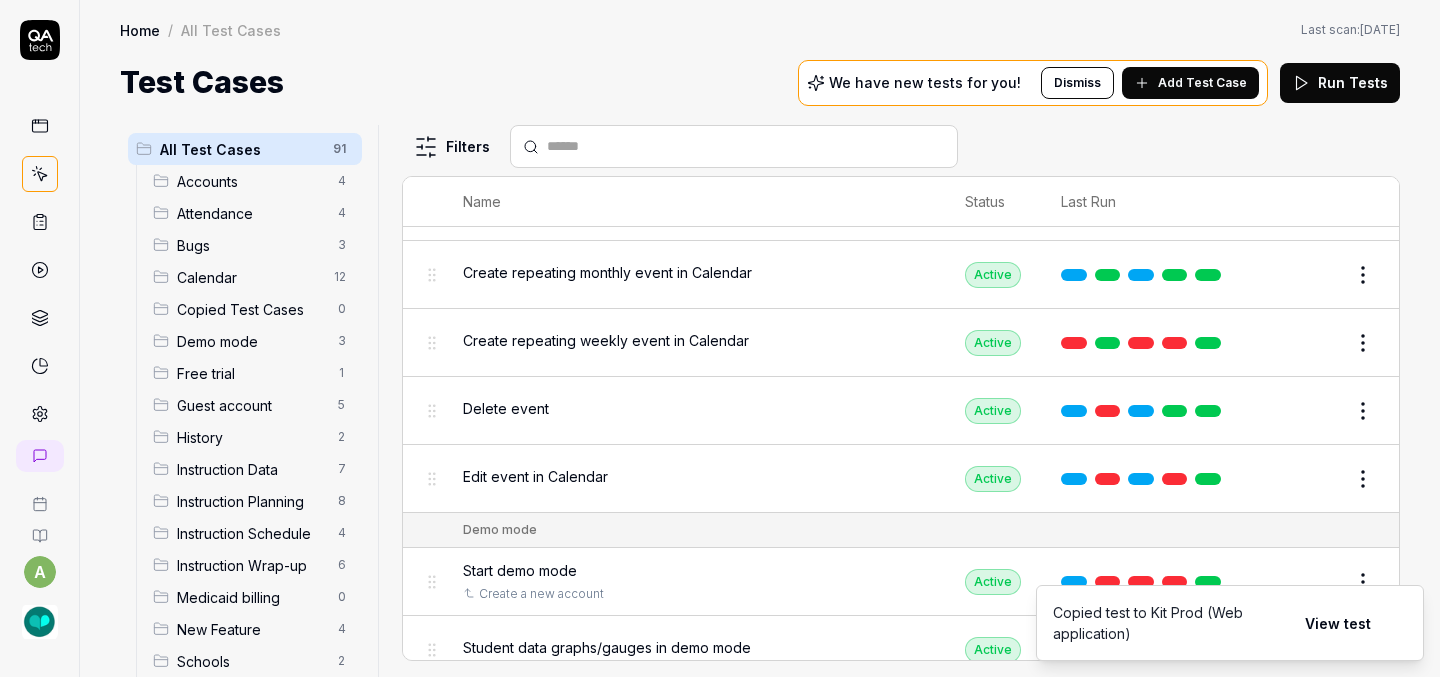 scroll, scrollTop: 1422, scrollLeft: 0, axis: vertical 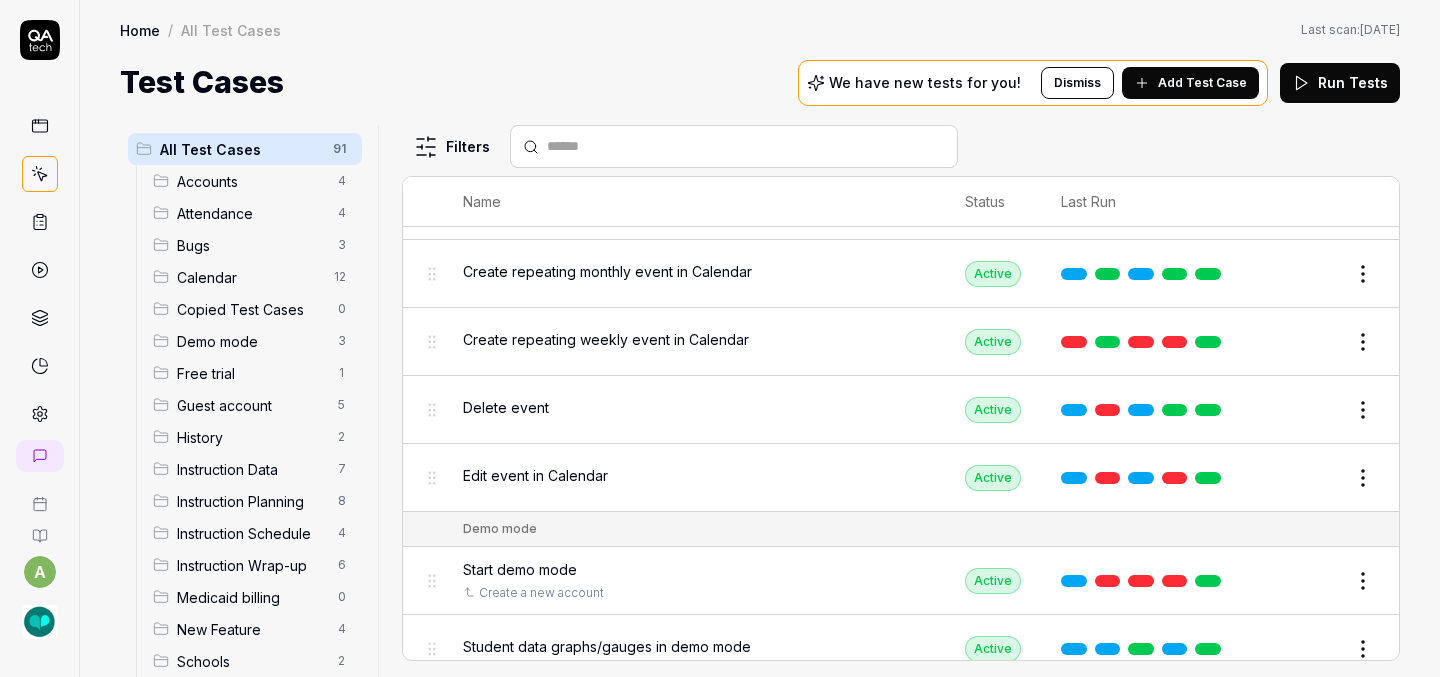 click on "a Home / All Test Cases Home / All Test Cases Last scan:  [DATE] Test Cases We have new tests for you! Dismiss Add Test Case Run Tests All Test Cases 91 Accounts 4 Attendance 4 Bugs 3 Calendar 12 Copied Test Cases 0 Demo mode 3 Free trial 1 Guest account 5 History 2 Instruction Data 7 Instruction Planning 8 Instruction Schedule 4 Instruction Wrap-up 6 Medicaid billing 0 New Feature 4 Schools 2 Sign Up 1 Students 10 Tasks 6 Teachers 3 Templates 6 Filters Name Status Last Run Accounts Edit user information in the Account Details Active Edit Log in to Kit using valid email and password Active Edit Logout from each page Active Edit Request password reset with valid email address Active Edit Attendance Expand row and scroll down Attendance report Active Edit Export Attendance report Active Edit Search and filter by custom date range Active Edit Search for specific attendance records and view attendance statistics Active Edit Bugs Check page scrolling on each page Active Edit Create custom repeating event Edit" at bounding box center [720, 338] 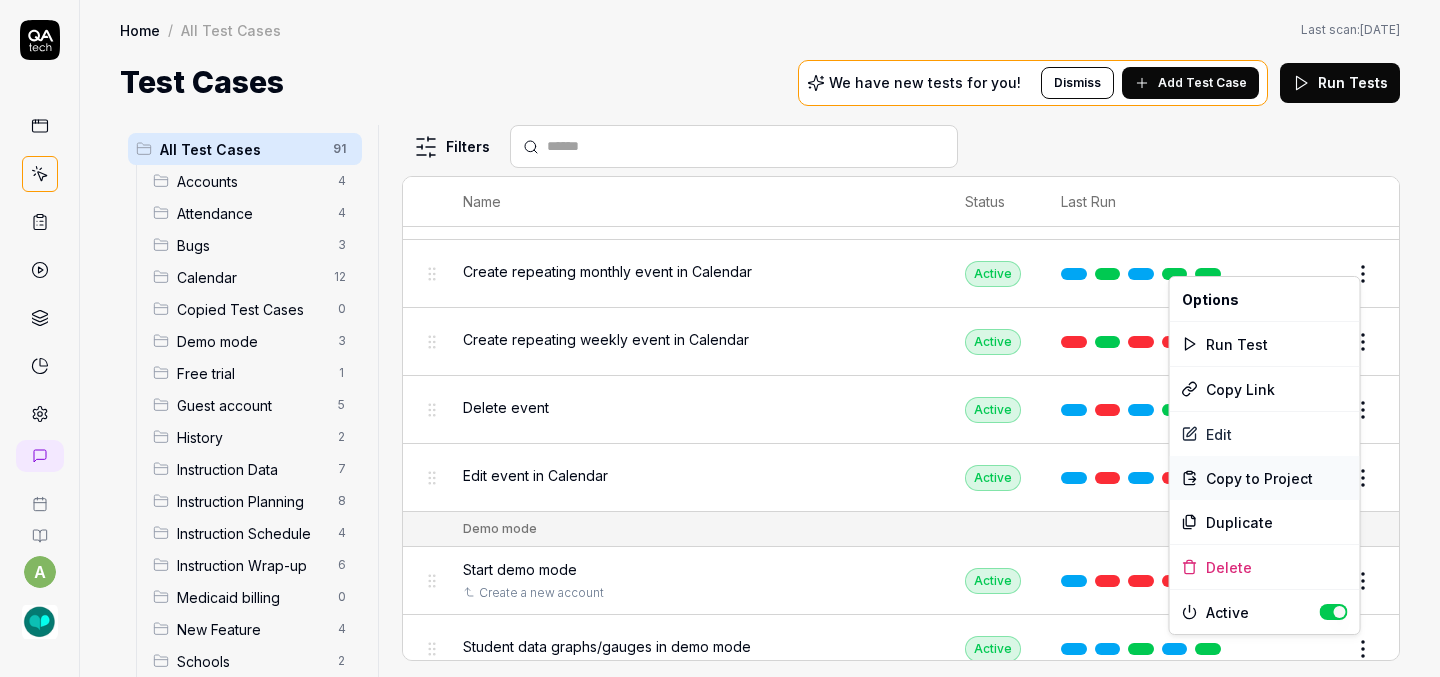 click on "Copy to Project" at bounding box center (1265, 478) 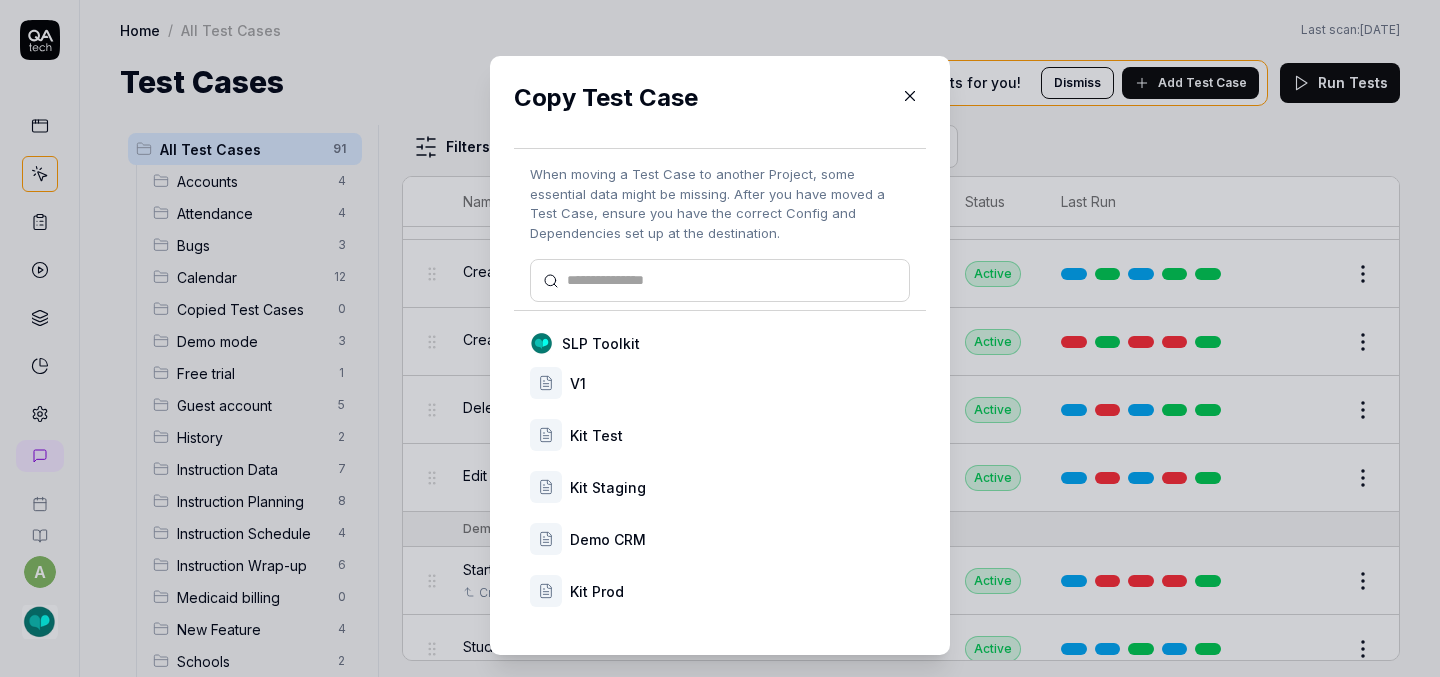 click on "Kit Prod" at bounding box center [740, 591] 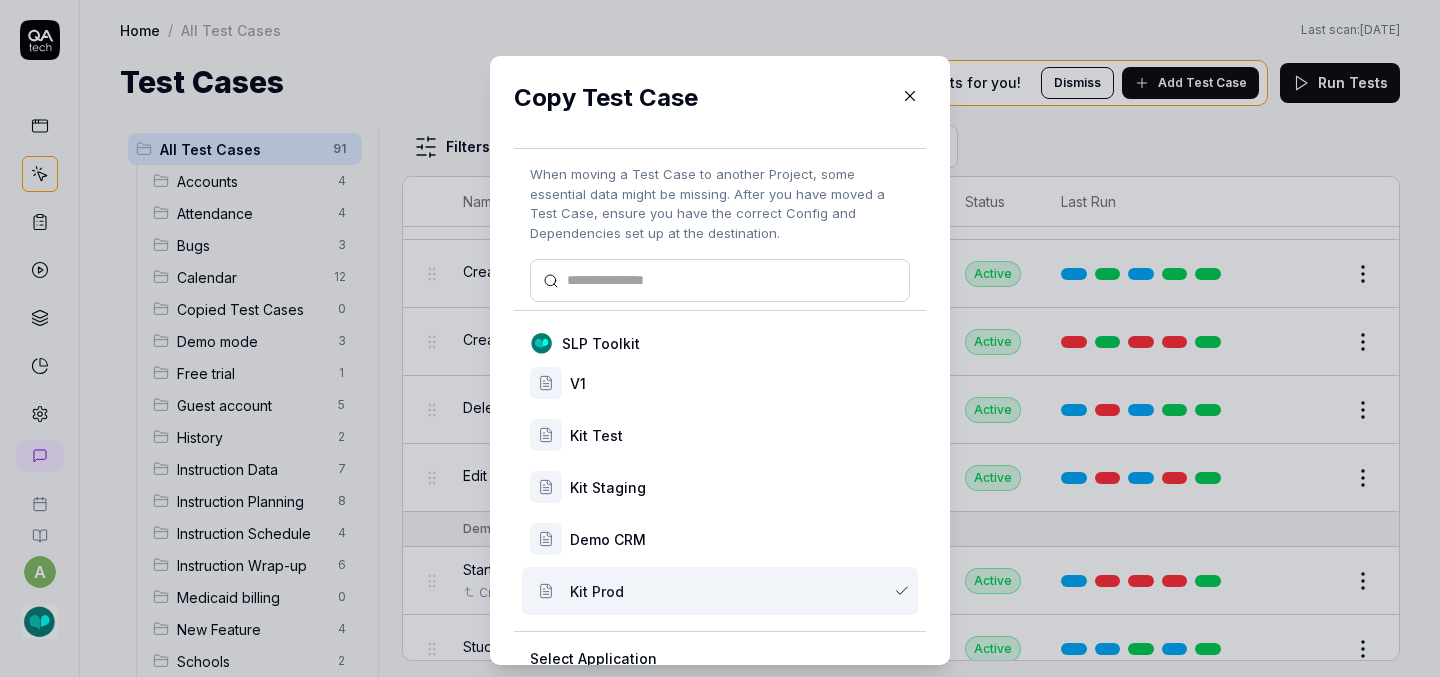 scroll, scrollTop: 167, scrollLeft: 0, axis: vertical 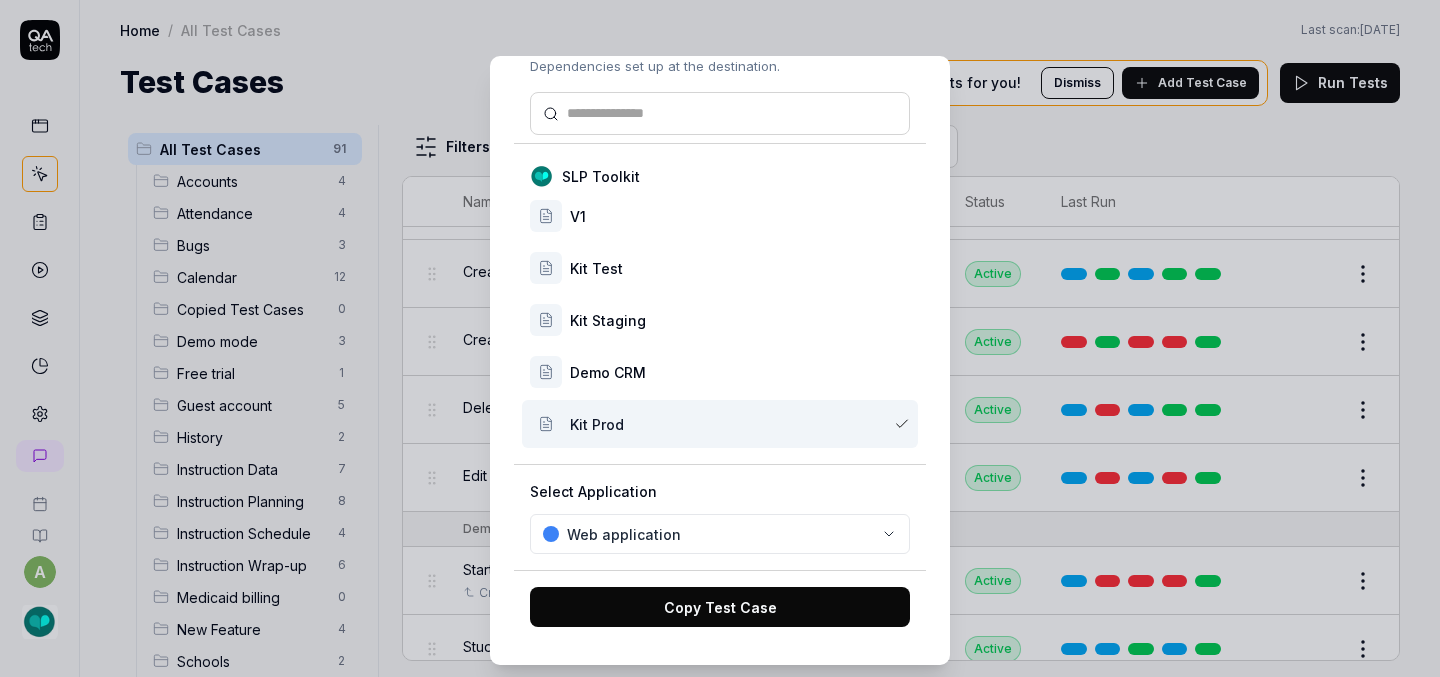 click on "Copy Test Case" at bounding box center (720, 607) 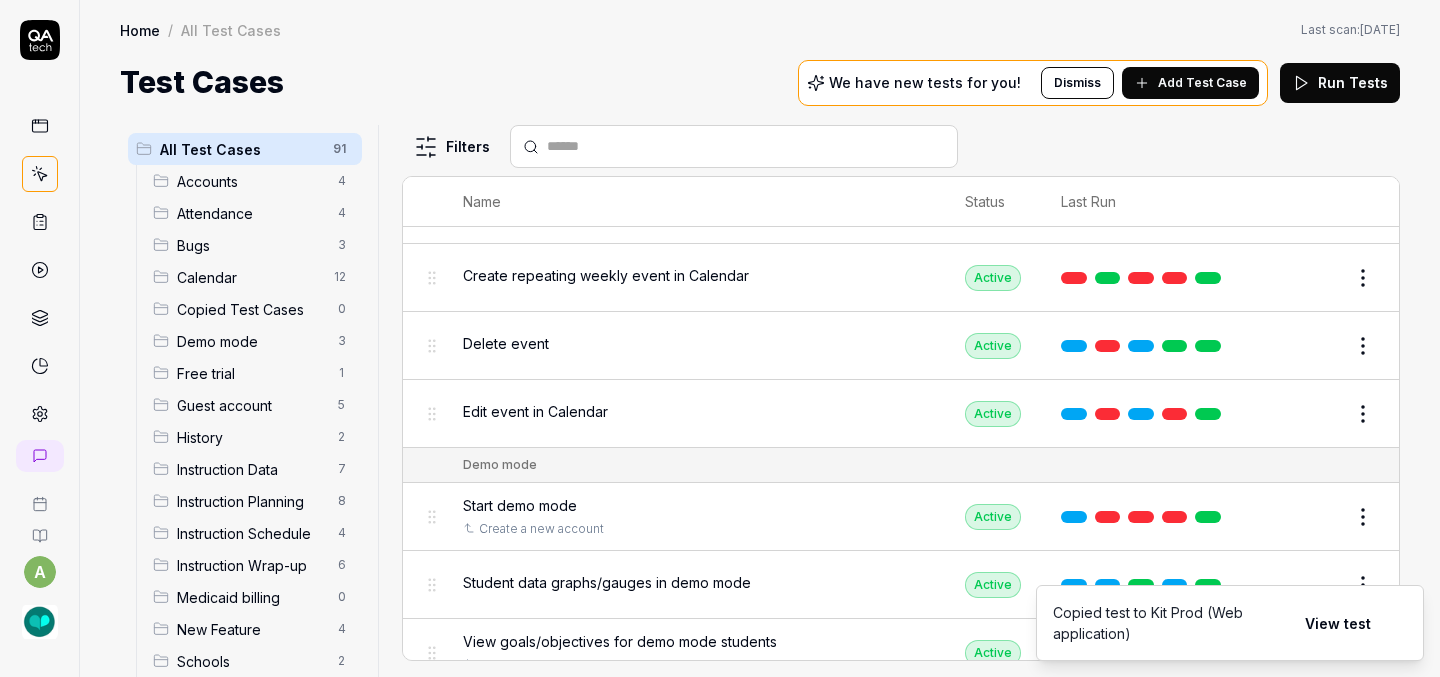 scroll, scrollTop: 1489, scrollLeft: 0, axis: vertical 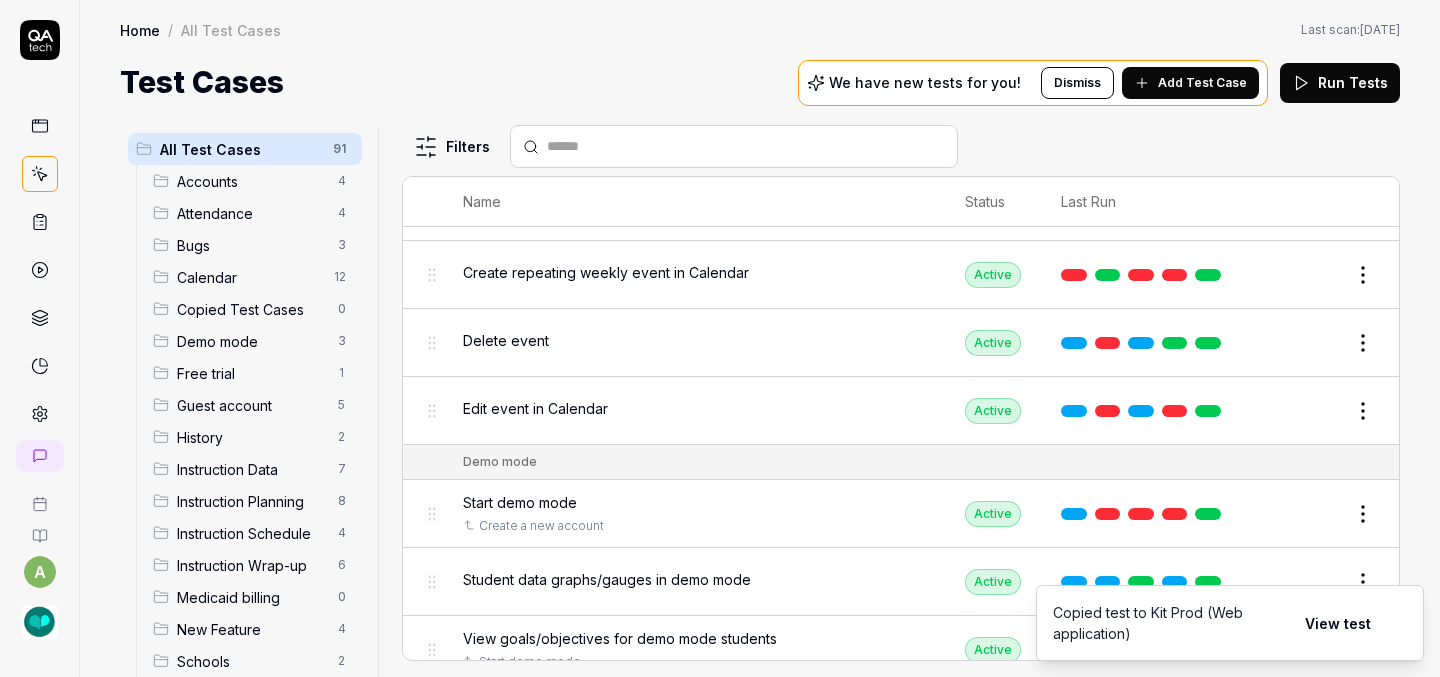 click on "a Home / All Test Cases Home / All Test Cases Last scan:  [DATE] Test Cases We have new tests for you! Dismiss Add Test Case Run Tests All Test Cases 91 Accounts 4 Attendance 4 Bugs 3 Calendar 12 Copied Test Cases 0 Demo mode 3 Free trial 1 Guest account 5 History 2 Instruction Data 7 Instruction Planning 8 Instruction Schedule 4 Instruction Wrap-up 6 Medicaid billing 0 New Feature 4 Schools 2 Sign Up 1 Students 10 Tasks 6 Teachers 3 Templates 6 Filters Name Status Last Run Accounts Edit user information in the Account Details Active Edit Log in to Kit using valid email and password Active Edit Logout from each page Active Edit Request password reset with valid email address Active Edit Attendance Expand row and scroll down Attendance report Active Edit Export Attendance report Active Edit Search and filter by custom date range Active Edit Search for specific attendance records and view attendance statistics Active Edit Bugs Check page scrolling on each page Active Edit Create custom repeating event Edit" at bounding box center (720, 338) 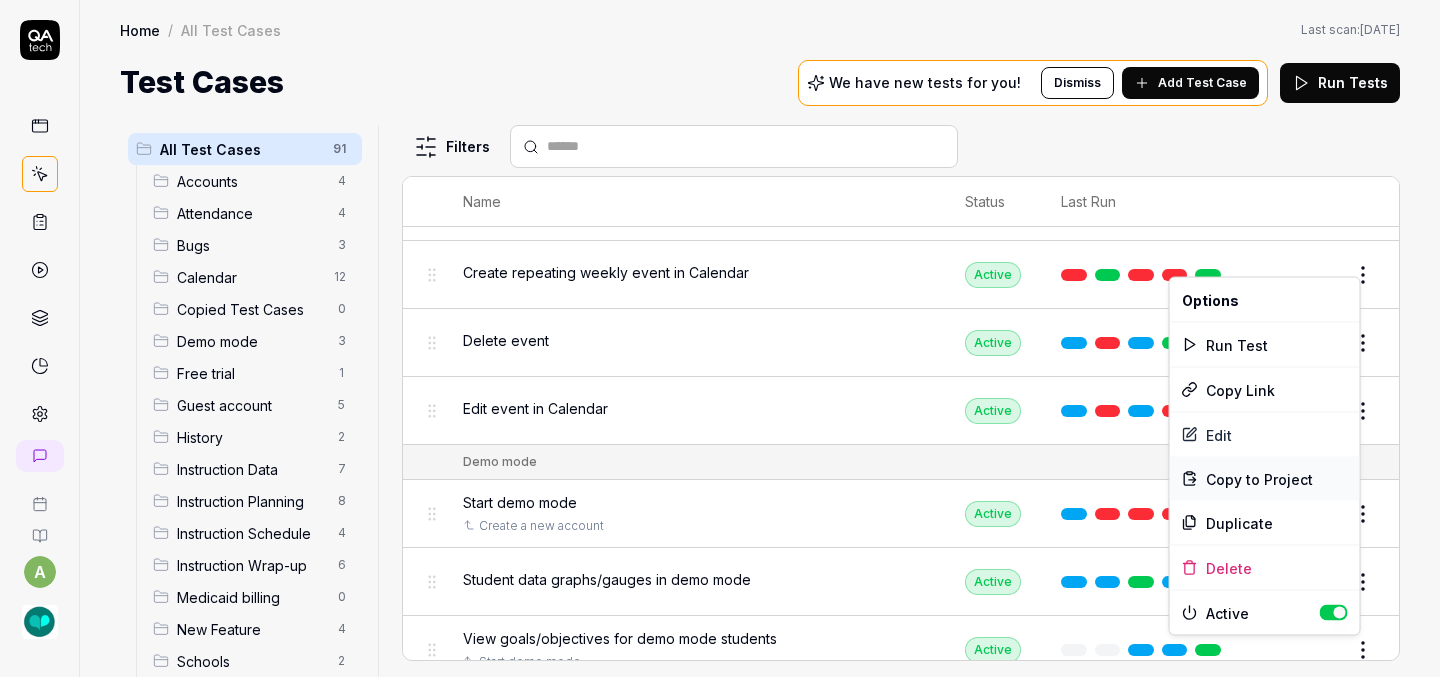 click on "Copy to Project" at bounding box center (1259, 478) 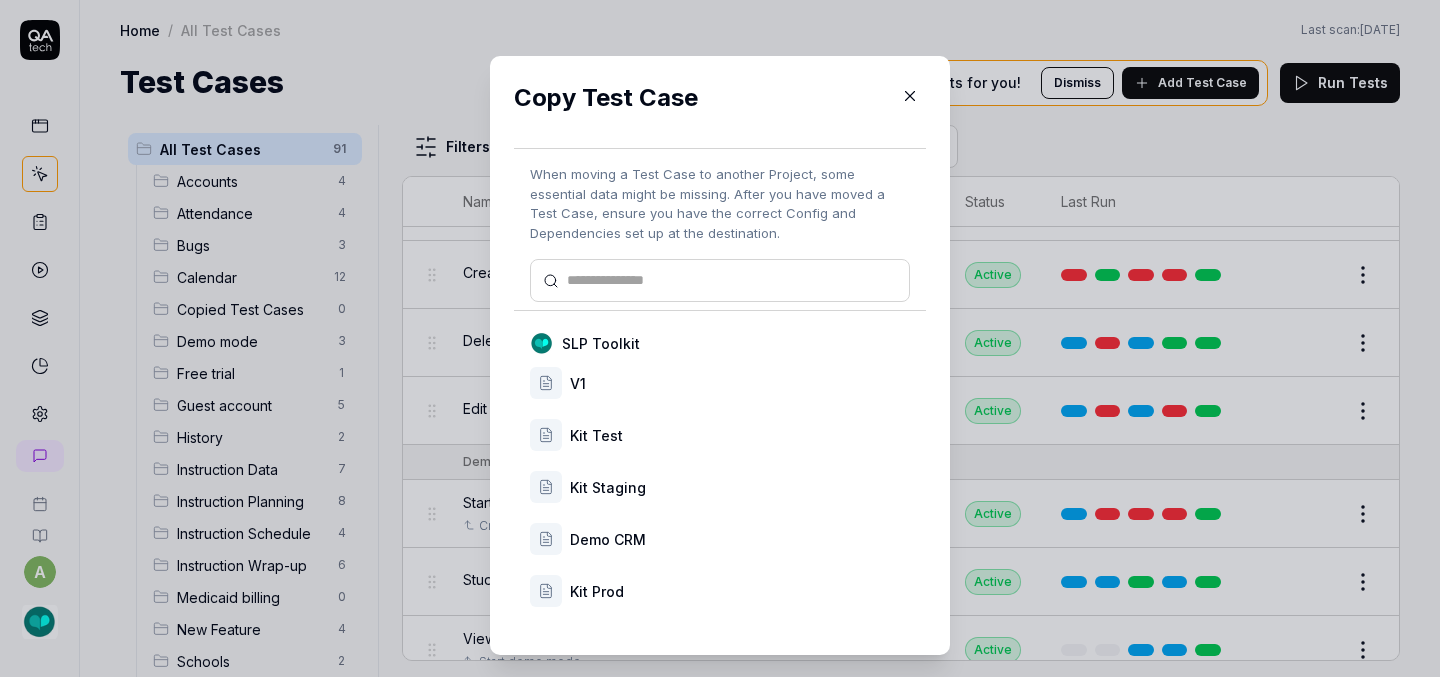 scroll, scrollTop: 33, scrollLeft: 0, axis: vertical 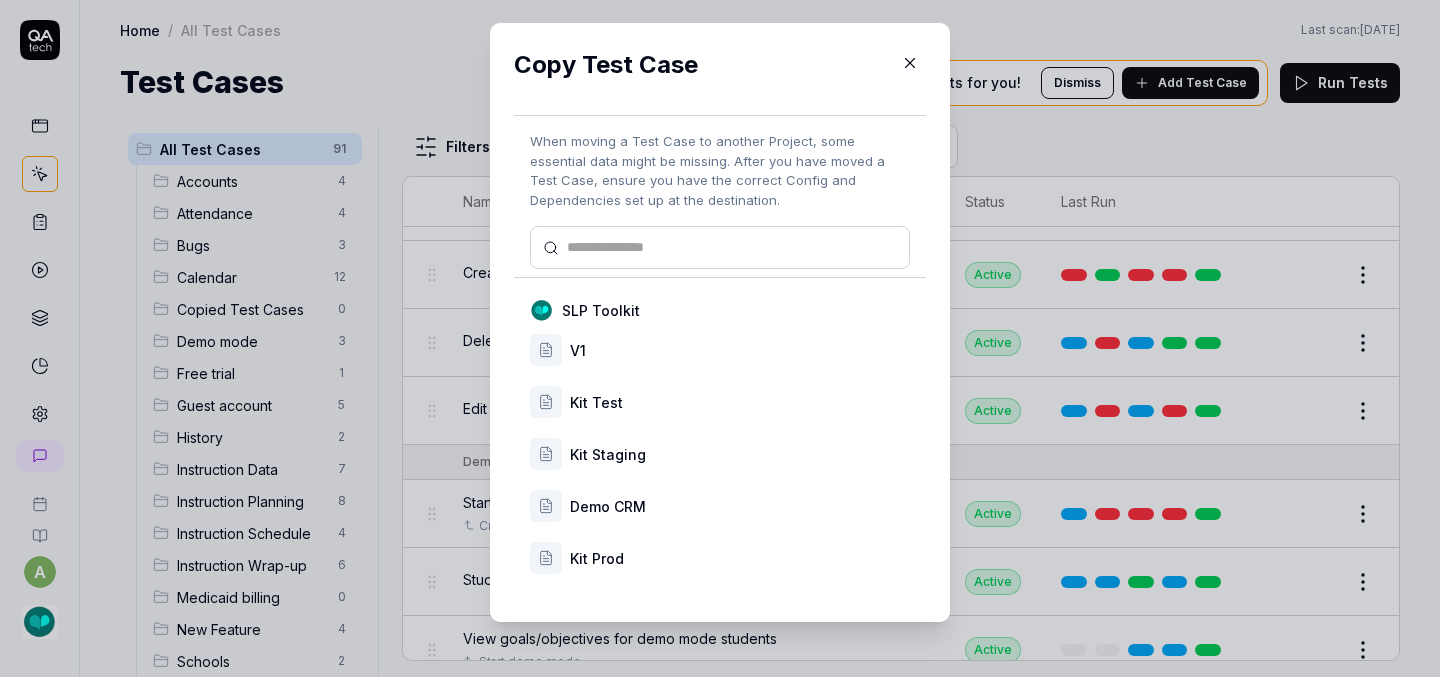 click on "Kit Prod" at bounding box center [740, 558] 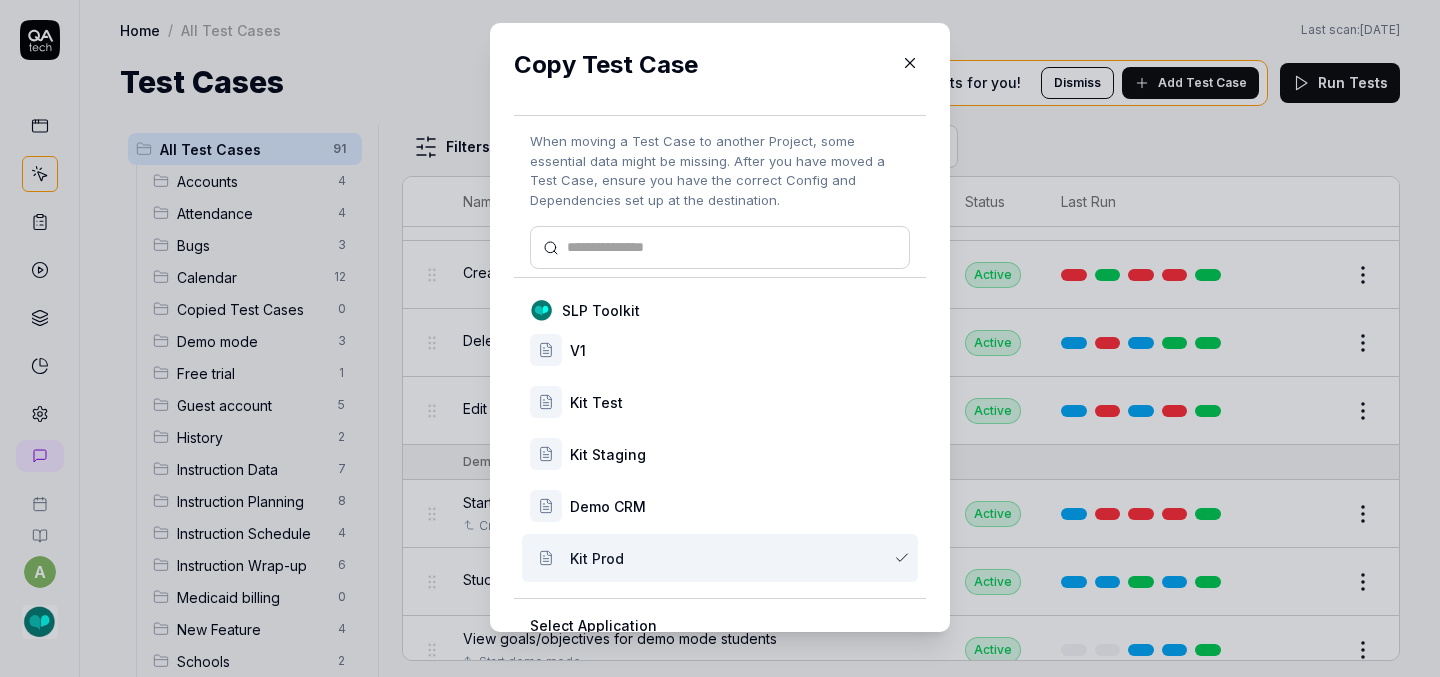scroll, scrollTop: 167, scrollLeft: 0, axis: vertical 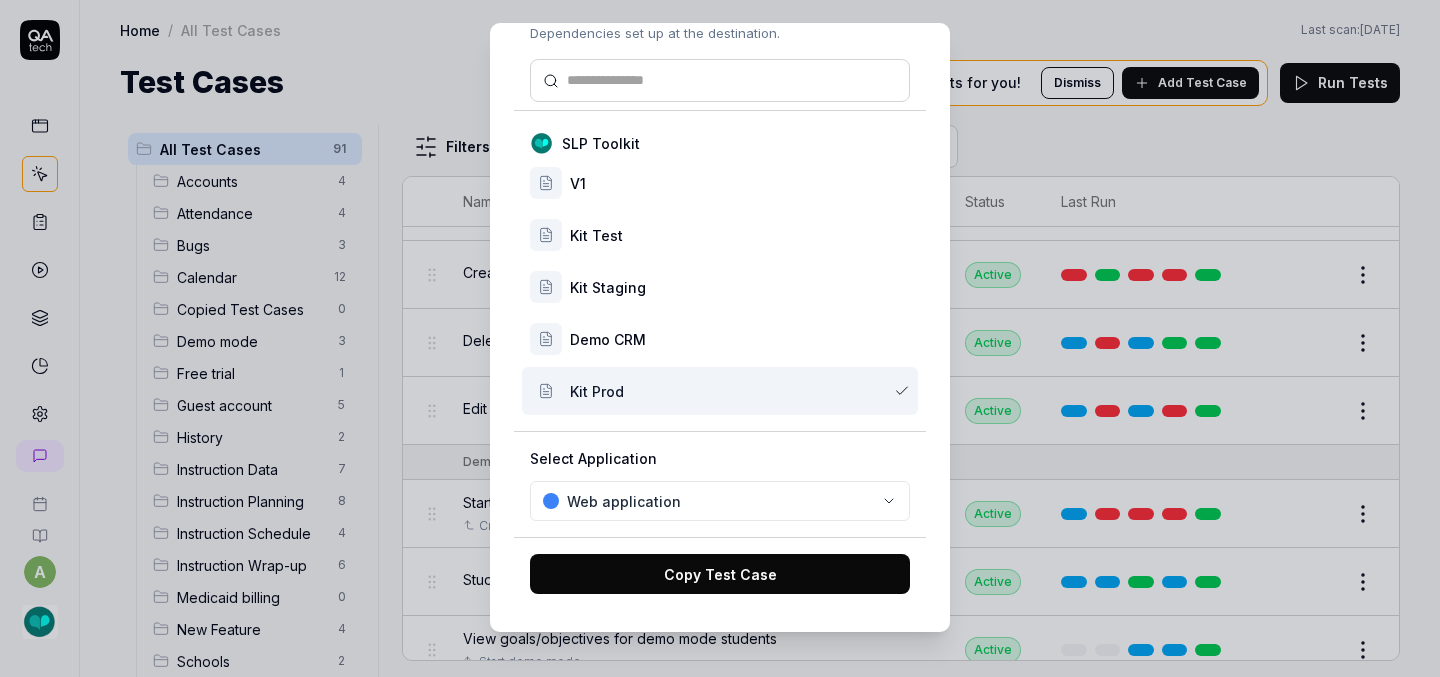 click on "Copy Test Case" at bounding box center (720, 574) 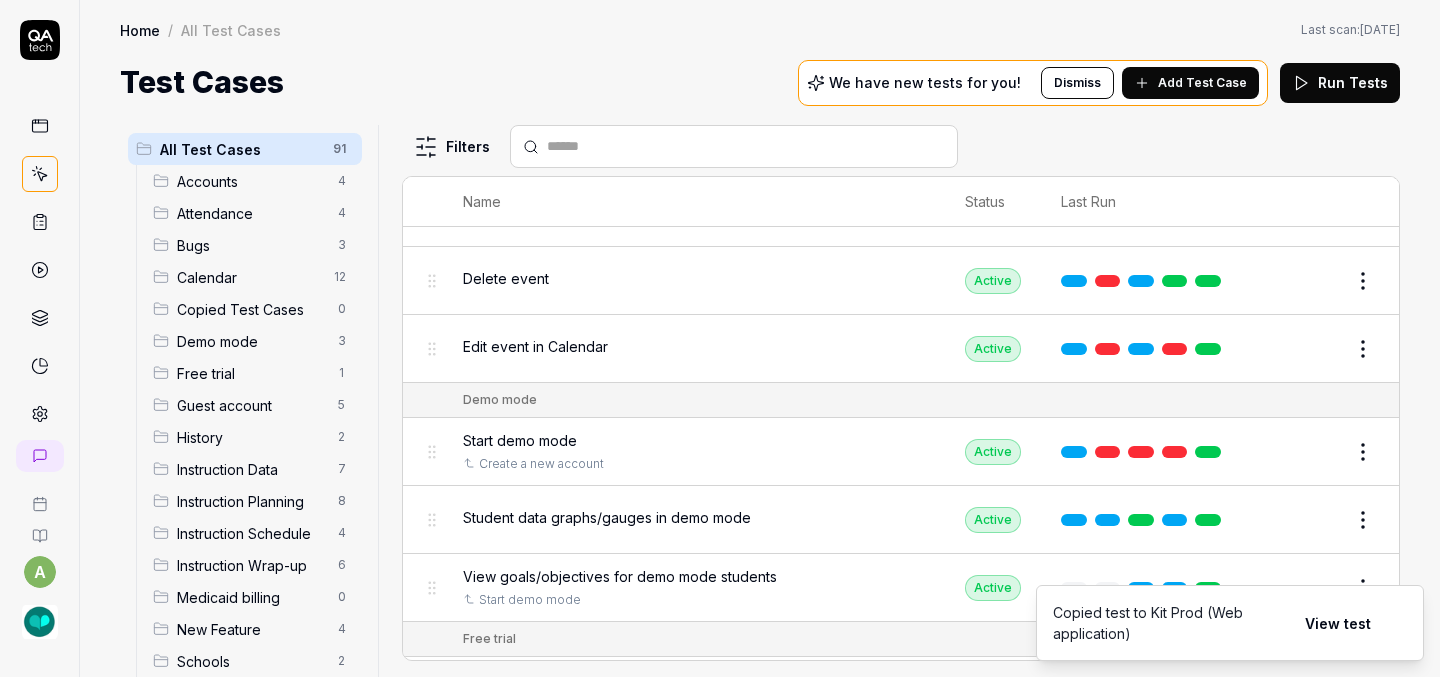 scroll, scrollTop: 1556, scrollLeft: 0, axis: vertical 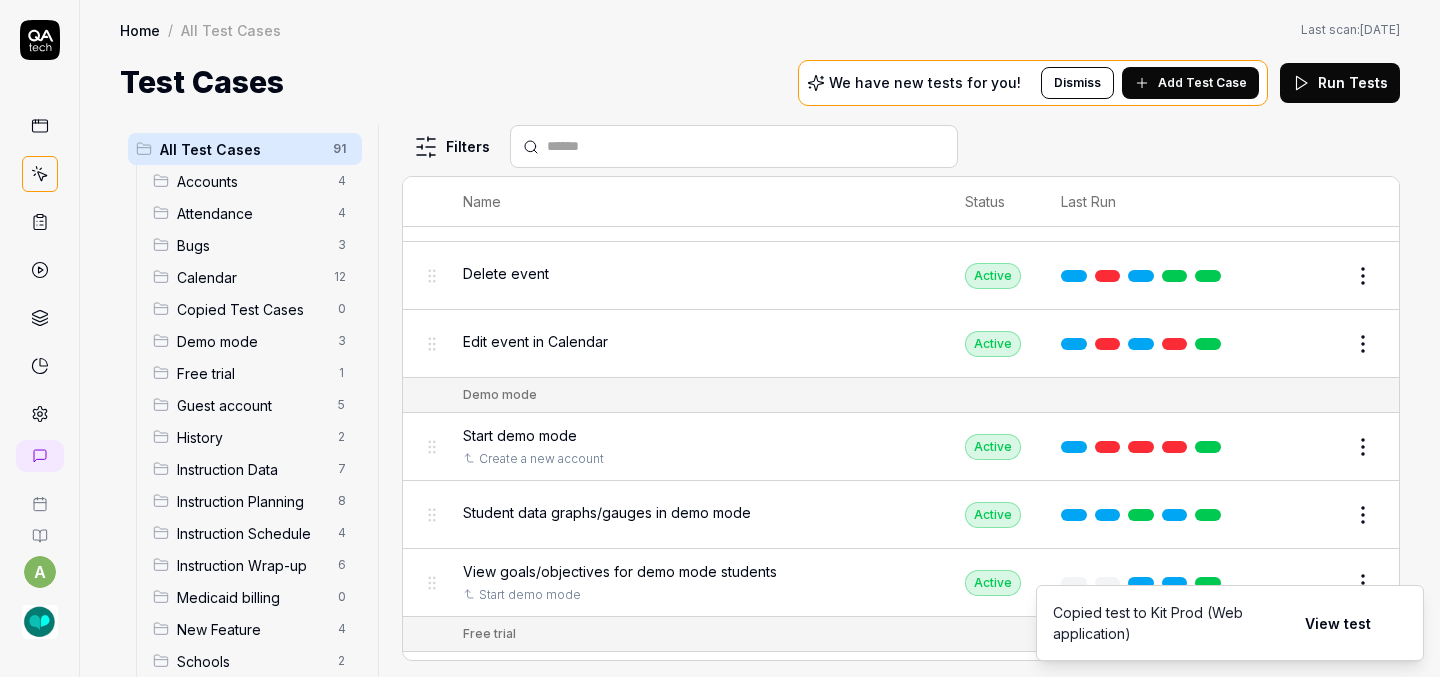 click on "a Home / All Test Cases Home / All Test Cases Last scan:  [DATE] Test Cases We have new tests for you! Dismiss Add Test Case Run Tests All Test Cases 91 Accounts 4 Attendance 4 Bugs 3 Calendar 12 Copied Test Cases 0 Demo mode 3 Free trial 1 Guest account 5 History 2 Instruction Data 7 Instruction Planning 8 Instruction Schedule 4 Instruction Wrap-up 6 Medicaid billing 0 New Feature 4 Schools 2 Sign Up 1 Students 10 Tasks 6 Teachers 3 Templates 6 Filters Name Status Last Run Accounts Edit user information in the Account Details Active Edit Log in to Kit using valid email and password Active Edit Logout from each page Active Edit Request password reset with valid email address Active Edit Attendance Expand row and scroll down Attendance report Active Edit Export Attendance report Active Edit Search and filter by custom date range Active Edit Search for specific attendance records and view attendance statistics Active Edit Bugs Check page scrolling on each page Active Edit Create custom repeating event Edit" at bounding box center (720, 338) 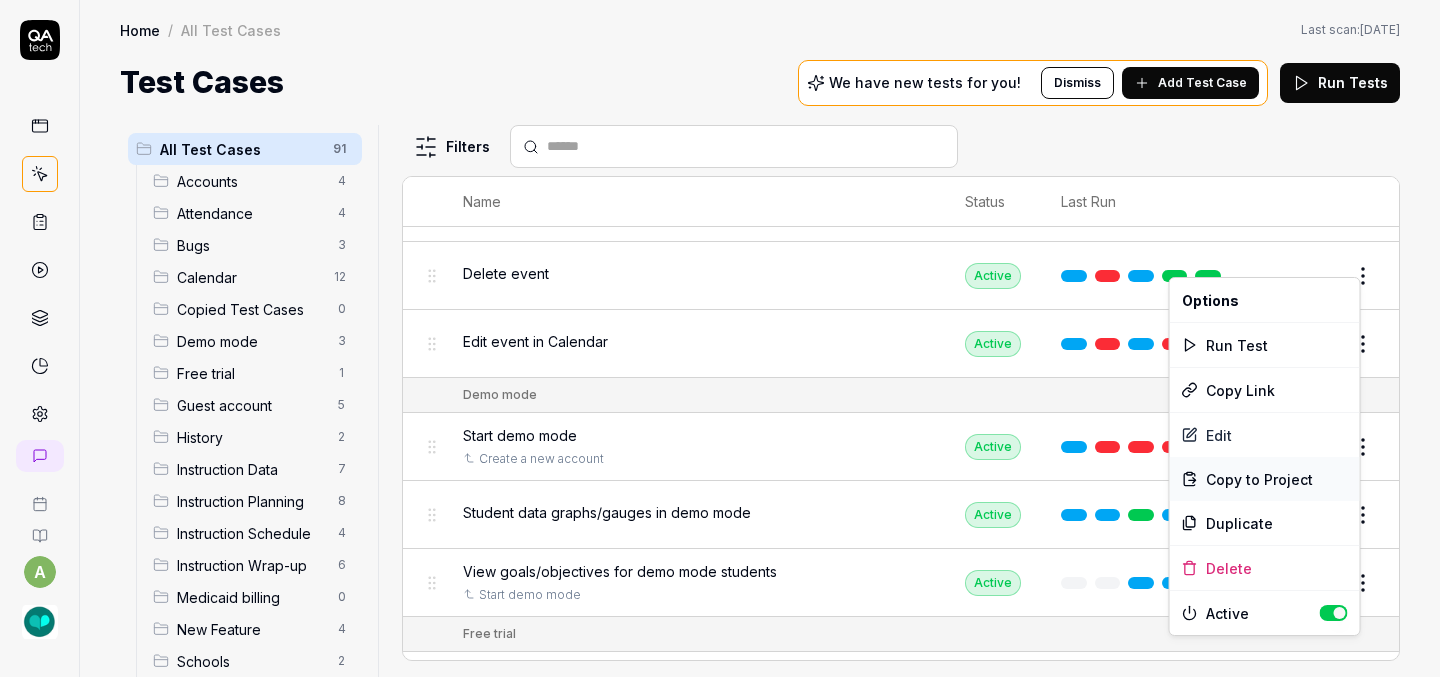 click on "Copy to Project" at bounding box center [1259, 479] 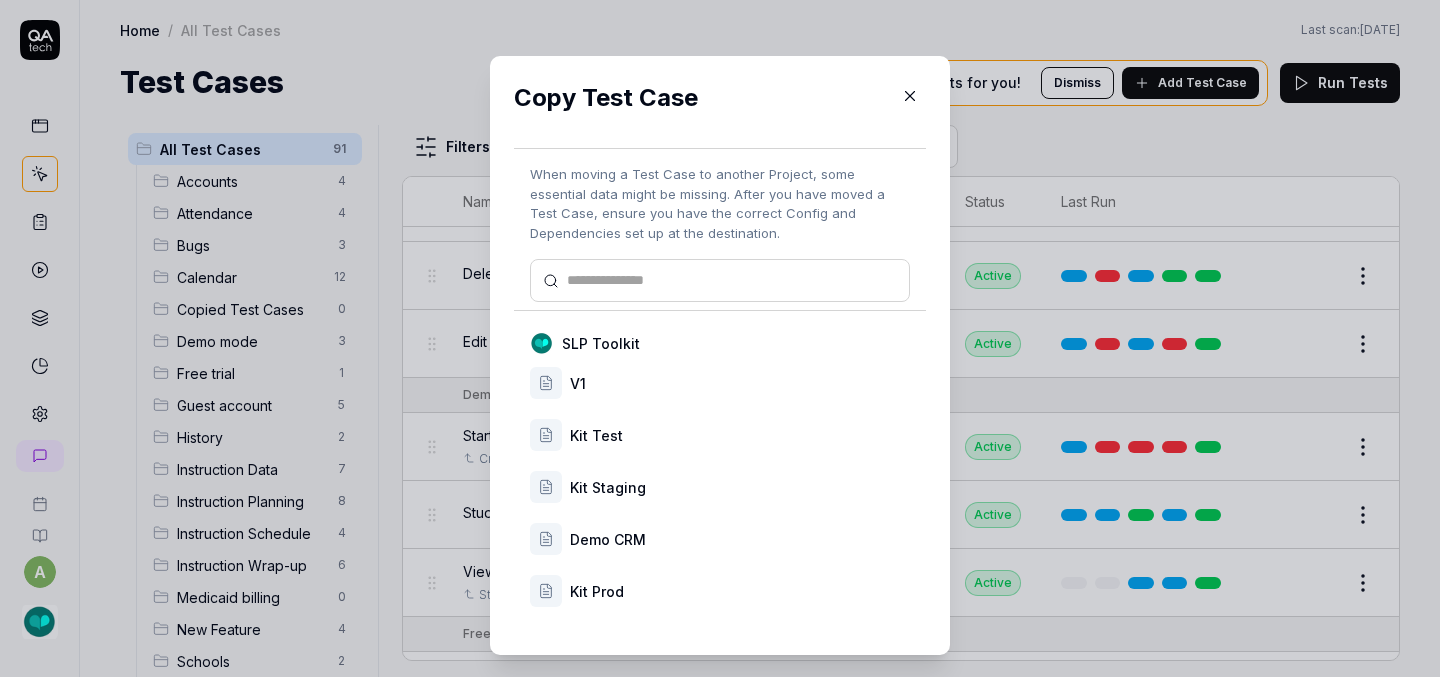 click on "Kit Prod" at bounding box center [740, 591] 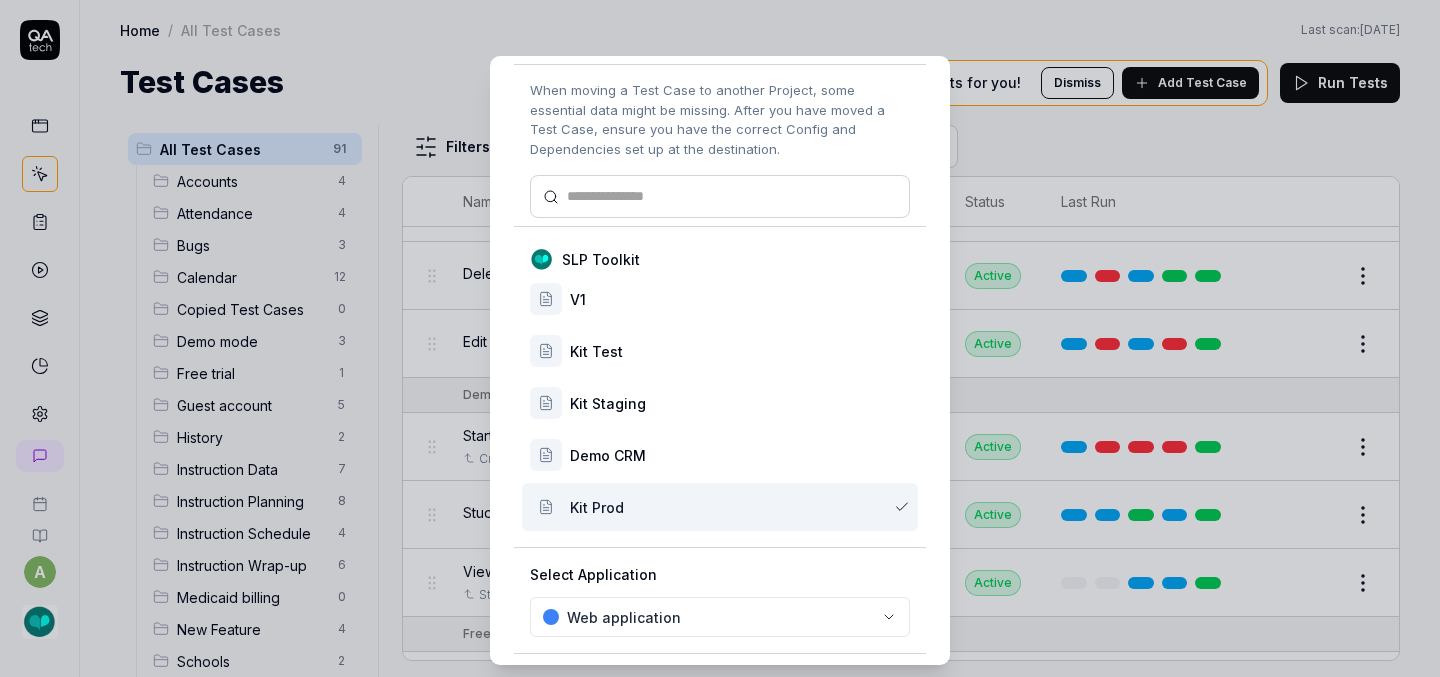 scroll, scrollTop: 167, scrollLeft: 0, axis: vertical 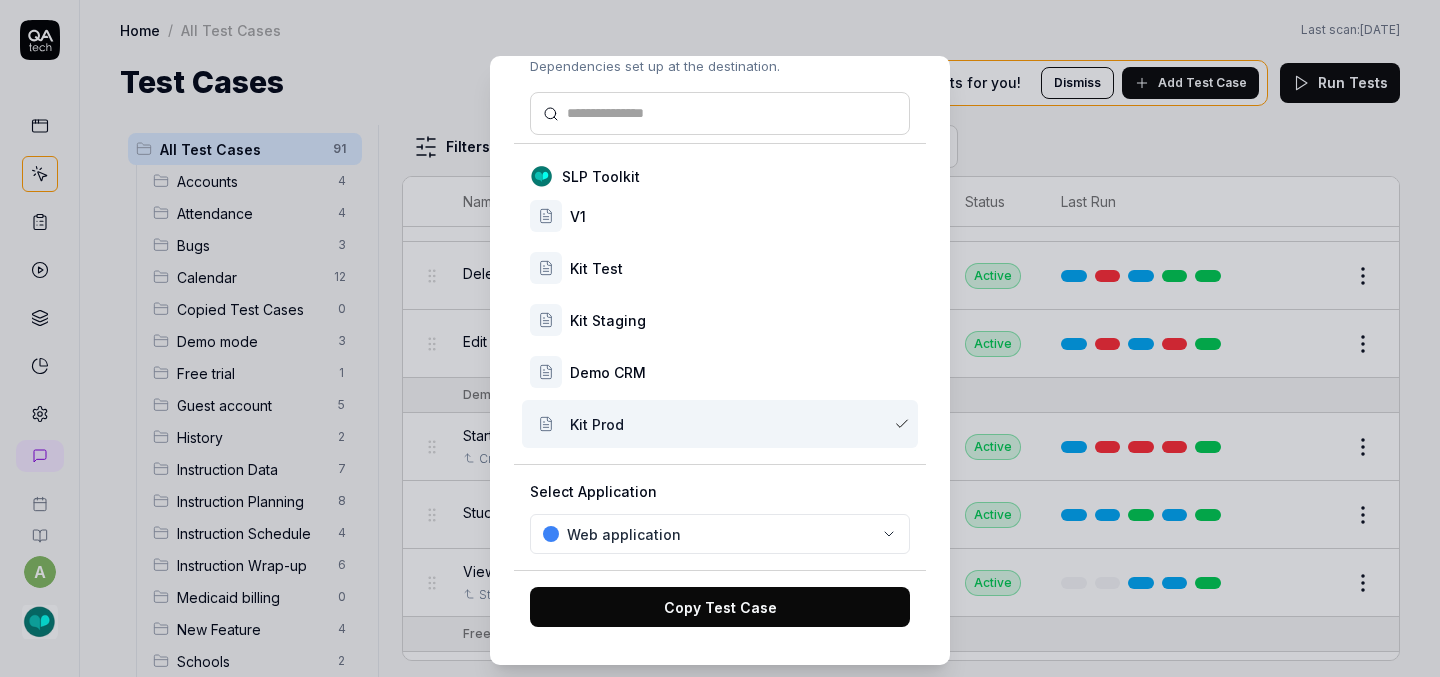 click on "Copy Test Case" at bounding box center (720, 607) 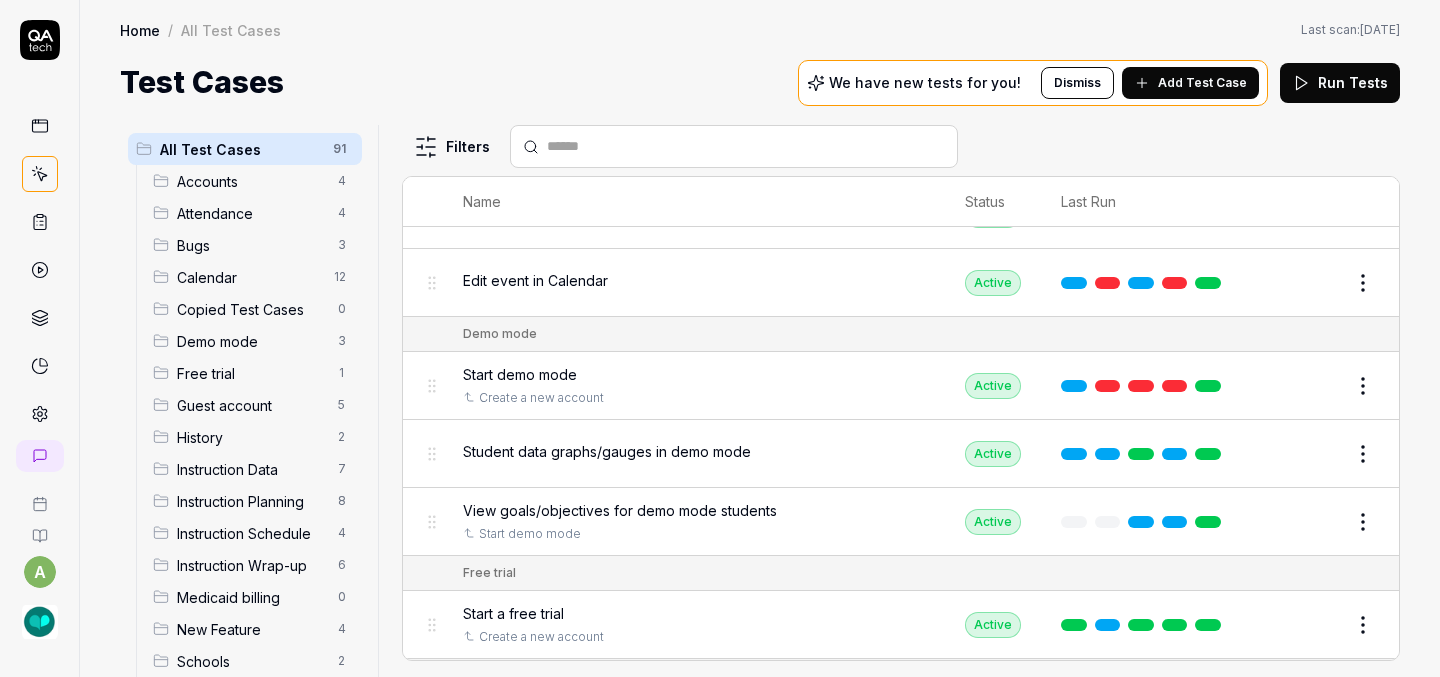 scroll, scrollTop: 1629, scrollLeft: 0, axis: vertical 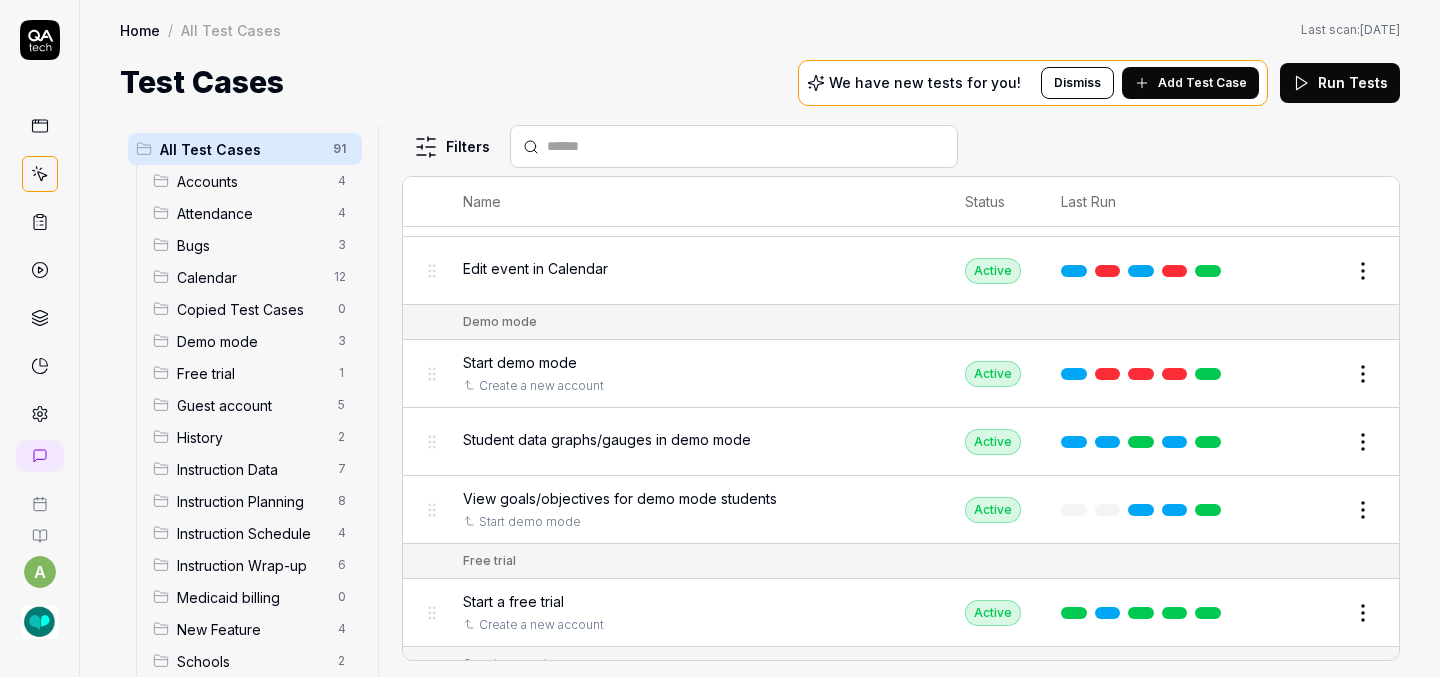 click on "a Home / All Test Cases Home / All Test Cases Last scan:  [DATE] Test Cases We have new tests for you! Dismiss Add Test Case Run Tests All Test Cases 91 Accounts 4 Attendance 4 Bugs 3 Calendar 12 Copied Test Cases 0 Demo mode 3 Free trial 1 Guest account 5 History 2 Instruction Data 7 Instruction Planning 8 Instruction Schedule 4 Instruction Wrap-up 6 Medicaid billing 0 New Feature 4 Schools 2 Sign Up 1 Students 10 Tasks 6 Teachers 3 Templates 6 Filters Name Status Last Run Accounts Edit user information in the Account Details Active Edit Log in to Kit using valid email and password Active Edit Logout from each page Active Edit Request password reset with valid email address Active Edit Attendance Expand row and scroll down Attendance report Active Edit Export Attendance report Active Edit Search and filter by custom date range Active Edit Search for specific attendance records and view attendance statistics Active Edit Bugs Check page scrolling on each page Active Edit Create custom repeating event Edit" at bounding box center [720, 338] 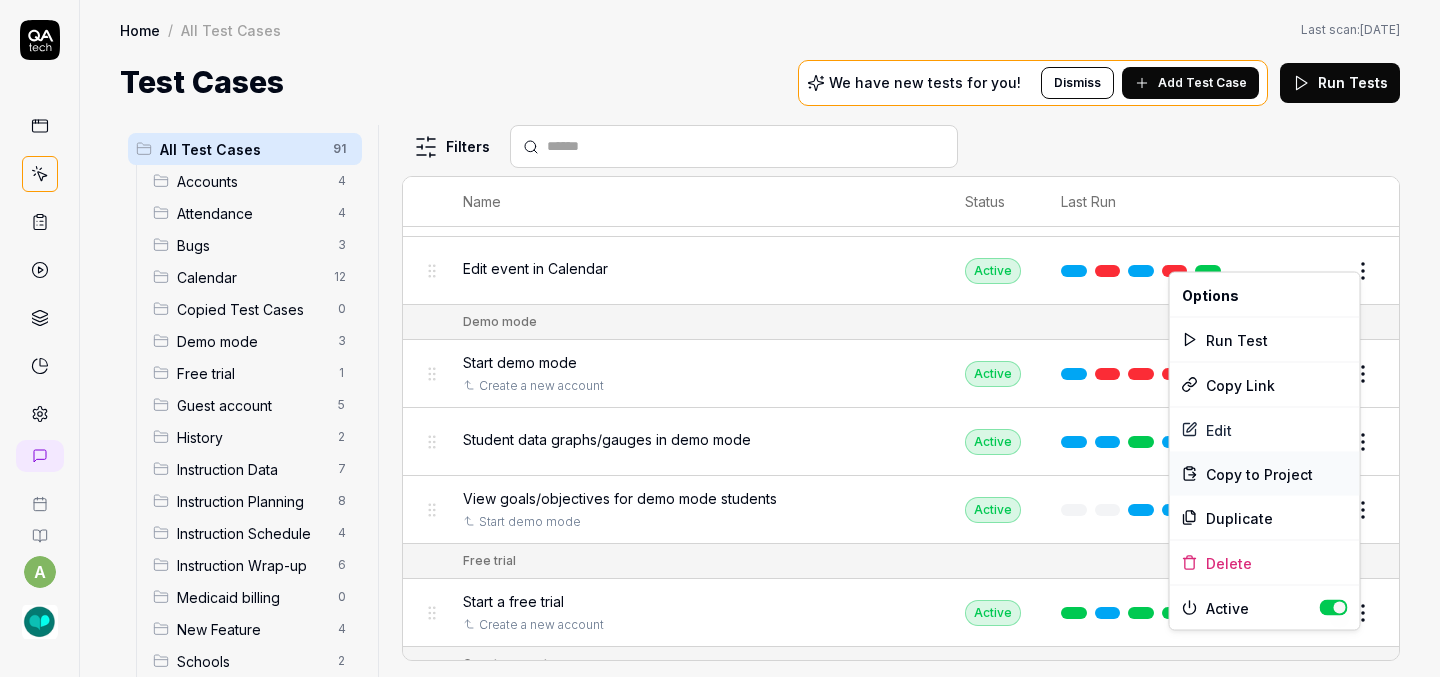 click on "Copy to Project" at bounding box center (1259, 473) 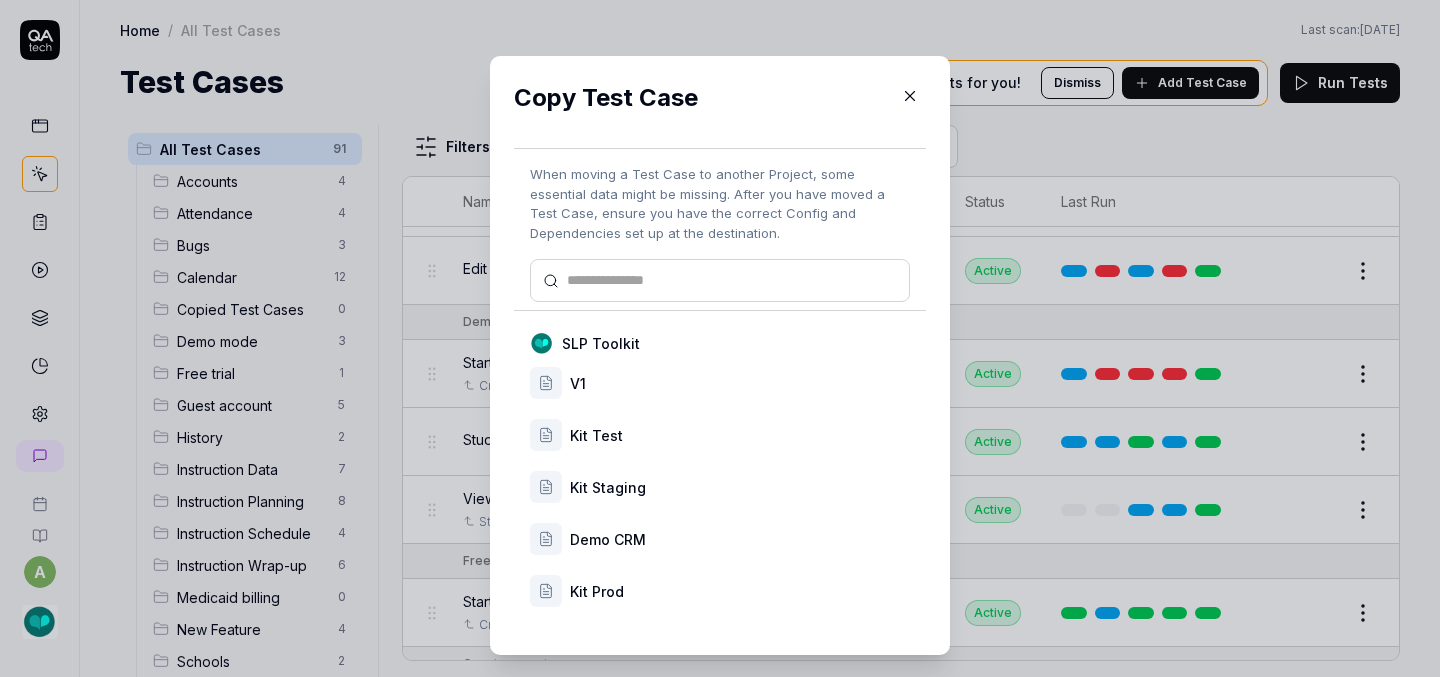 scroll, scrollTop: 33, scrollLeft: 0, axis: vertical 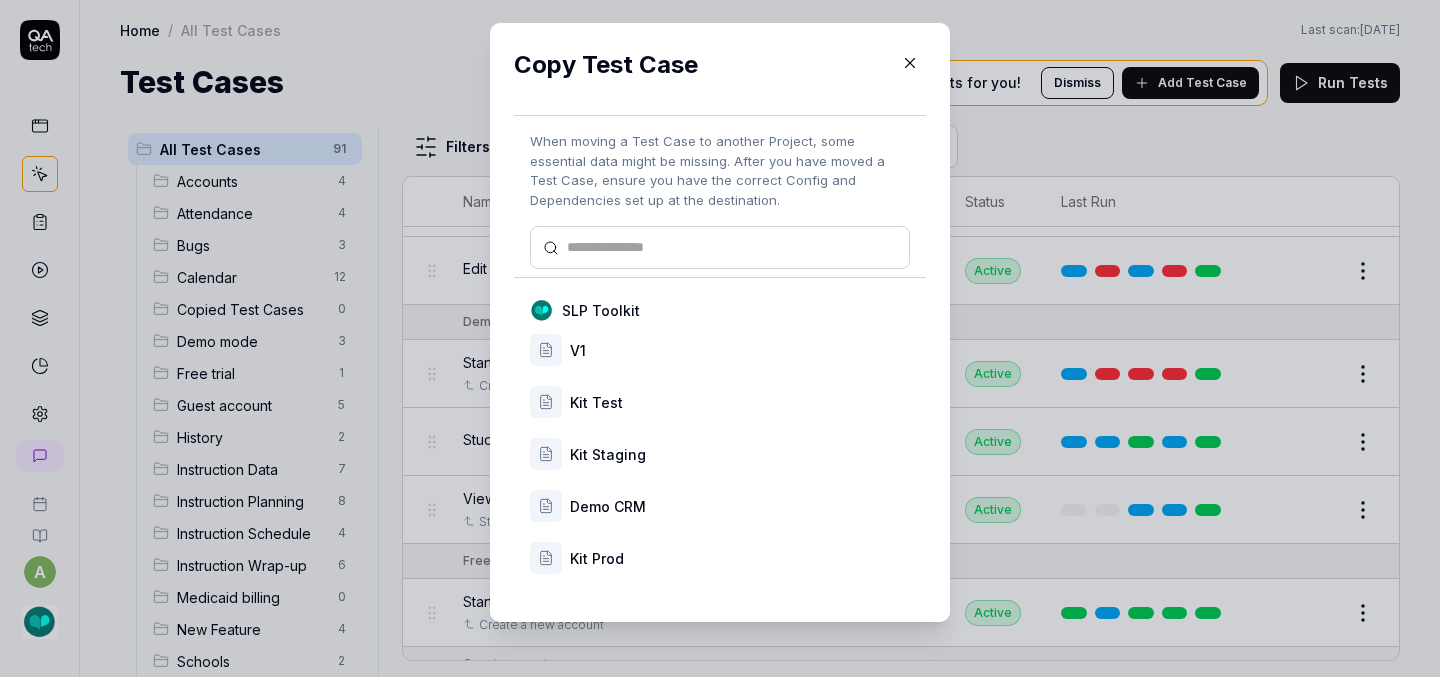 click on "Kit Prod" at bounding box center (740, 558) 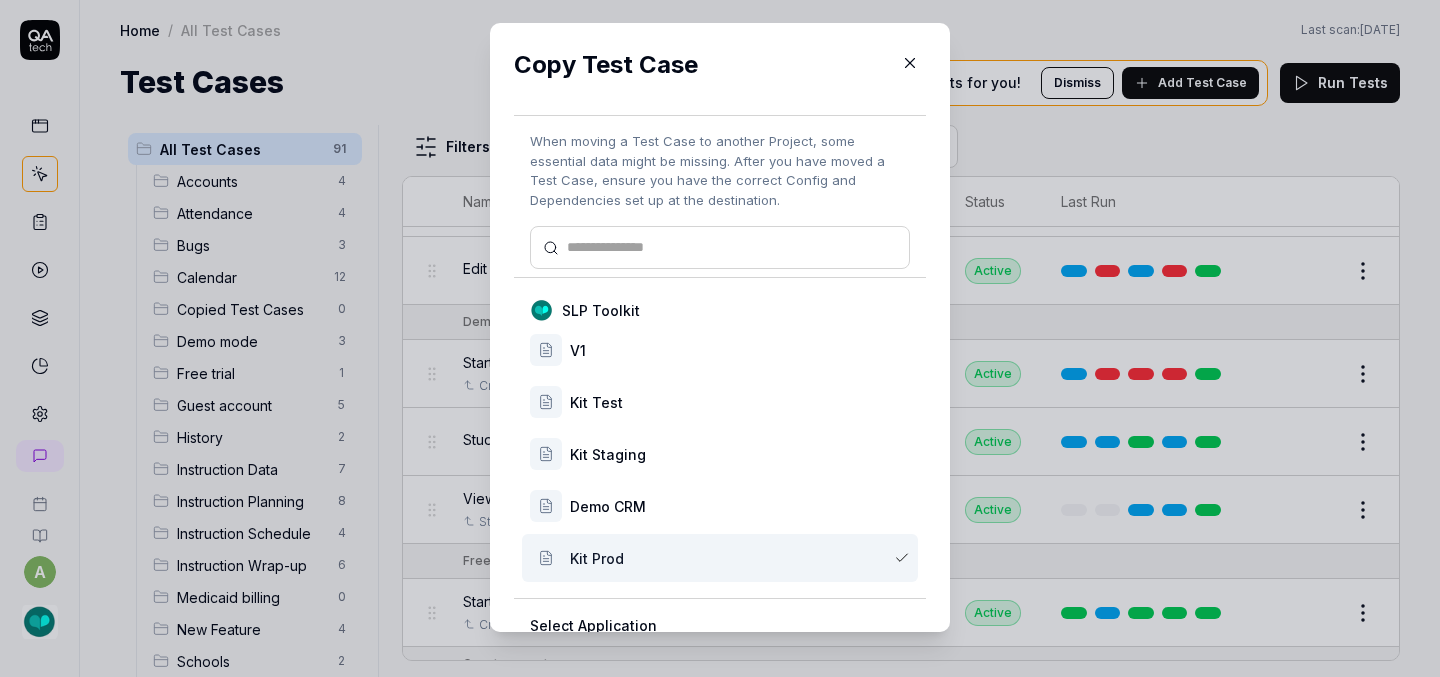scroll, scrollTop: 167, scrollLeft: 0, axis: vertical 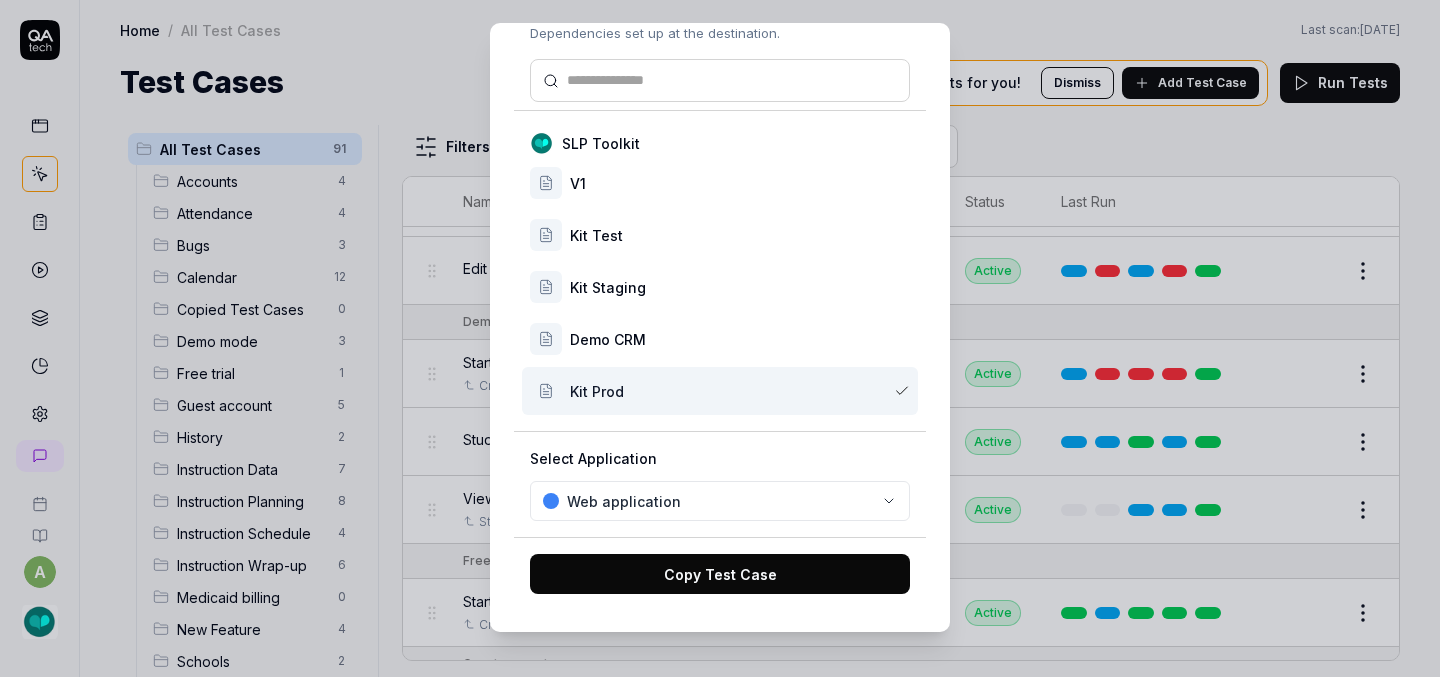 click on "Copy Test Case" at bounding box center (720, 574) 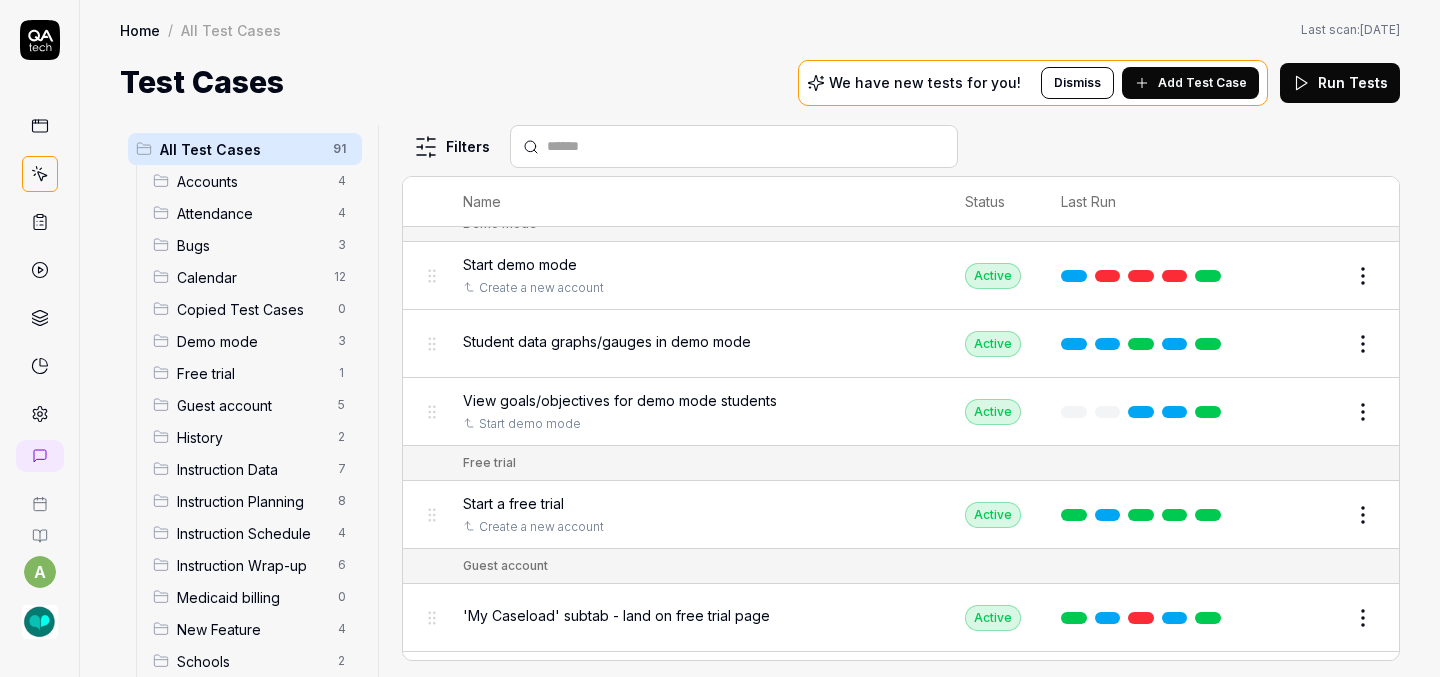 scroll, scrollTop: 1740, scrollLeft: 0, axis: vertical 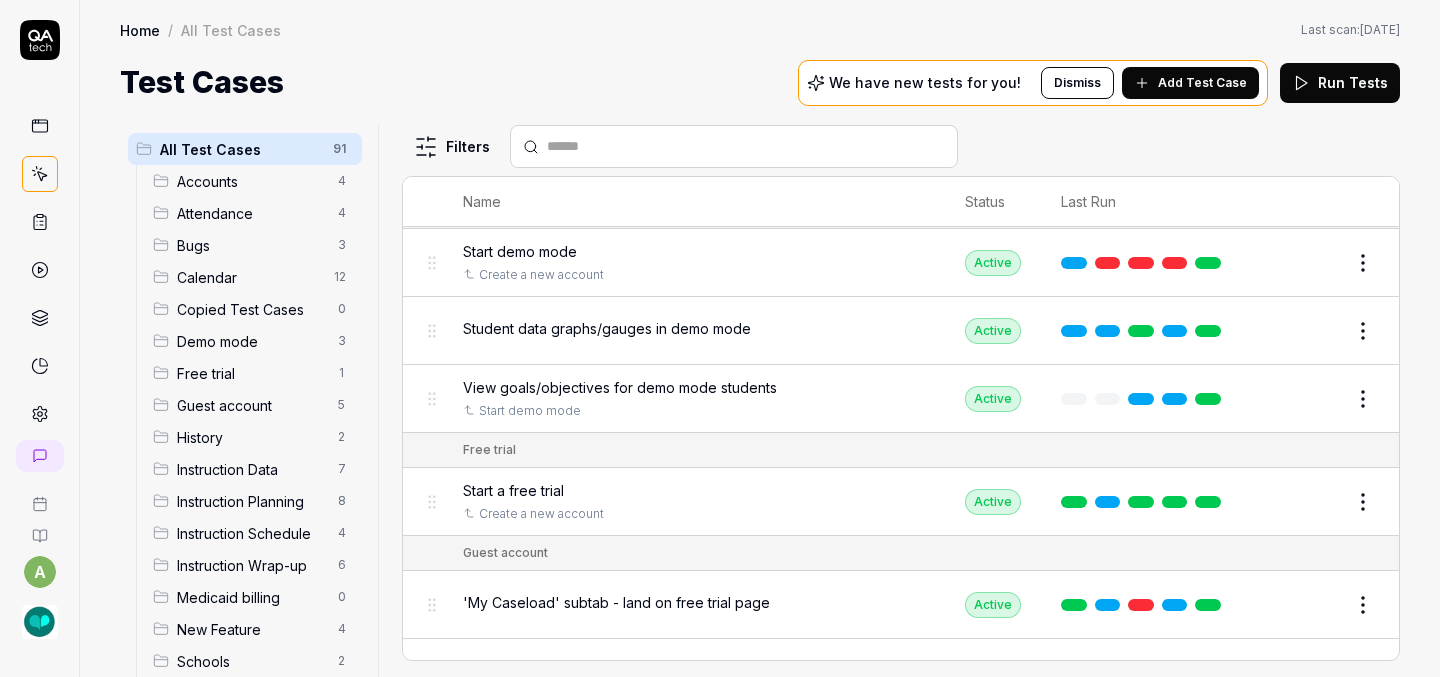 click on "a Home / All Test Cases Home / All Test Cases Last scan:  [DATE] Test Cases We have new tests for you! Dismiss Add Test Case Run Tests All Test Cases 91 Accounts 4 Attendance 4 Bugs 3 Calendar 12 Copied Test Cases 0 Demo mode 3 Free trial 1 Guest account 5 History 2 Instruction Data 7 Instruction Planning 8 Instruction Schedule 4 Instruction Wrap-up 6 Medicaid billing 0 New Feature 4 Schools 2 Sign Up 1 Students 10 Tasks 6 Teachers 3 Templates 6 Filters Name Status Last Run Accounts Edit user information in the Account Details Active Edit Log in to Kit using valid email and password Active Edit Logout from each page Active Edit Request password reset with valid email address Active Edit Attendance Expand row and scroll down Attendance report Active Edit Export Attendance report Active Edit Search and filter by custom date range Active Edit Search for specific attendance records and view attendance statistics Active Edit Bugs Check page scrolling on each page Active Edit Create custom repeating event Edit" at bounding box center [720, 338] 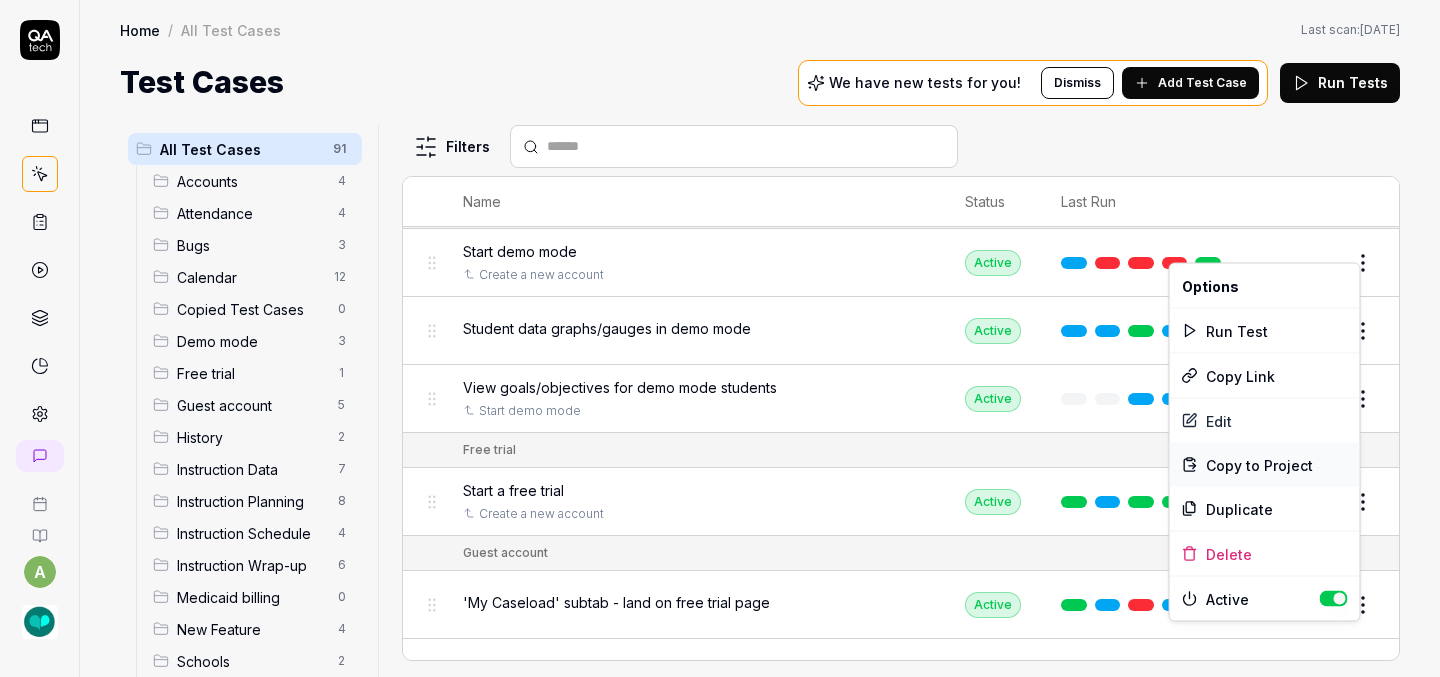 click on "Copy to Project" at bounding box center (1259, 464) 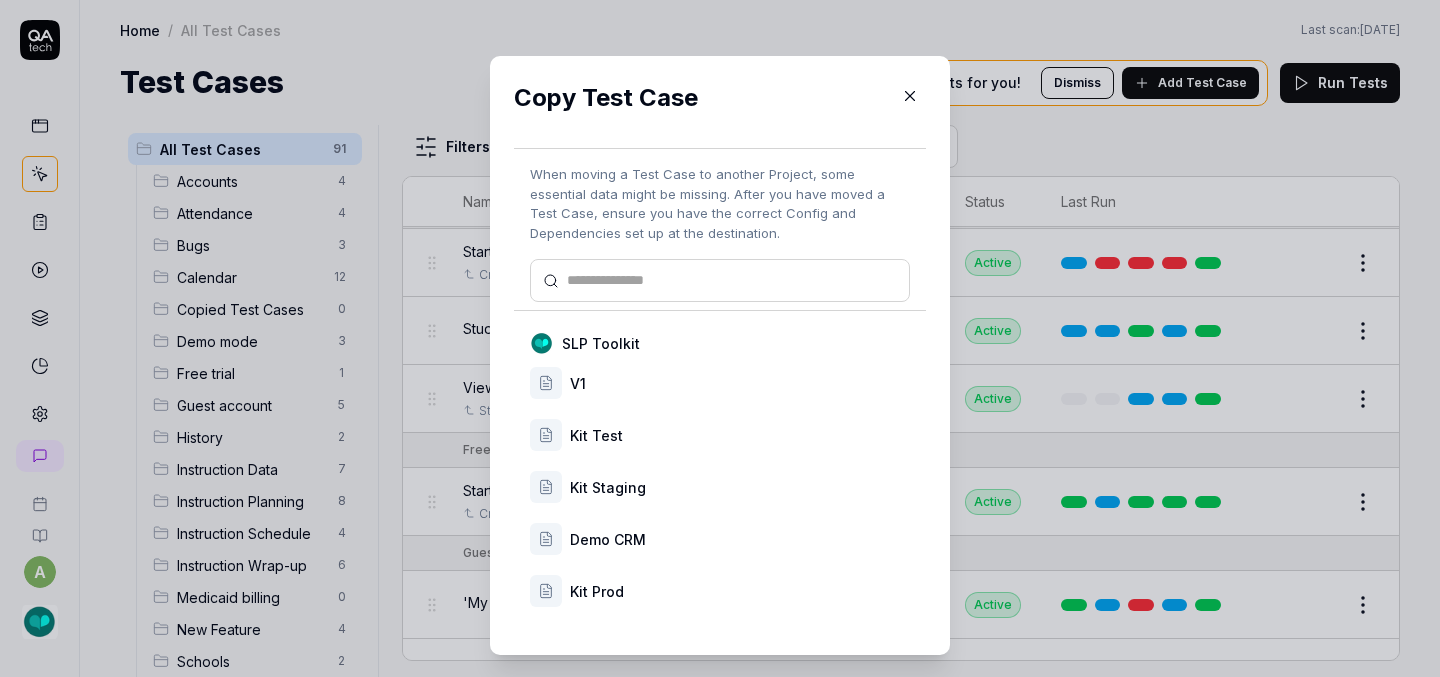 scroll, scrollTop: 33, scrollLeft: 0, axis: vertical 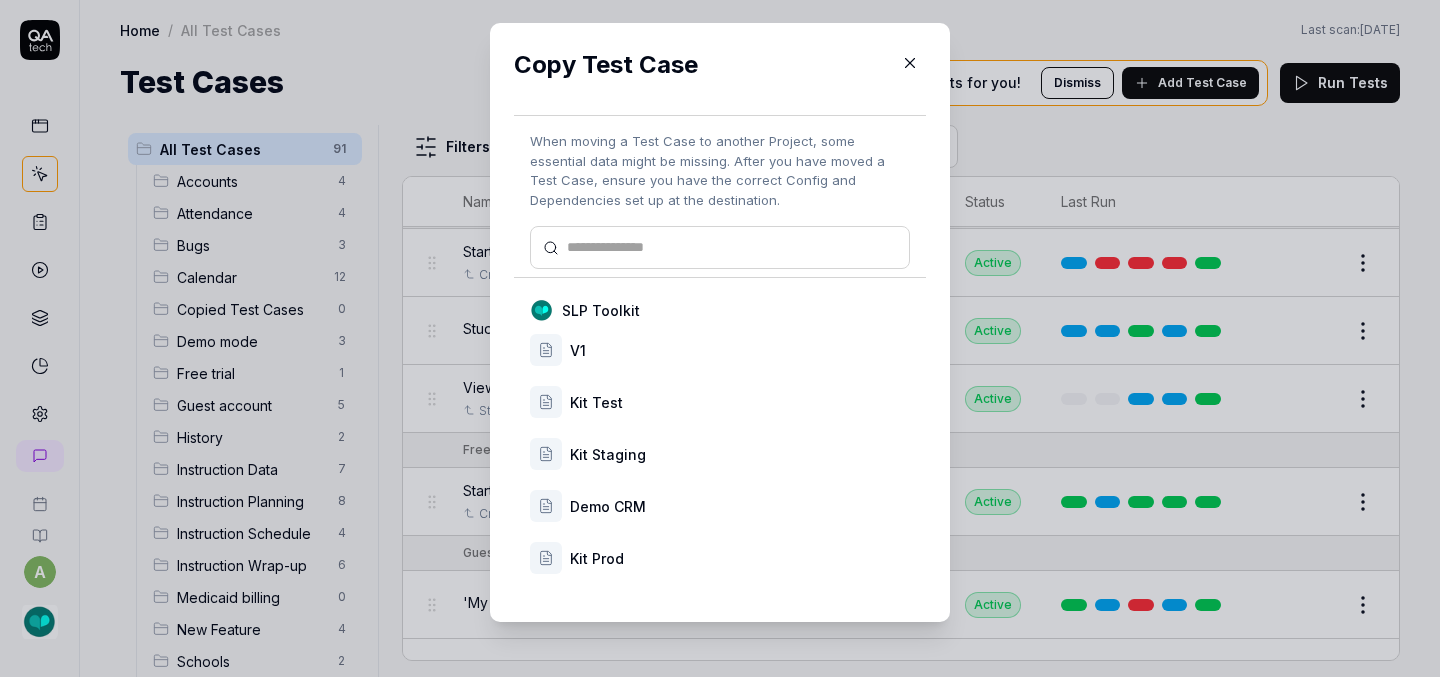 click on "Kit Prod" at bounding box center [740, 558] 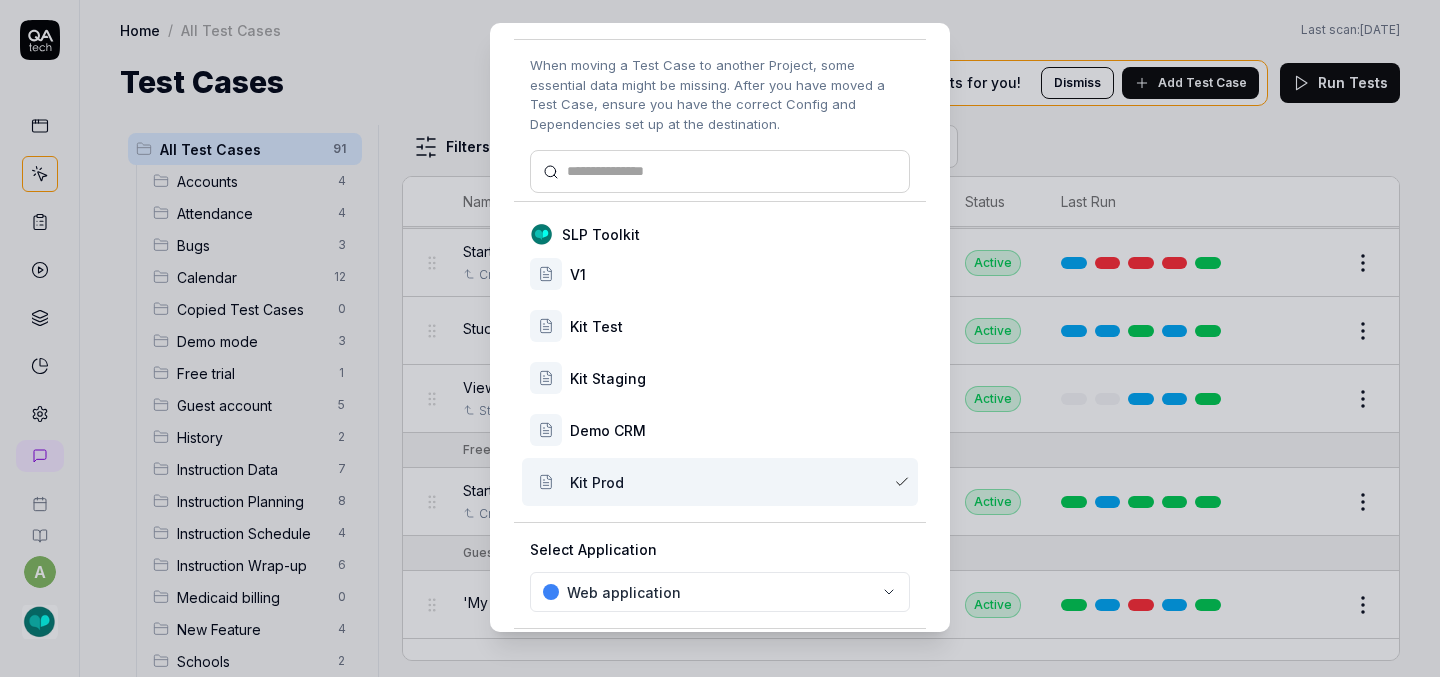 scroll, scrollTop: 167, scrollLeft: 0, axis: vertical 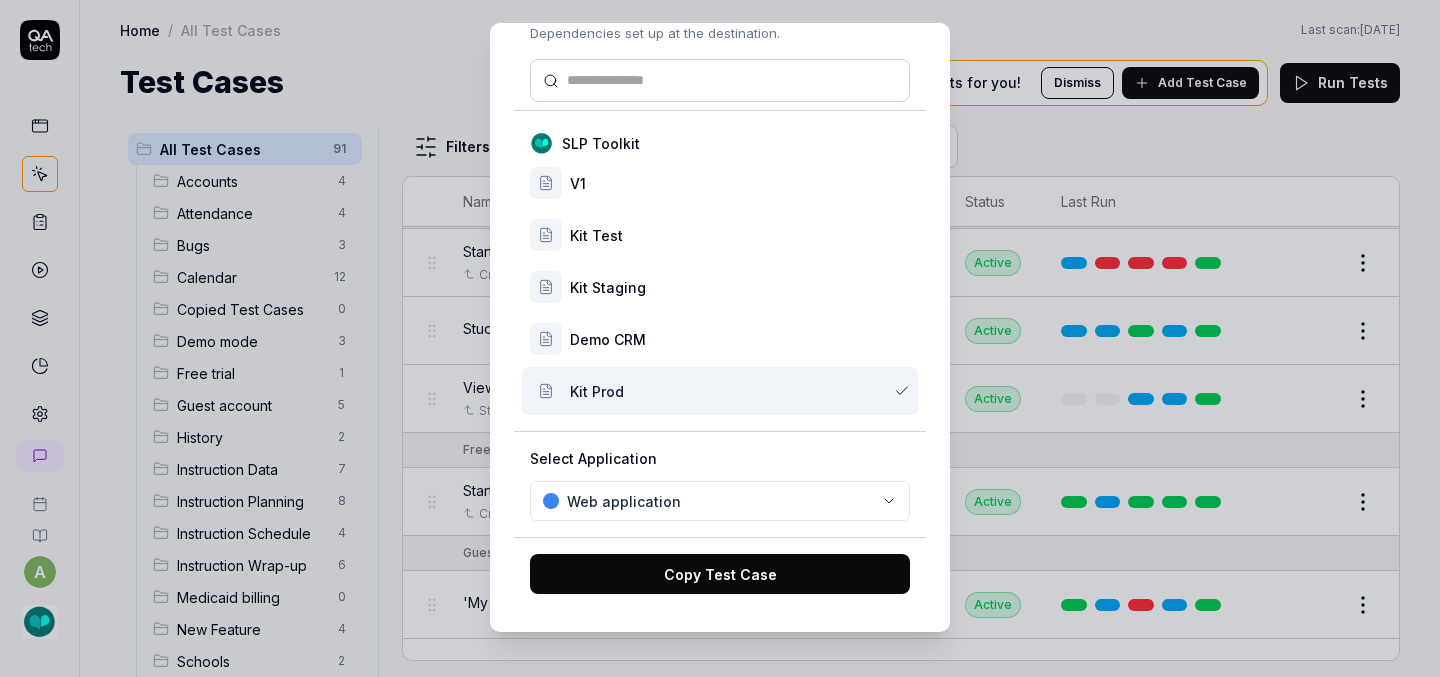 click on "Copy Test Case" at bounding box center (720, 574) 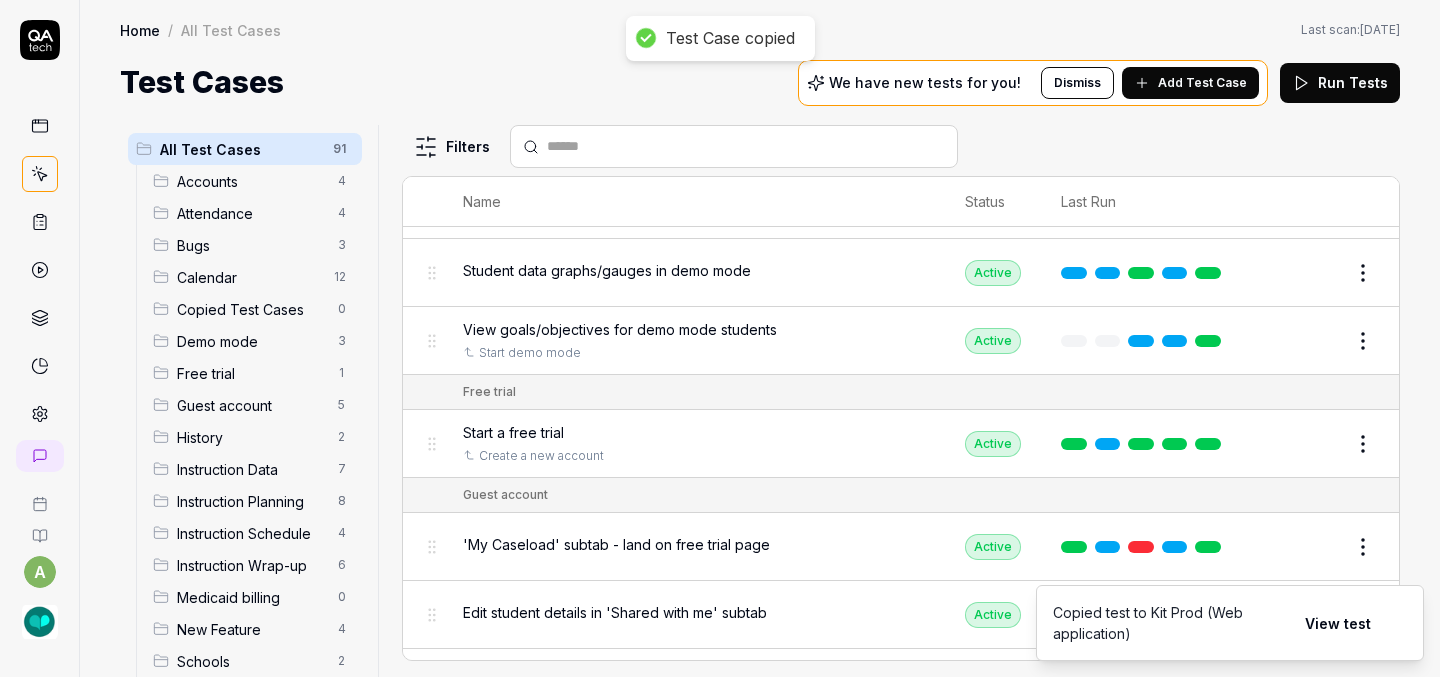 scroll, scrollTop: 1801, scrollLeft: 0, axis: vertical 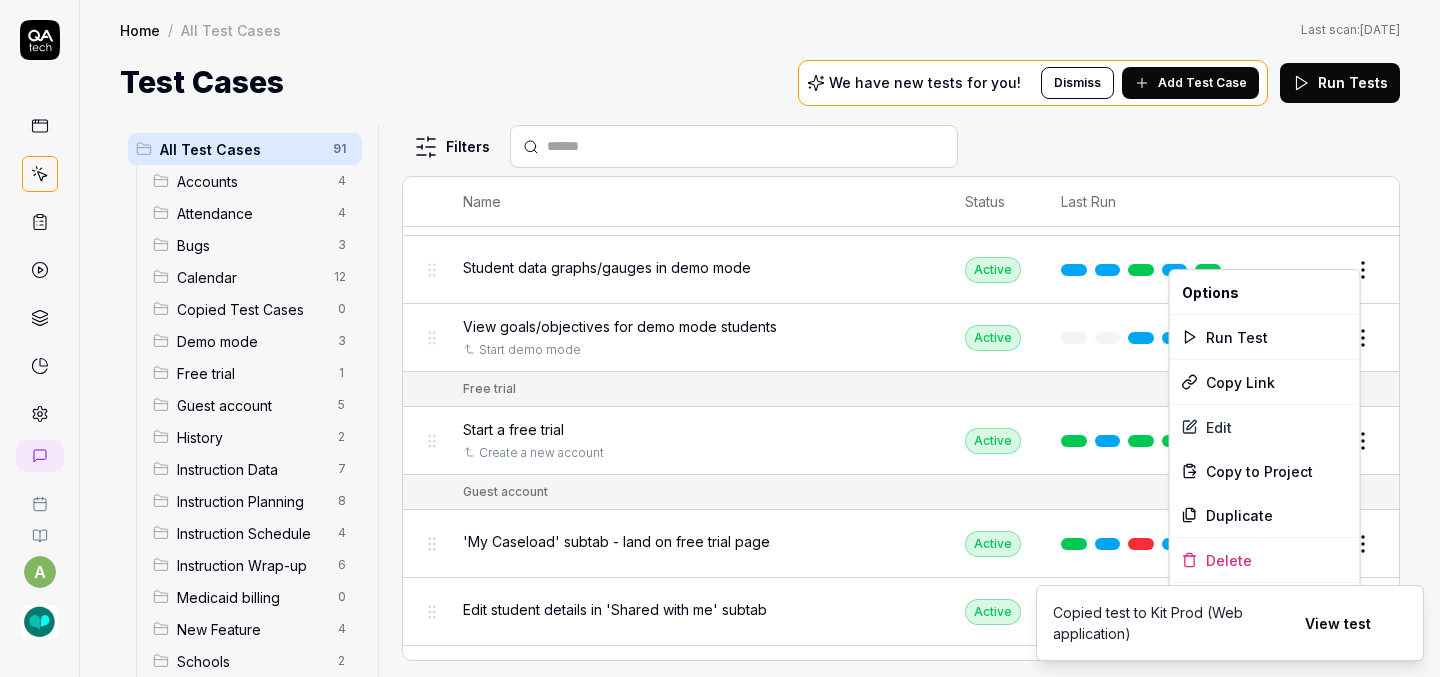 click on "a Home / All Test Cases Home / All Test Cases Last scan:  [DATE] Test Cases We have new tests for you! Dismiss Add Test Case Run Tests All Test Cases 91 Accounts 4 Attendance 4 Bugs 3 Calendar 12 Copied Test Cases 0 Demo mode 3 Free trial 1 Guest account 5 History 2 Instruction Data 7 Instruction Planning 8 Instruction Schedule 4 Instruction Wrap-up 6 Medicaid billing 0 New Feature 4 Schools 2 Sign Up 1 Students 10 Tasks 6 Teachers 3 Templates 6 Filters Name Status Last Run Accounts Edit user information in the Account Details Active Edit Log in to Kit using valid email and password Active Edit Logout from each page Active Edit Request password reset with valid email address Active Edit Attendance Expand row and scroll down Attendance report Active Edit Export Attendance report Active Edit Search and filter by custom date range Active Edit Search for specific attendance records and view attendance statistics Active Edit Bugs Check page scrolling on each page Active Edit Create custom repeating event Edit" at bounding box center [720, 338] 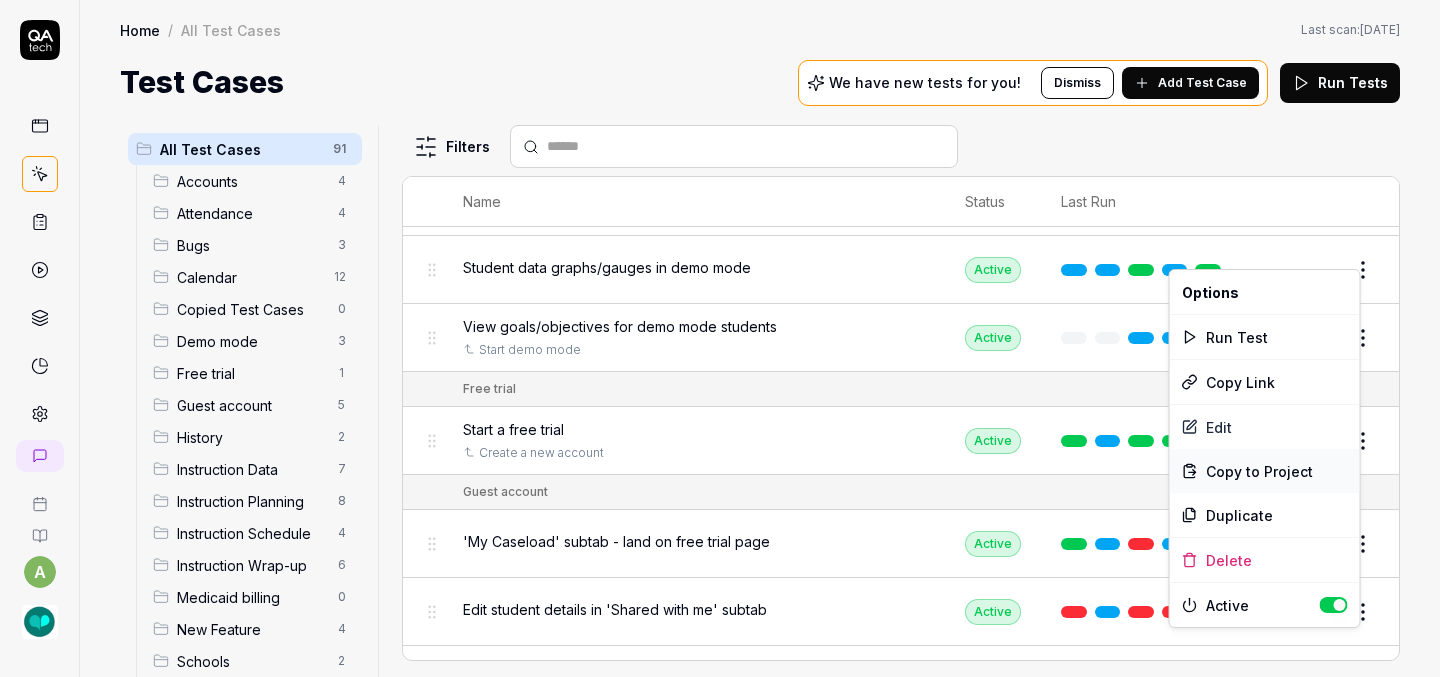 click on "Copy to Project" at bounding box center [1259, 471] 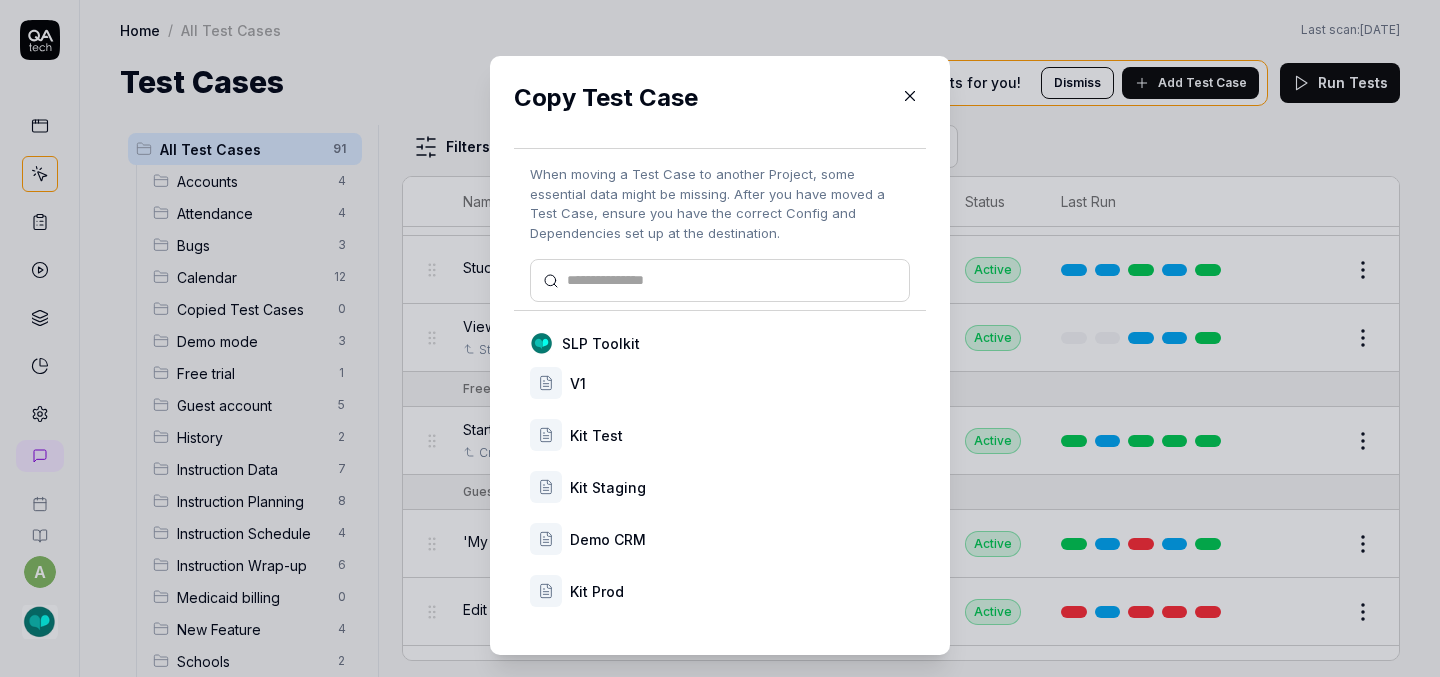 scroll, scrollTop: 33, scrollLeft: 0, axis: vertical 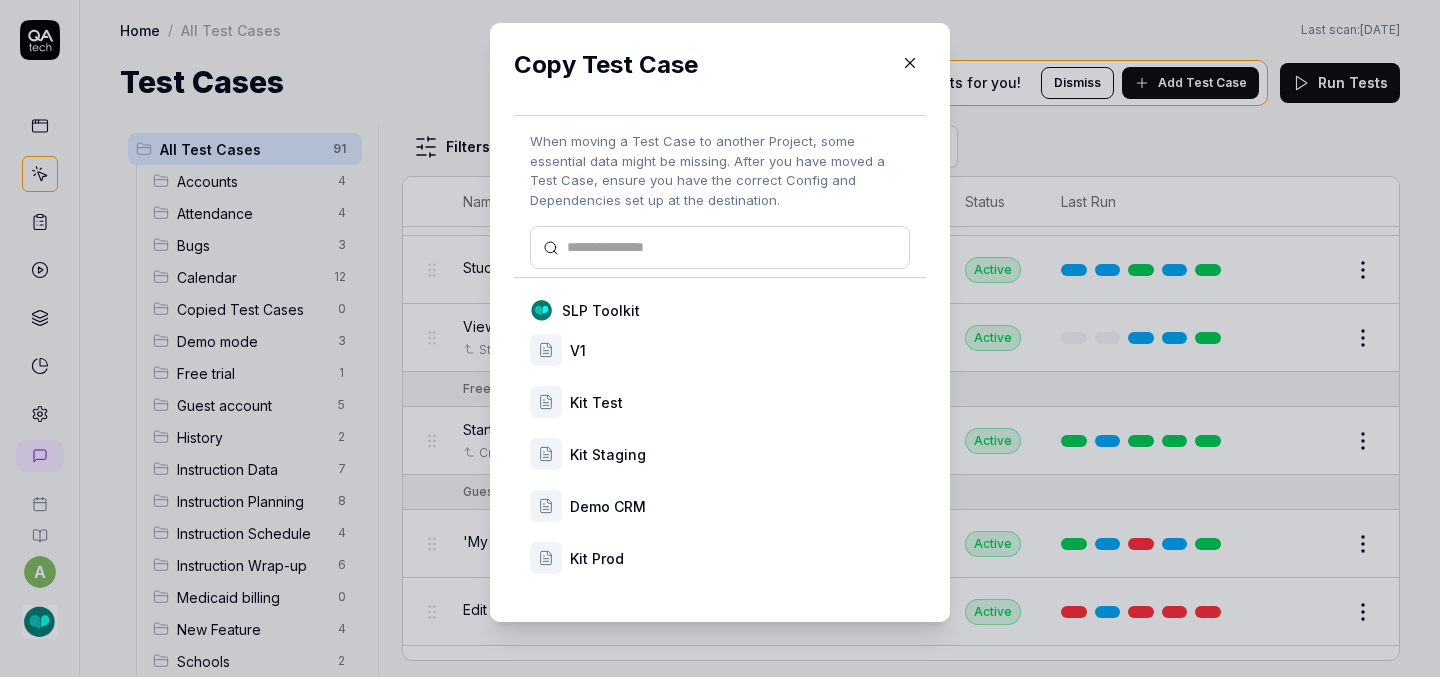 click on "Kit Prod" at bounding box center (740, 558) 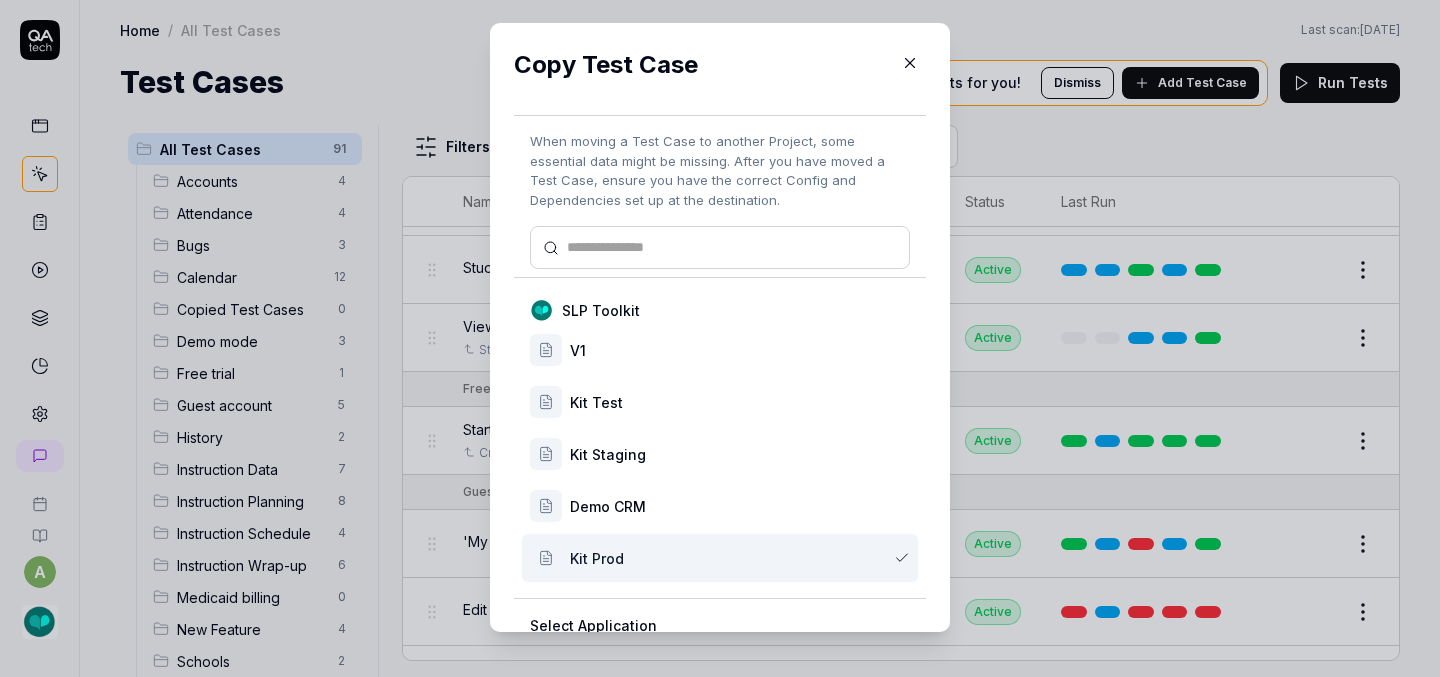scroll, scrollTop: 167, scrollLeft: 0, axis: vertical 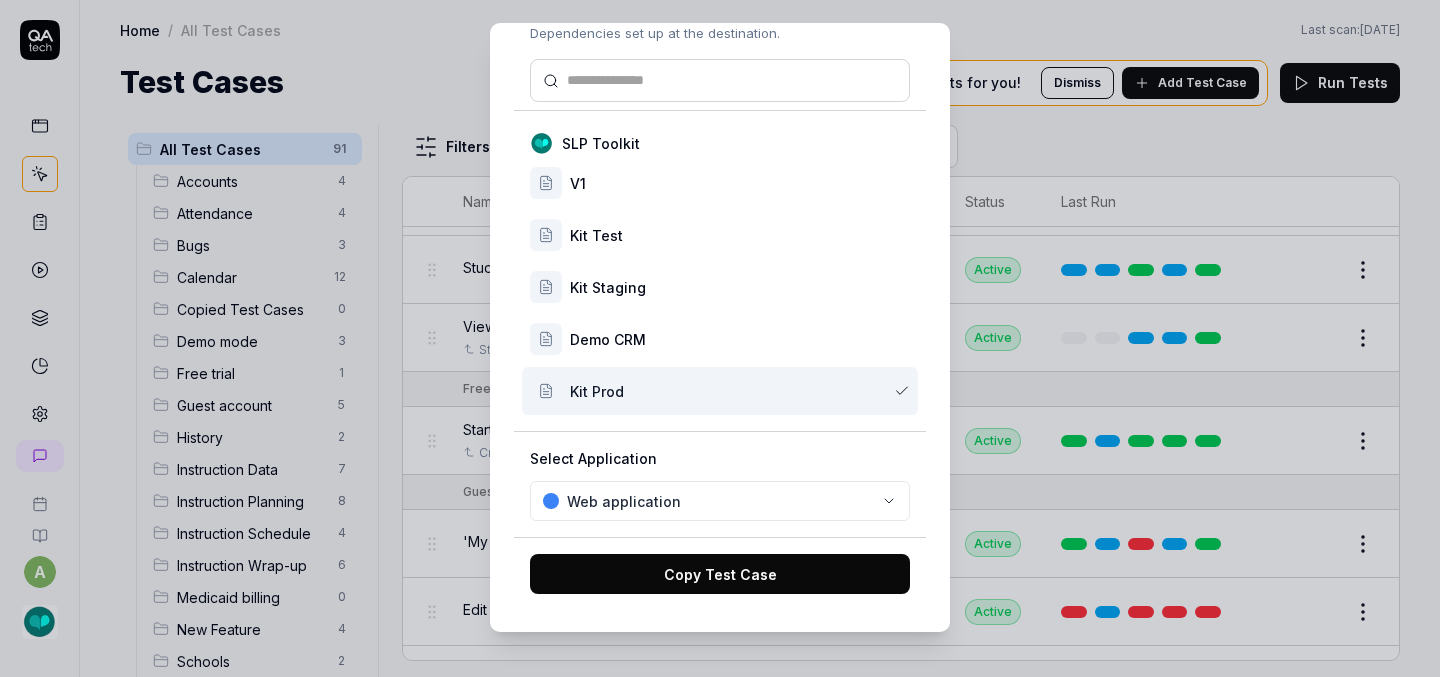 click on "Copy Test Case" at bounding box center [720, 574] 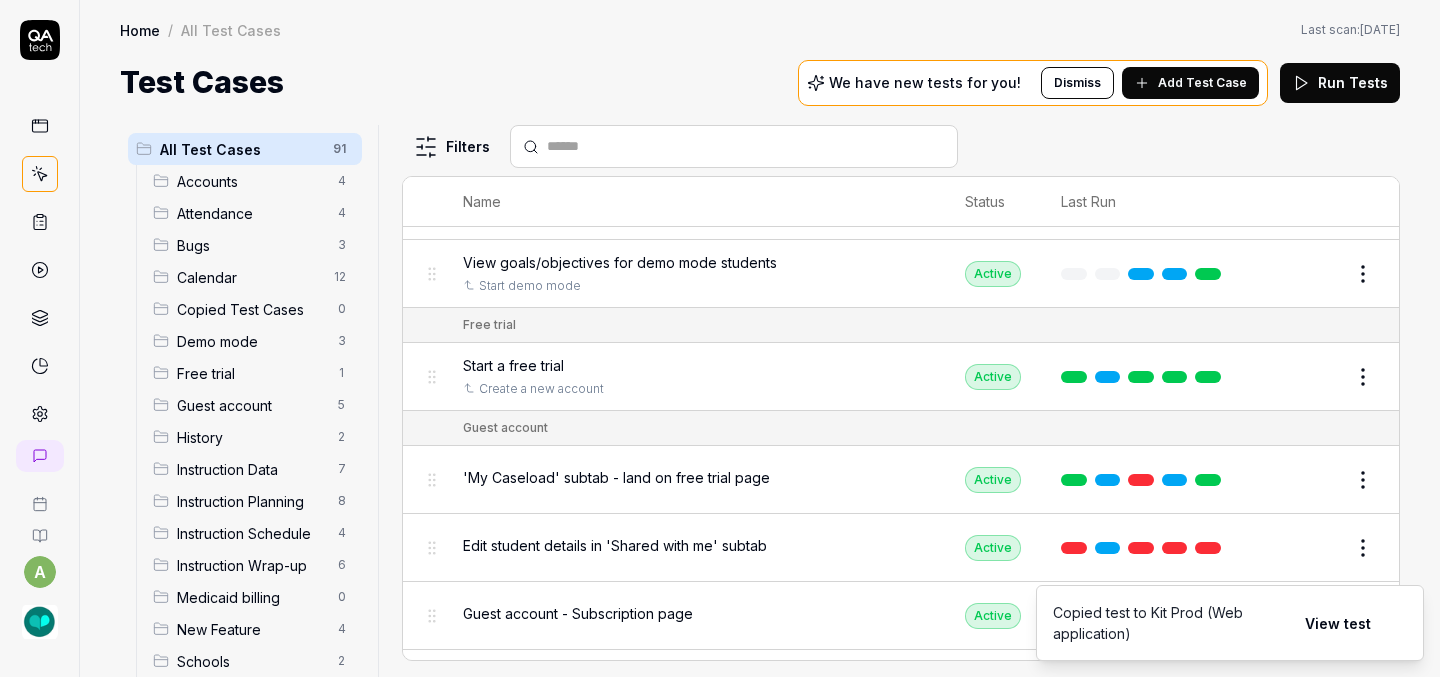 scroll, scrollTop: 1870, scrollLeft: 0, axis: vertical 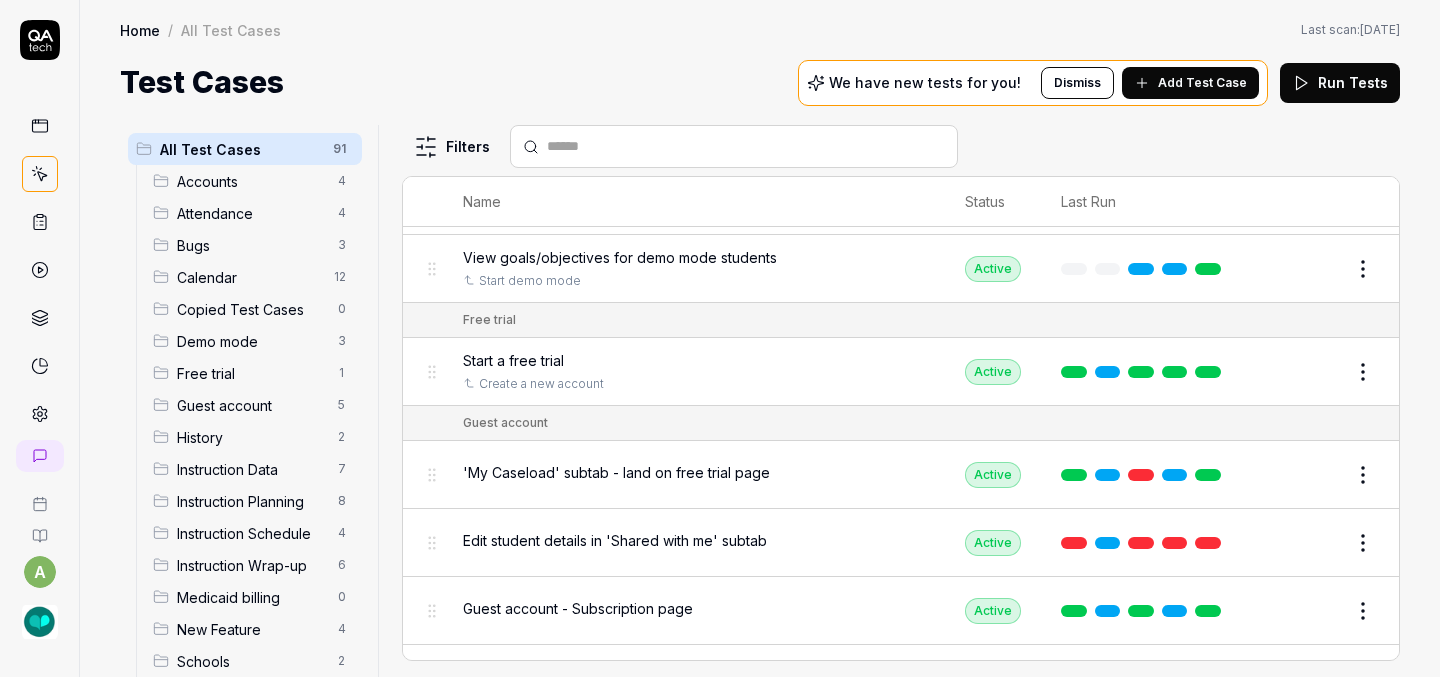 click on "a Home / All Test Cases Home / All Test Cases Last scan:  [DATE] Test Cases We have new tests for you! Dismiss Add Test Case Run Tests All Test Cases 91 Accounts 4 Attendance 4 Bugs 3 Calendar 12 Copied Test Cases 0 Demo mode 3 Free trial 1 Guest account 5 History 2 Instruction Data 7 Instruction Planning 8 Instruction Schedule 4 Instruction Wrap-up 6 Medicaid billing 0 New Feature 4 Schools 2 Sign Up 1 Students 10 Tasks 6 Teachers 3 Templates 6 Filters Name Status Last Run Accounts Edit user information in the Account Details Active Edit Log in to Kit using valid email and password Active Edit Logout from each page Active Edit Request password reset with valid email address Active Edit Attendance Expand row and scroll down Attendance report Active Edit Export Attendance report Active Edit Search and filter by custom date range Active Edit Search for specific attendance records and view attendance statistics Active Edit Bugs Check page scrolling on each page Active Edit Create custom repeating event Edit" at bounding box center [720, 338] 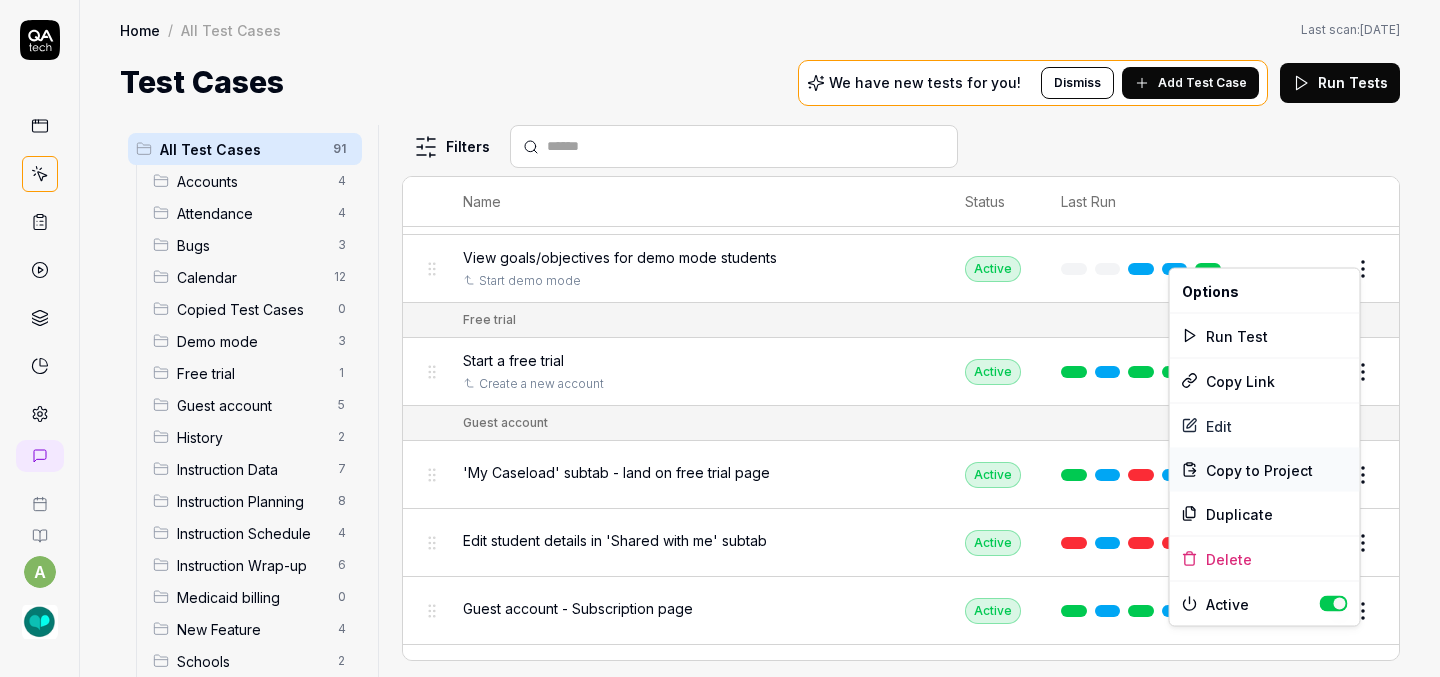 click on "Copy to Project" at bounding box center [1259, 469] 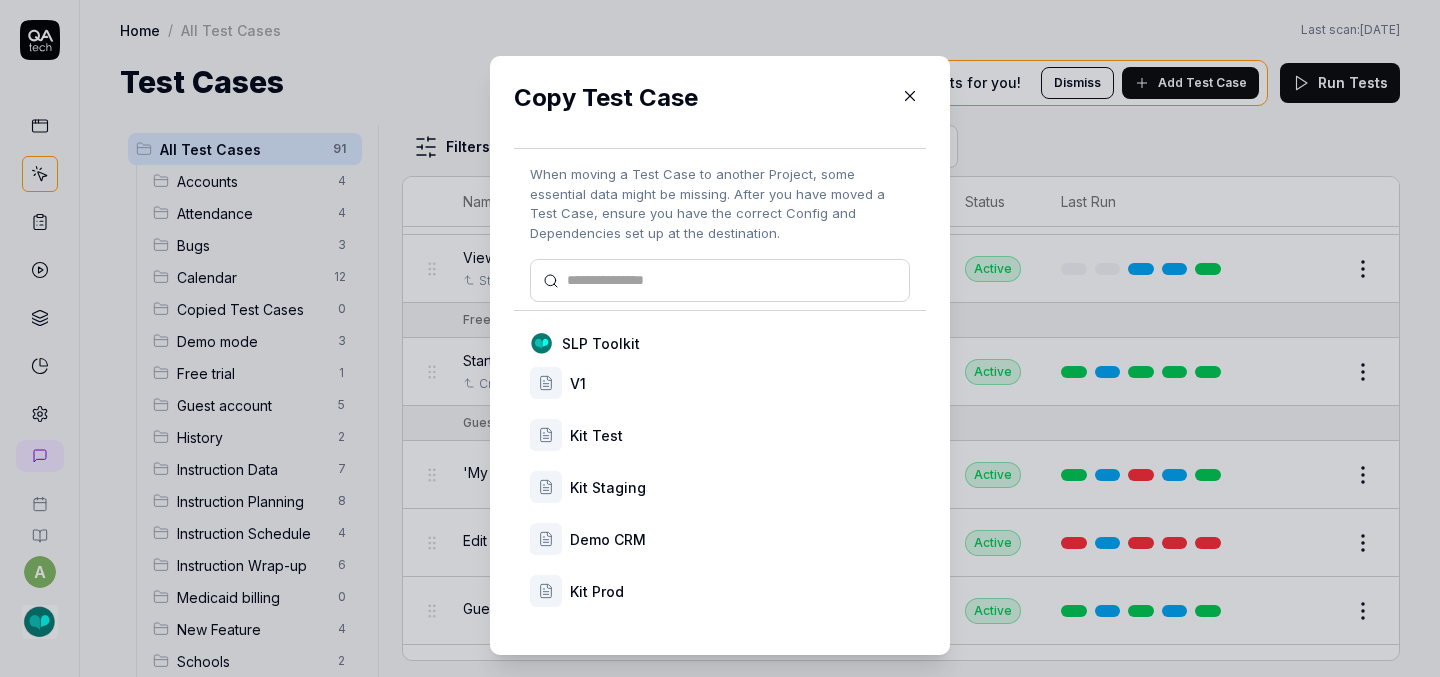 scroll, scrollTop: 33, scrollLeft: 0, axis: vertical 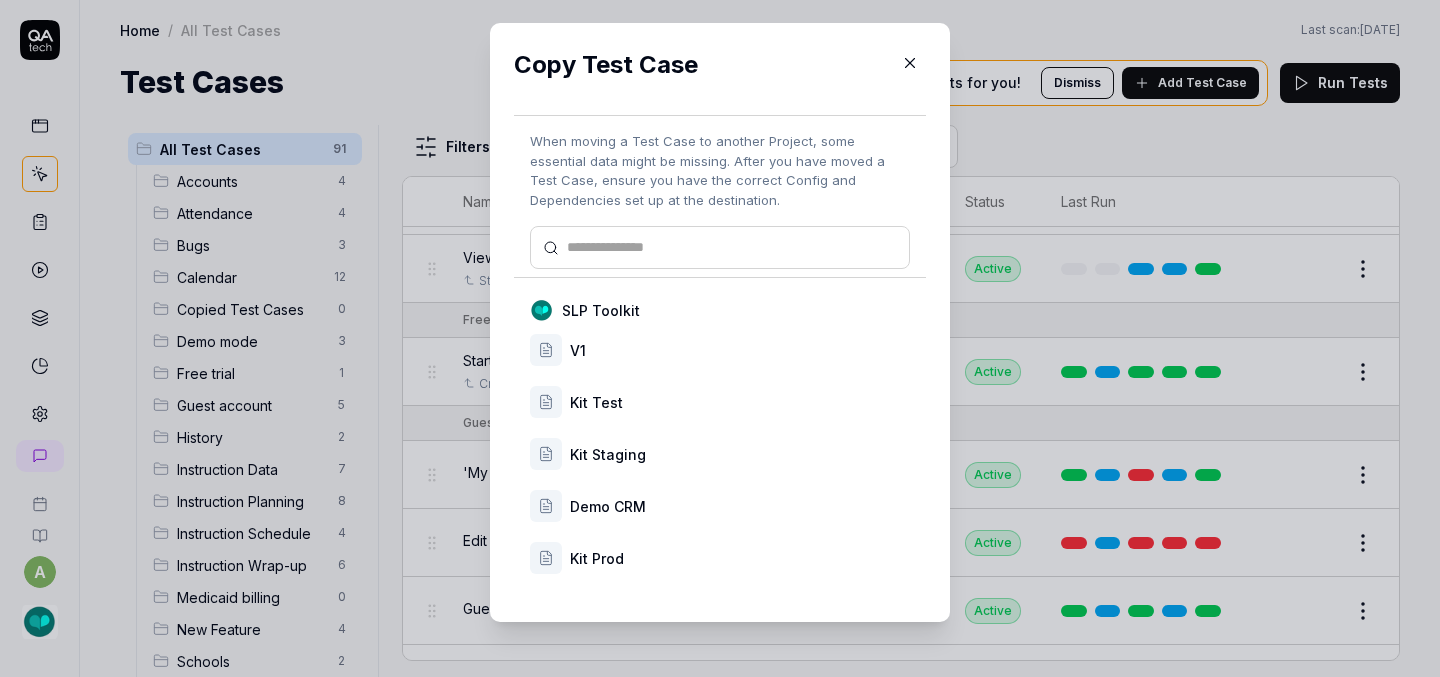 click on "Kit Prod" at bounding box center (740, 558) 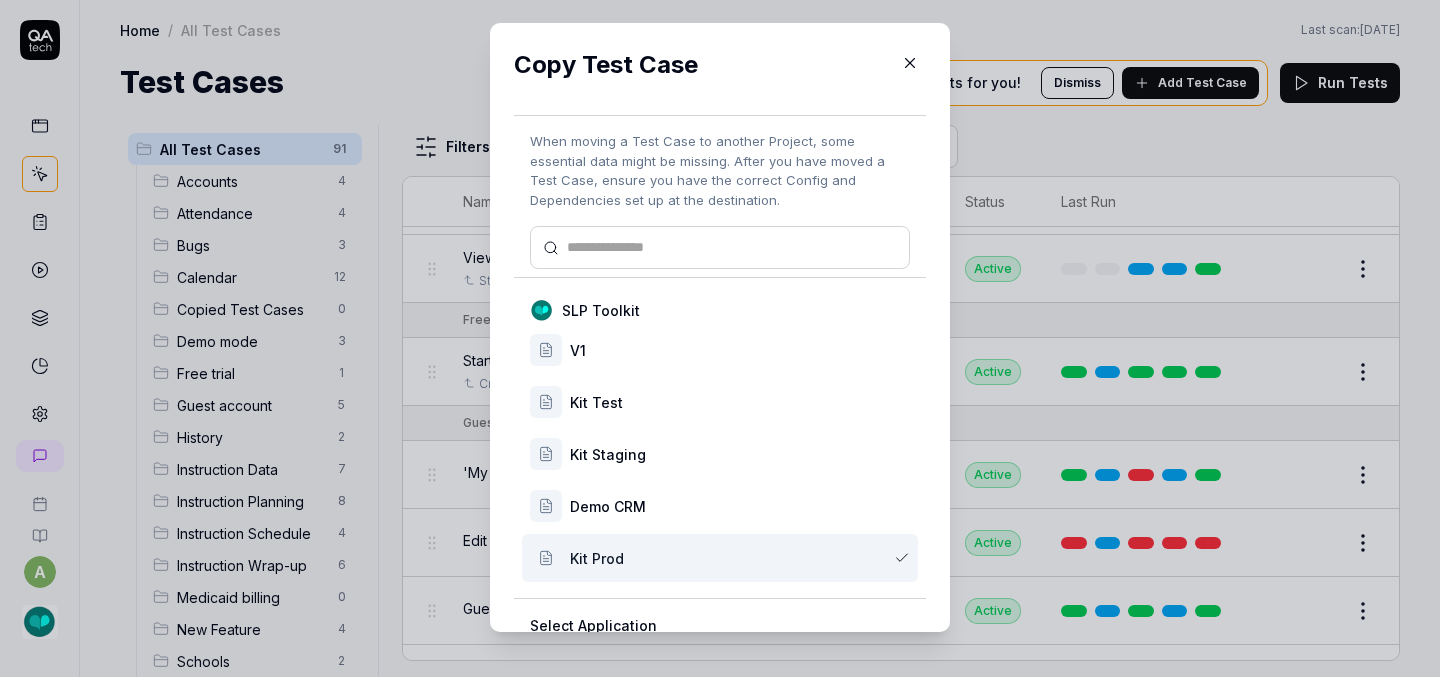 scroll, scrollTop: 167, scrollLeft: 0, axis: vertical 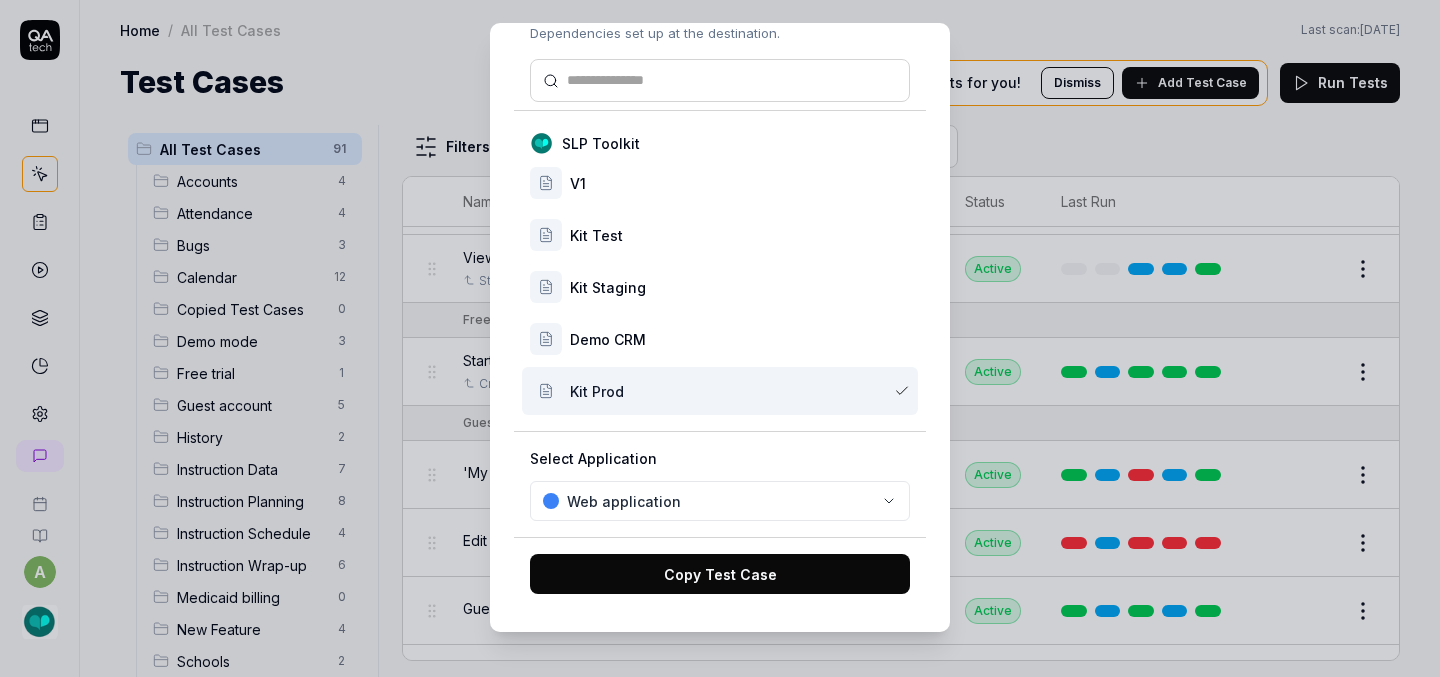click on "Copy Test Case" at bounding box center (720, 574) 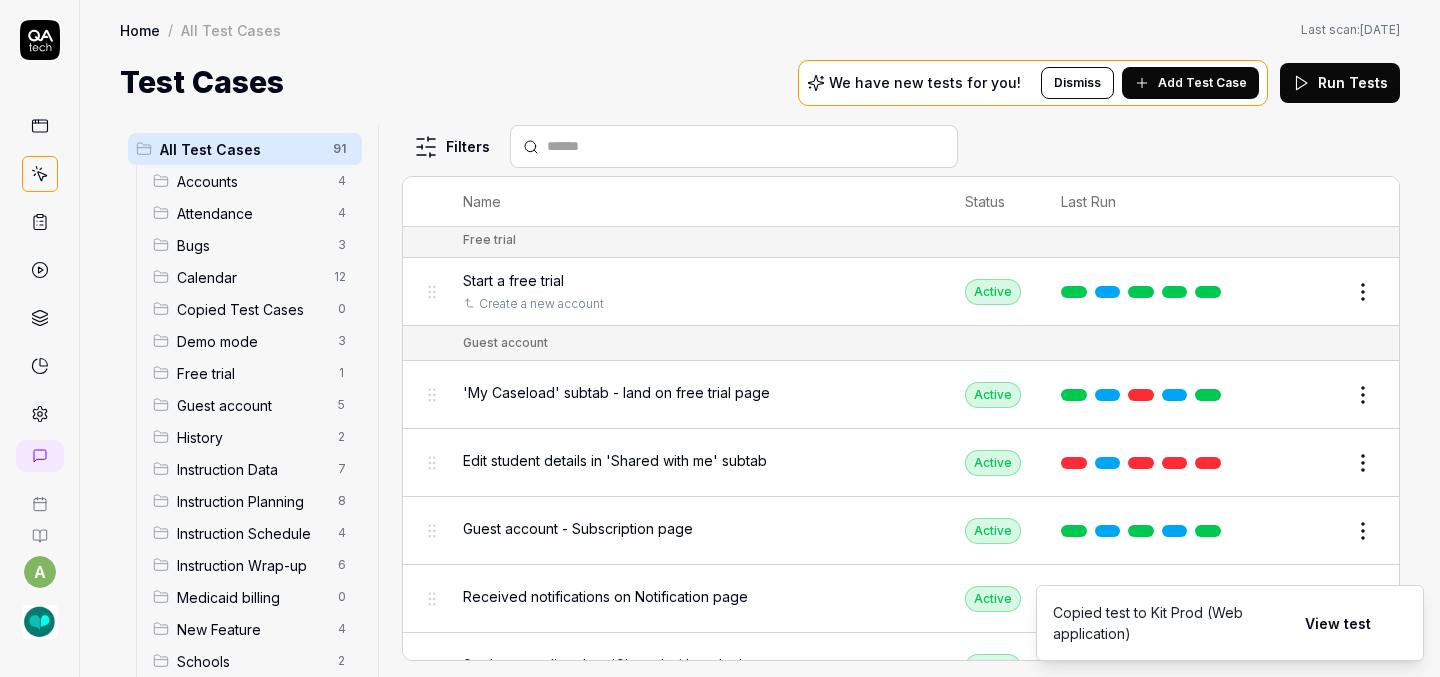 scroll, scrollTop: 1973, scrollLeft: 0, axis: vertical 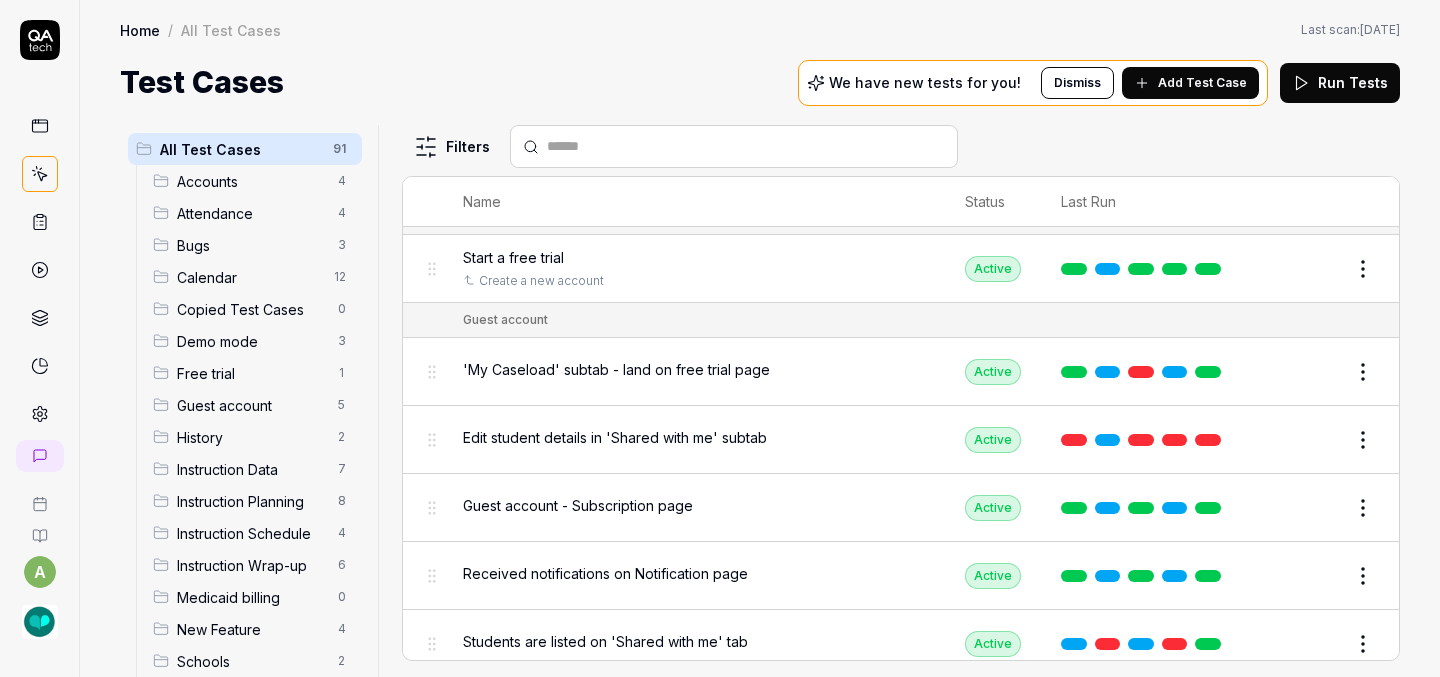 click on "a Home / All Test Cases Home / All Test Cases Last scan:  [DATE] Test Cases We have new tests for you! Dismiss Add Test Case Run Tests All Test Cases 91 Accounts 4 Attendance 4 Bugs 3 Calendar 12 Copied Test Cases 0 Demo mode 3 Free trial 1 Guest account 5 History 2 Instruction Data 7 Instruction Planning 8 Instruction Schedule 4 Instruction Wrap-up 6 Medicaid billing 0 New Feature 4 Schools 2 Sign Up 1 Students 10 Tasks 6 Teachers 3 Templates 6 Filters Name Status Last Run Accounts Edit user information in the Account Details Active Edit Log in to Kit using valid email and password Active Edit Logout from each page Active Edit Request password reset with valid email address Active Edit Attendance Expand row and scroll down Attendance report Active Edit Export Attendance report Active Edit Search and filter by custom date range Active Edit Search for specific attendance records and view attendance statistics Active Edit Bugs Check page scrolling on each page Active Edit Create custom repeating event Edit" at bounding box center (720, 338) 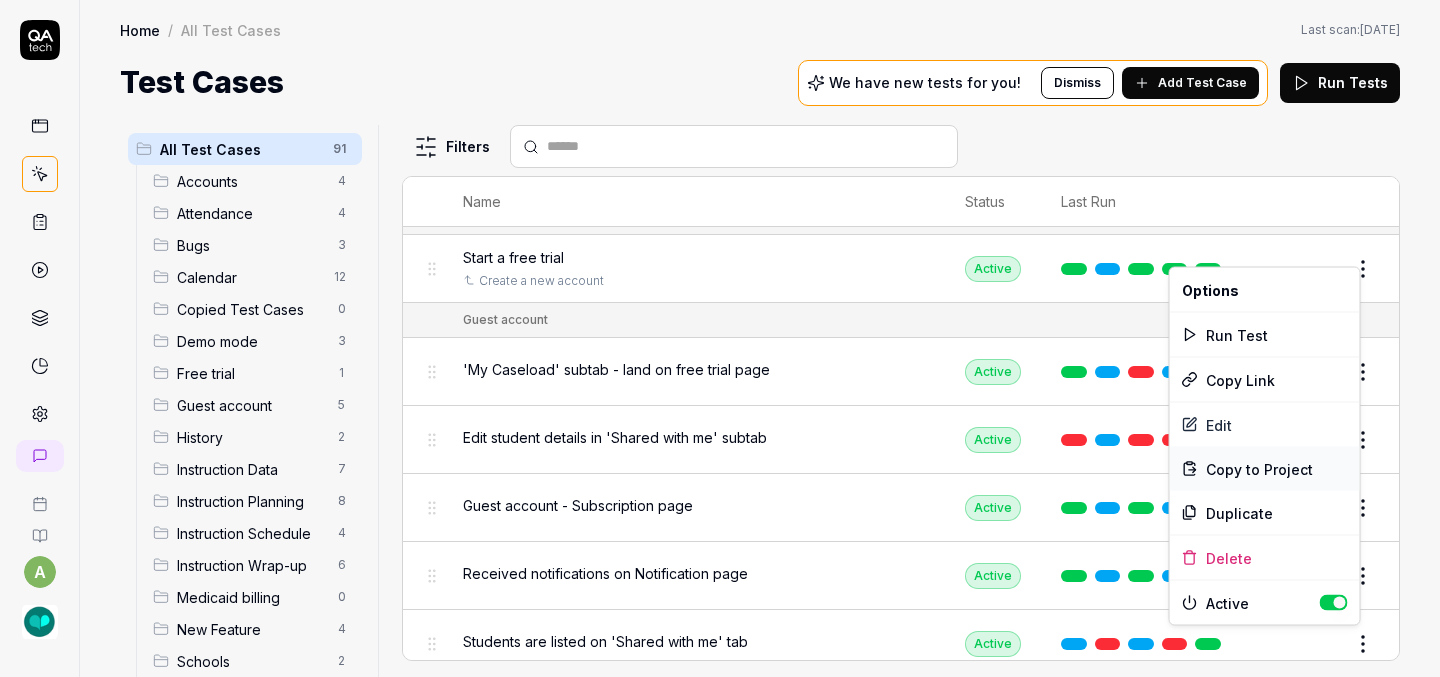 click on "Copy to Project" at bounding box center [1259, 468] 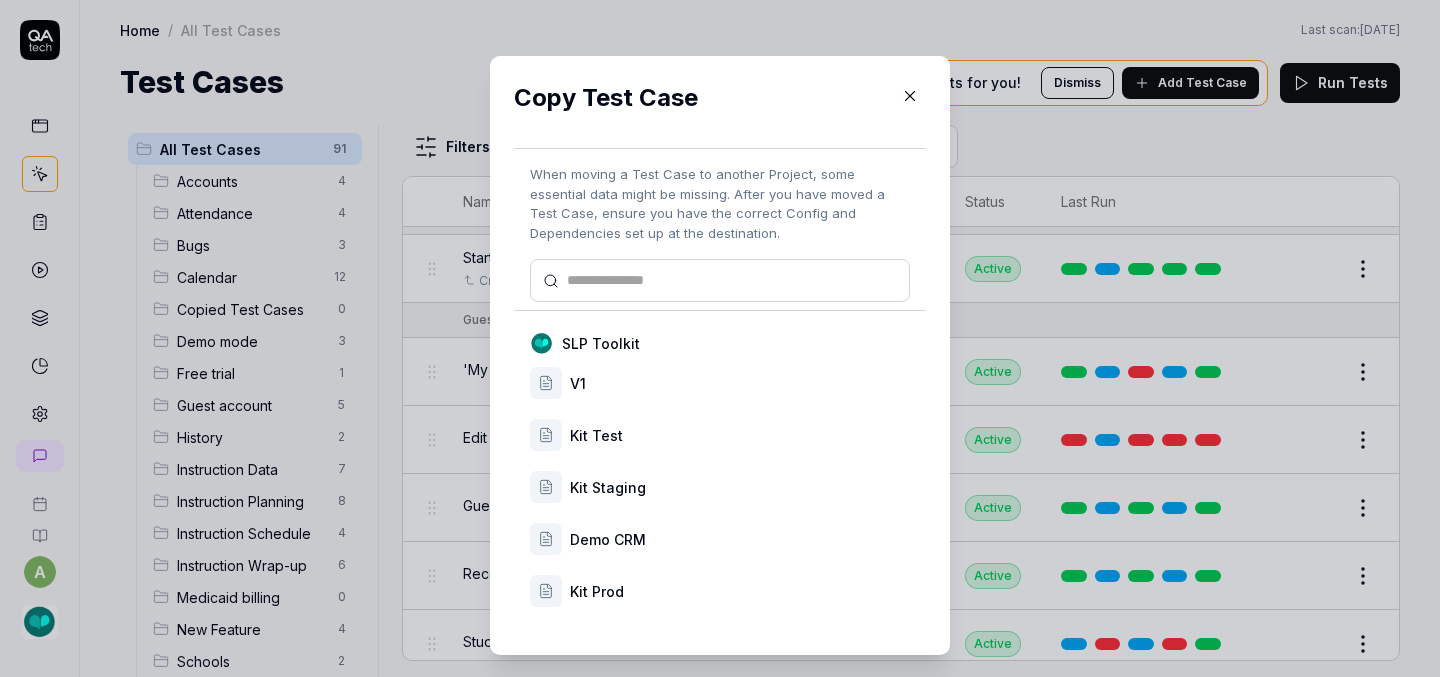 scroll, scrollTop: 33, scrollLeft: 0, axis: vertical 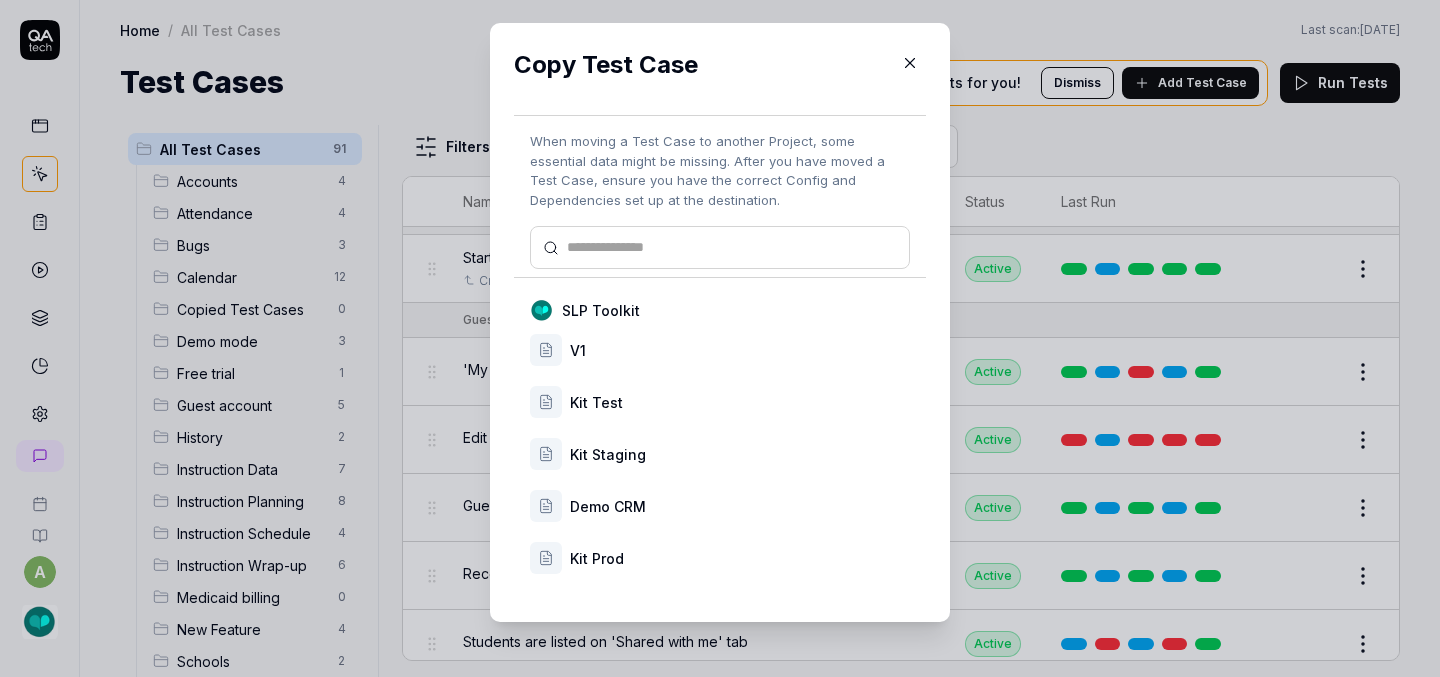 click on "Kit Prod" at bounding box center (740, 558) 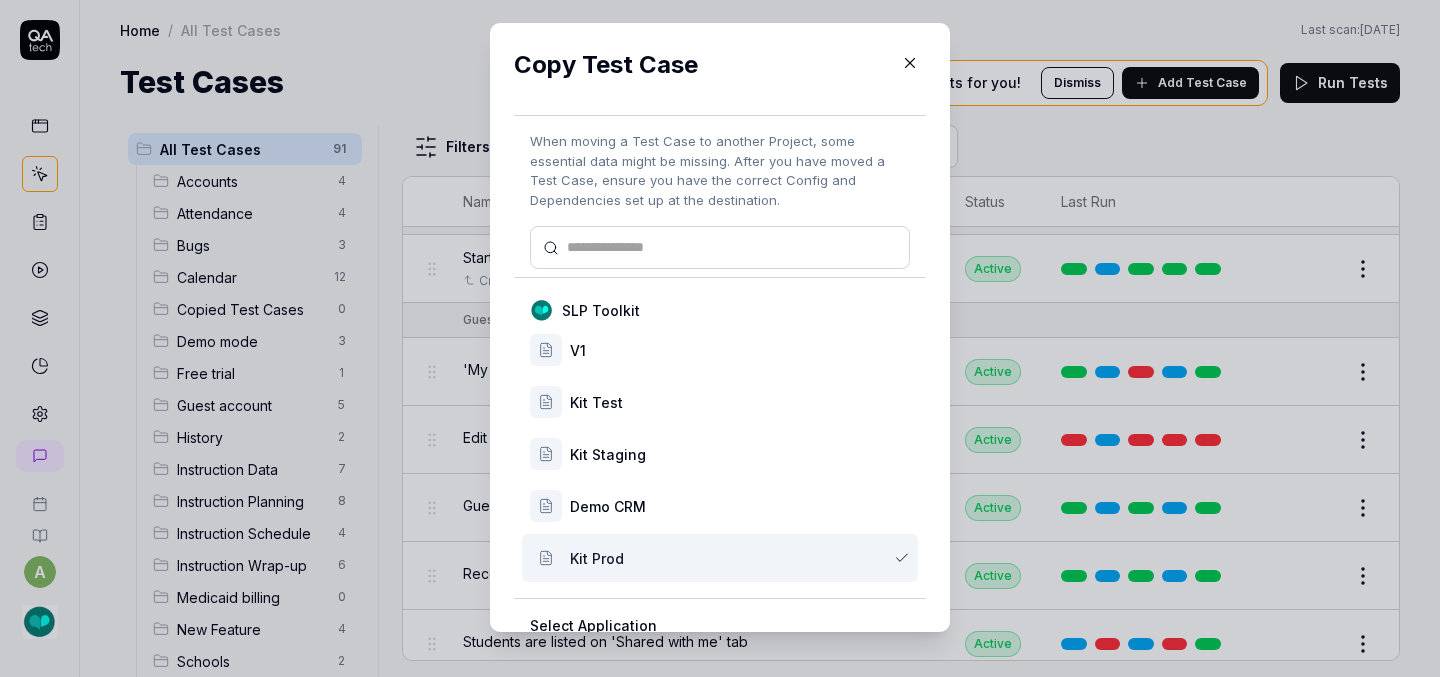 scroll, scrollTop: 167, scrollLeft: 0, axis: vertical 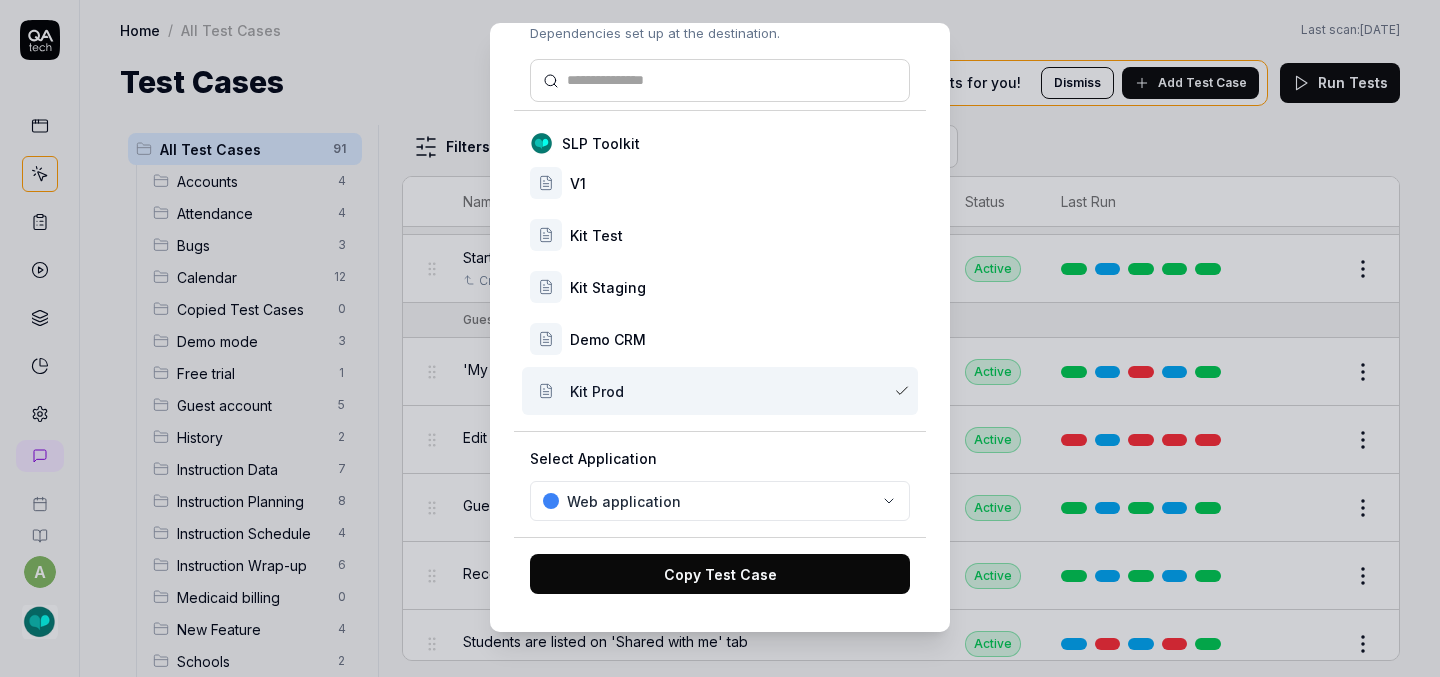 click on "Copy Test Case" at bounding box center (720, 574) 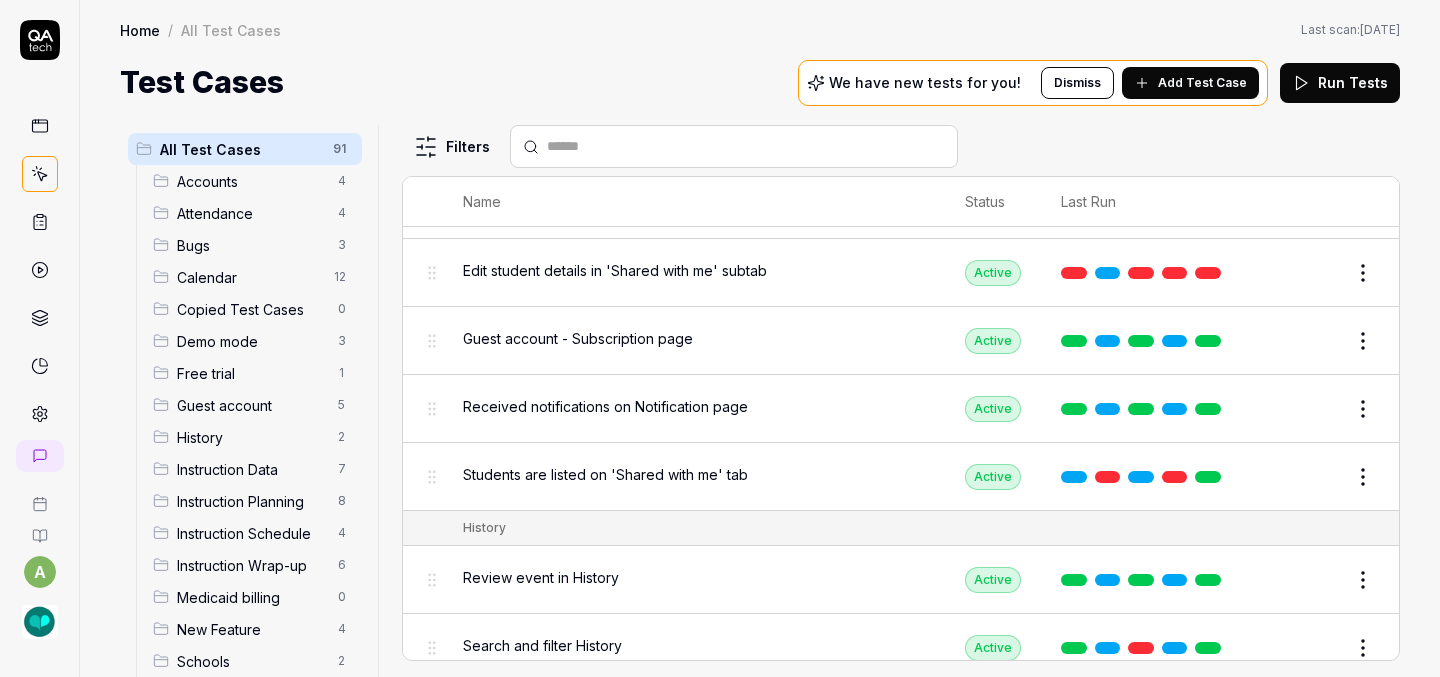 scroll, scrollTop: 2143, scrollLeft: 0, axis: vertical 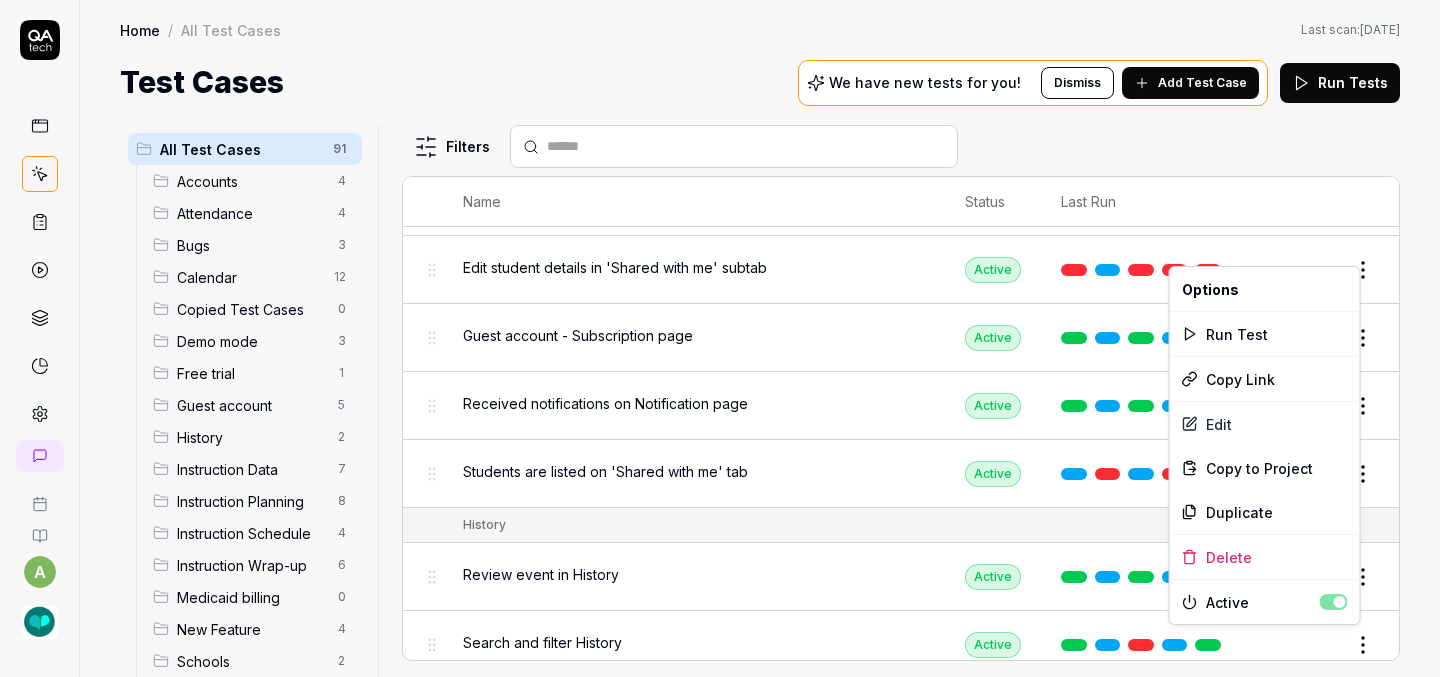 click on "a Home / All Test Cases Home / All Test Cases Last scan:  [DATE] Test Cases We have new tests for you! Dismiss Add Test Case Run Tests All Test Cases 91 Accounts 4 Attendance 4 Bugs 3 Calendar 12 Copied Test Cases 0 Demo mode 3 Free trial 1 Guest account 5 History 2 Instruction Data 7 Instruction Planning 8 Instruction Schedule 4 Instruction Wrap-up 6 Medicaid billing 0 New Feature 4 Schools 2 Sign Up 1 Students 10 Tasks 6 Teachers 3 Templates 6 Filters Name Status Last Run Accounts Edit user information in the Account Details Active Edit Log in to Kit using valid email and password Active Edit Logout from each page Active Edit Request password reset with valid email address Active Edit Attendance Expand row and scroll down Attendance report Active Edit Export Attendance report Active Edit Search and filter by custom date range Active Edit Search for specific attendance records and view attendance statistics Active Edit Bugs Check page scrolling on each page Active Edit Create custom repeating event Edit" at bounding box center (720, 338) 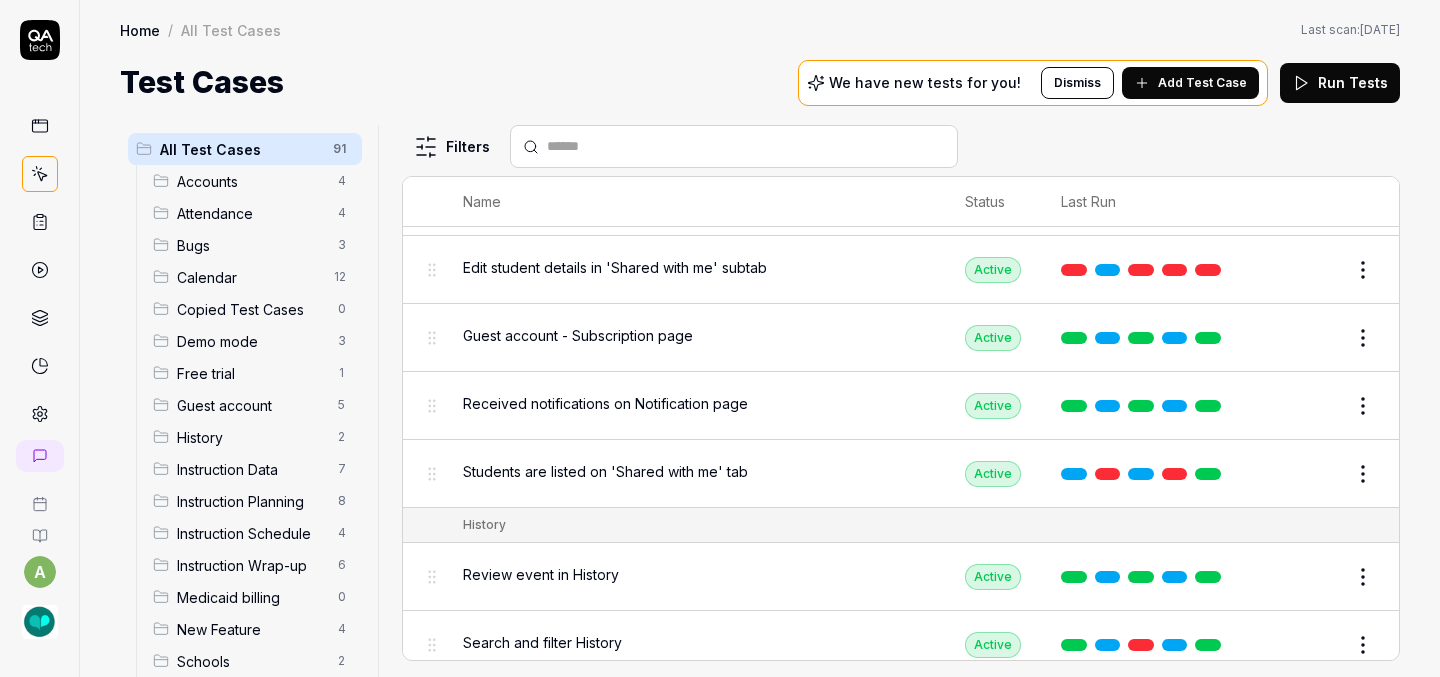 click on "a Home / All Test Cases Home / All Test Cases Last scan:  [DATE] Test Cases We have new tests for you! Dismiss Add Test Case Run Tests All Test Cases 91 Accounts 4 Attendance 4 Bugs 3 Calendar 12 Copied Test Cases 0 Demo mode 3 Free trial 1 Guest account 5 History 2 Instruction Data 7 Instruction Planning 8 Instruction Schedule 4 Instruction Wrap-up 6 Medicaid billing 0 New Feature 4 Schools 2 Sign Up 1 Students 10 Tasks 6 Teachers 3 Templates 6 Filters Name Status Last Run Accounts Edit user information in the Account Details Active Edit Log in to Kit using valid email and password Active Edit Logout from each page Active Edit Request password reset with valid email address Active Edit Attendance Expand row and scroll down Attendance report Active Edit Export Attendance report Active Edit Search and filter by custom date range Active Edit Search for specific attendance records and view attendance statistics Active Edit Bugs Check page scrolling on each page Active Edit Create custom repeating event Edit" at bounding box center (720, 338) 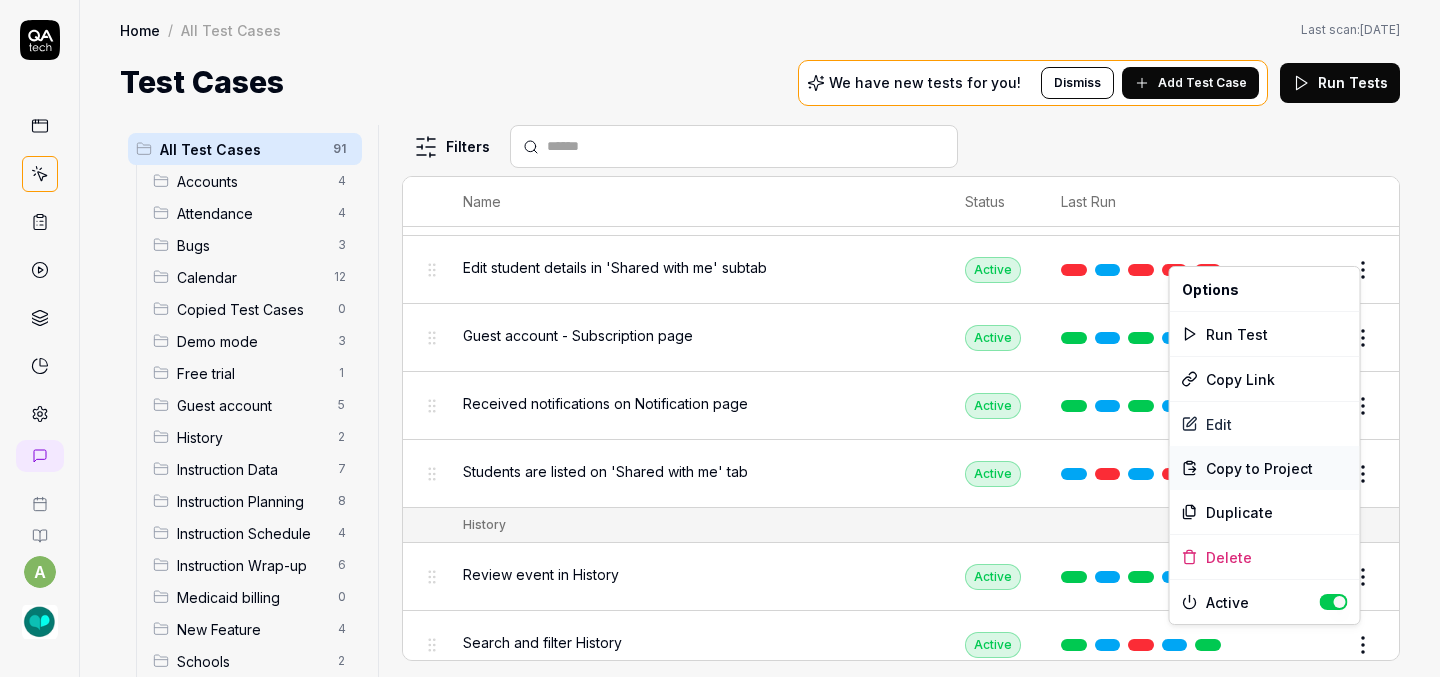 click on "Copy to Project" at bounding box center (1259, 468) 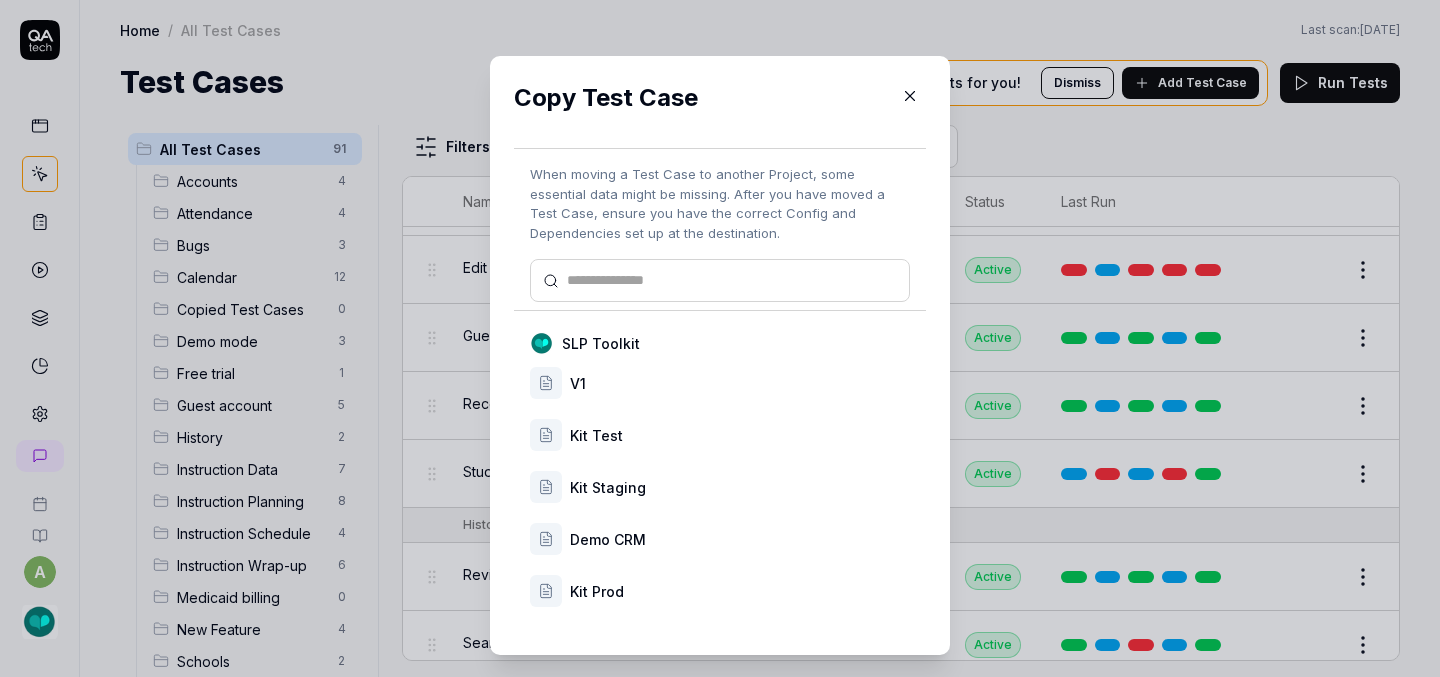 scroll, scrollTop: 33, scrollLeft: 0, axis: vertical 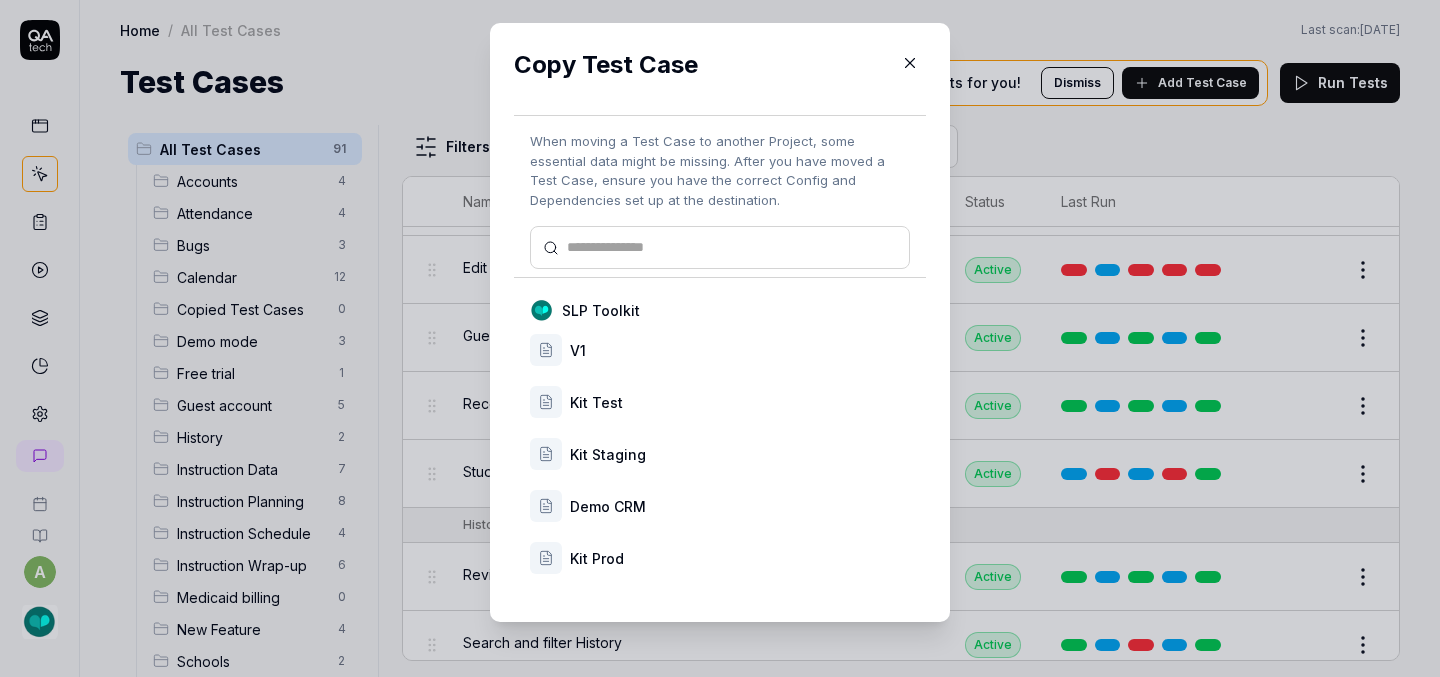 click on "Kit Prod" at bounding box center [740, 558] 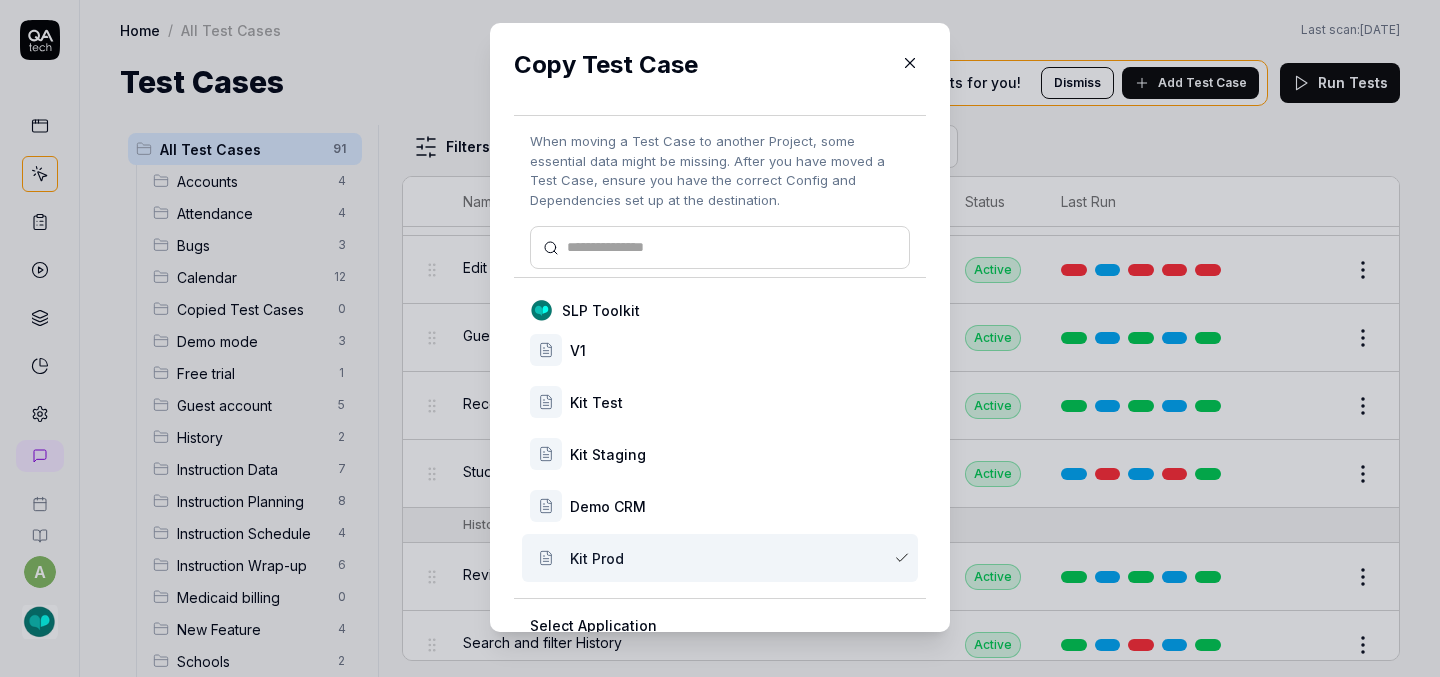 scroll, scrollTop: 167, scrollLeft: 0, axis: vertical 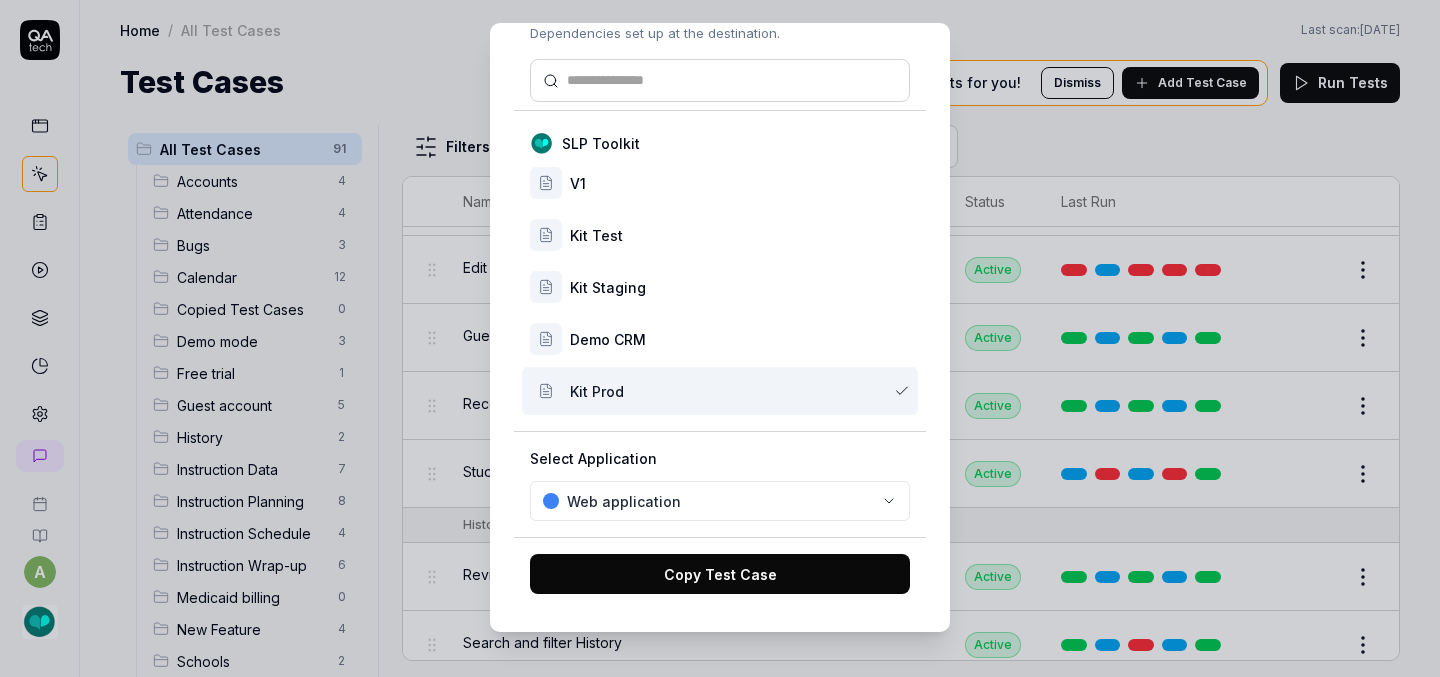 click on "Copy Test Case" at bounding box center (720, 574) 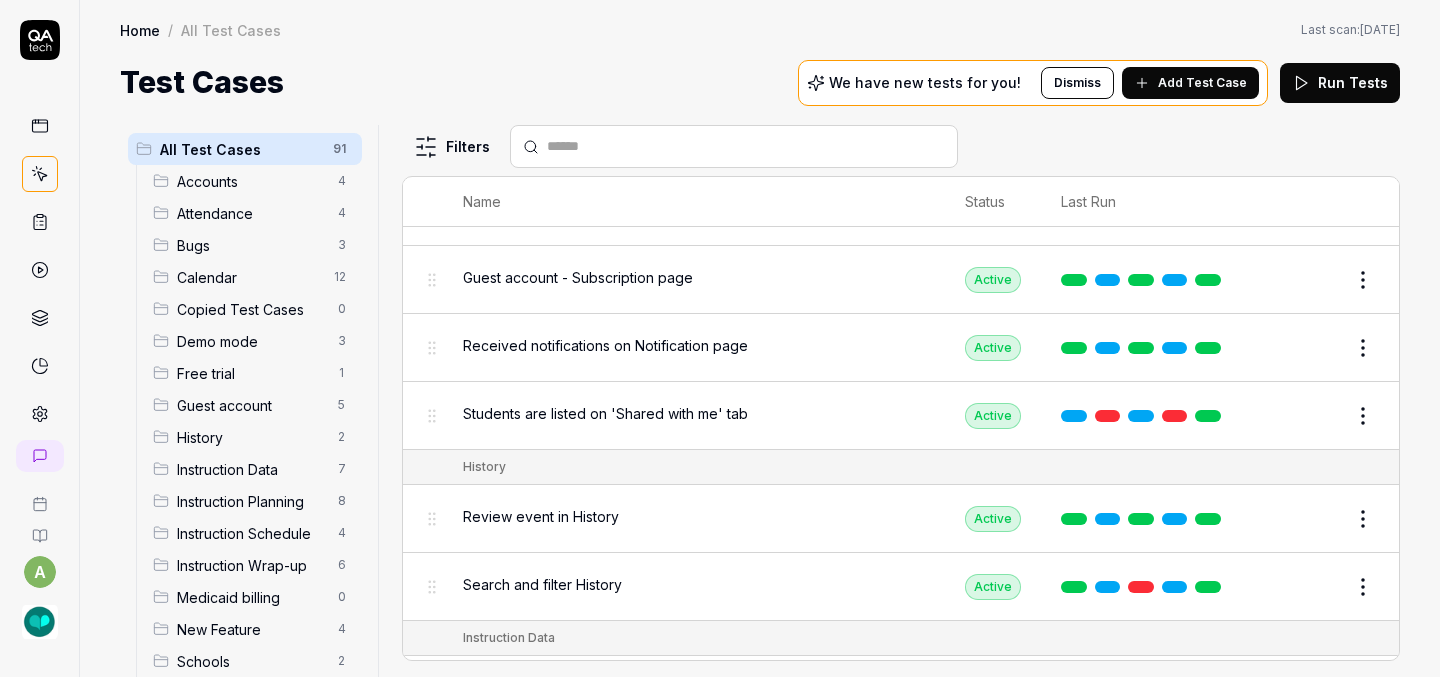 scroll, scrollTop: 2205, scrollLeft: 0, axis: vertical 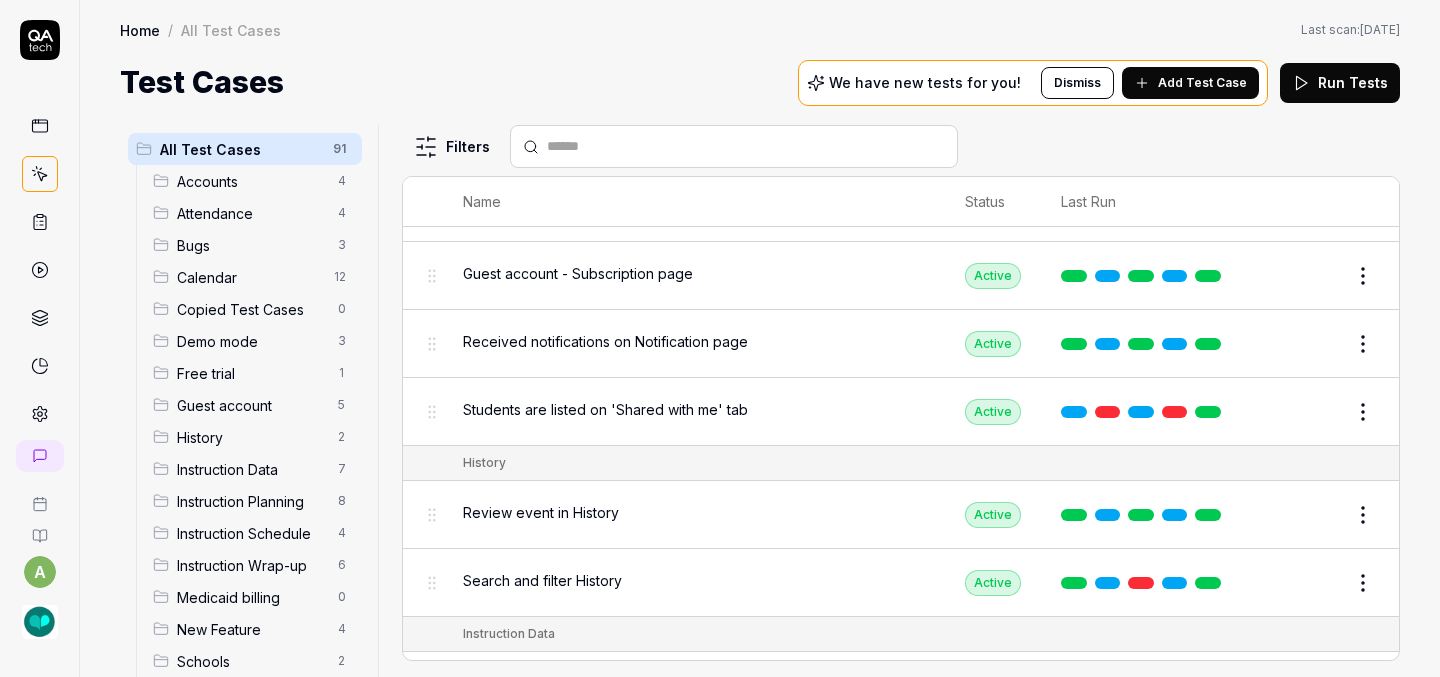 click on "a Home / All Test Cases Home / All Test Cases Last scan:  [DATE] Test Cases We have new tests for you! Dismiss Add Test Case Run Tests All Test Cases 91 Accounts 4 Attendance 4 Bugs 3 Calendar 12 Copied Test Cases 0 Demo mode 3 Free trial 1 Guest account 5 History 2 Instruction Data 7 Instruction Planning 8 Instruction Schedule 4 Instruction Wrap-up 6 Medicaid billing 0 New Feature 4 Schools 2 Sign Up 1 Students 10 Tasks 6 Teachers 3 Templates 6 Filters Name Status Last Run Accounts Edit user information in the Account Details Active Edit Log in to Kit using valid email and password Active Edit Logout from each page Active Edit Request password reset with valid email address Active Edit Attendance Expand row and scroll down Attendance report Active Edit Export Attendance report Active Edit Search and filter by custom date range Active Edit Search for specific attendance records and view attendance statistics Active Edit Bugs Check page scrolling on each page Active Edit Create custom repeating event Edit" at bounding box center (720, 338) 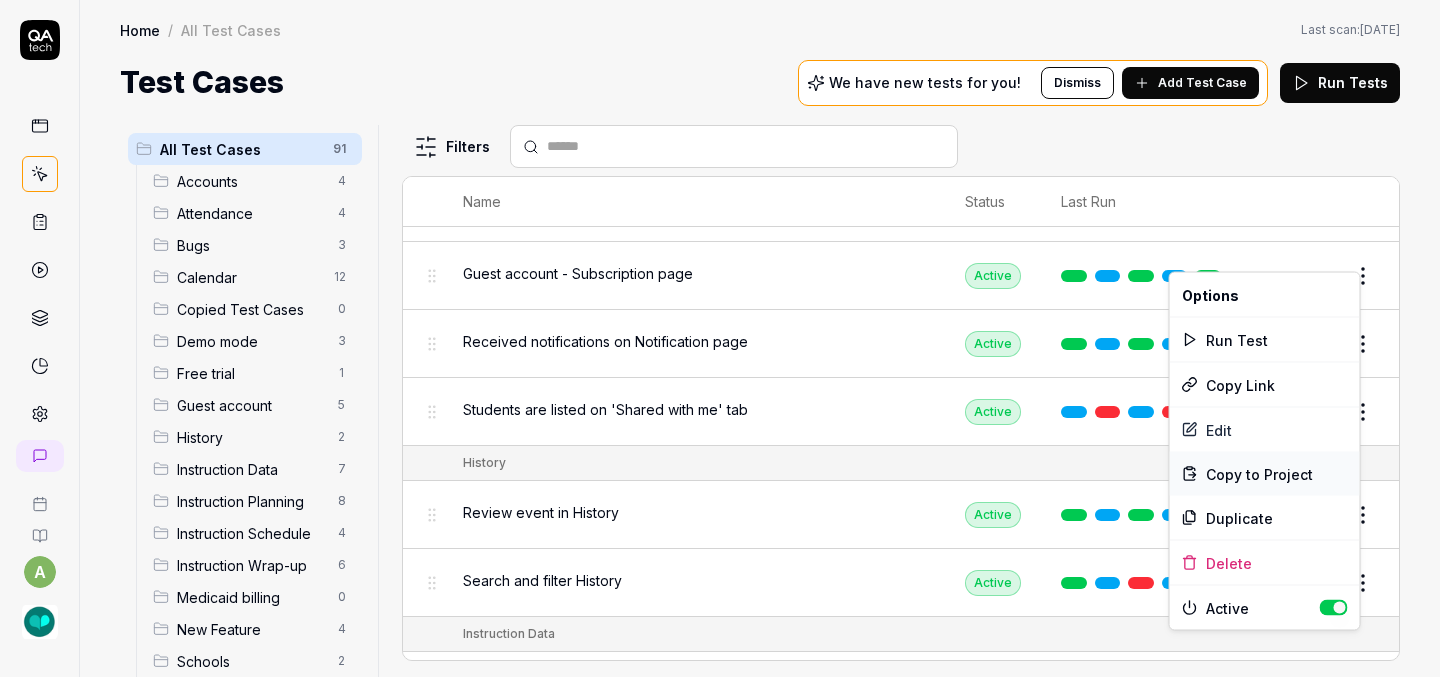 click on "Copy to Project" at bounding box center (1259, 473) 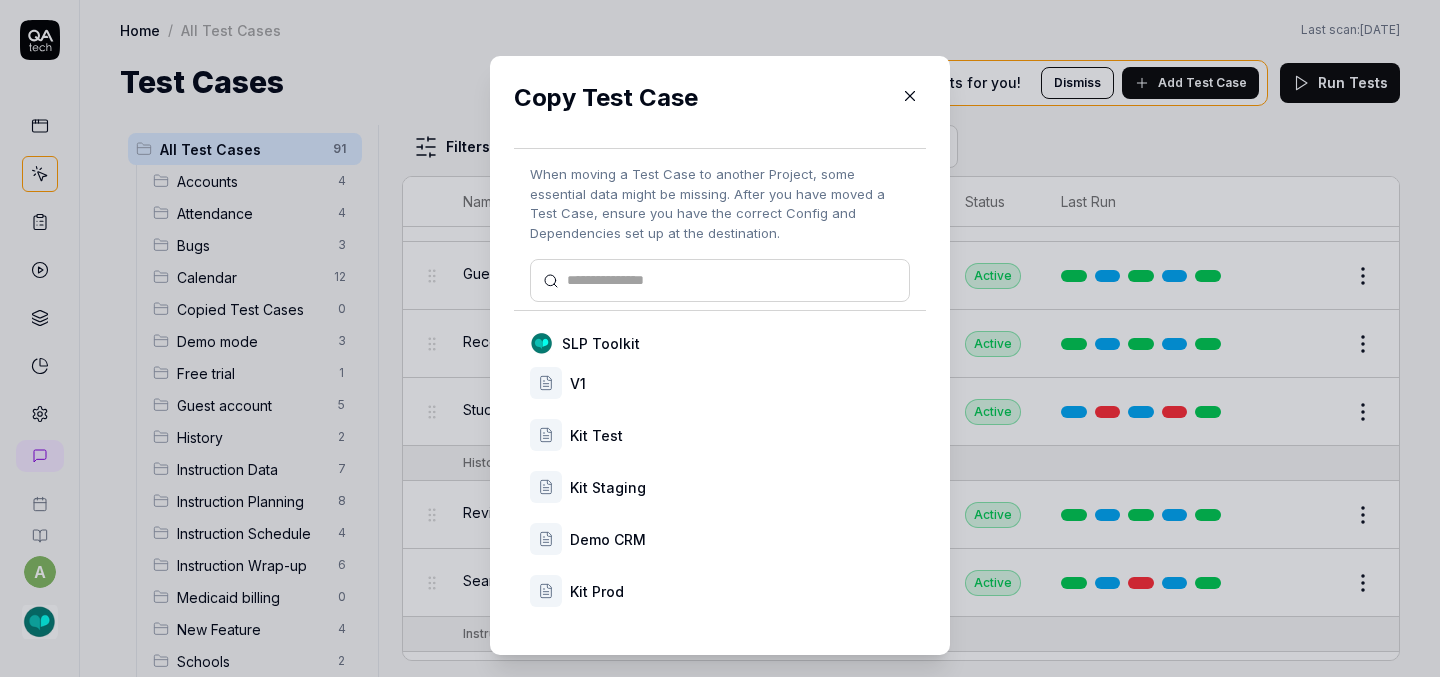 scroll, scrollTop: 33, scrollLeft: 0, axis: vertical 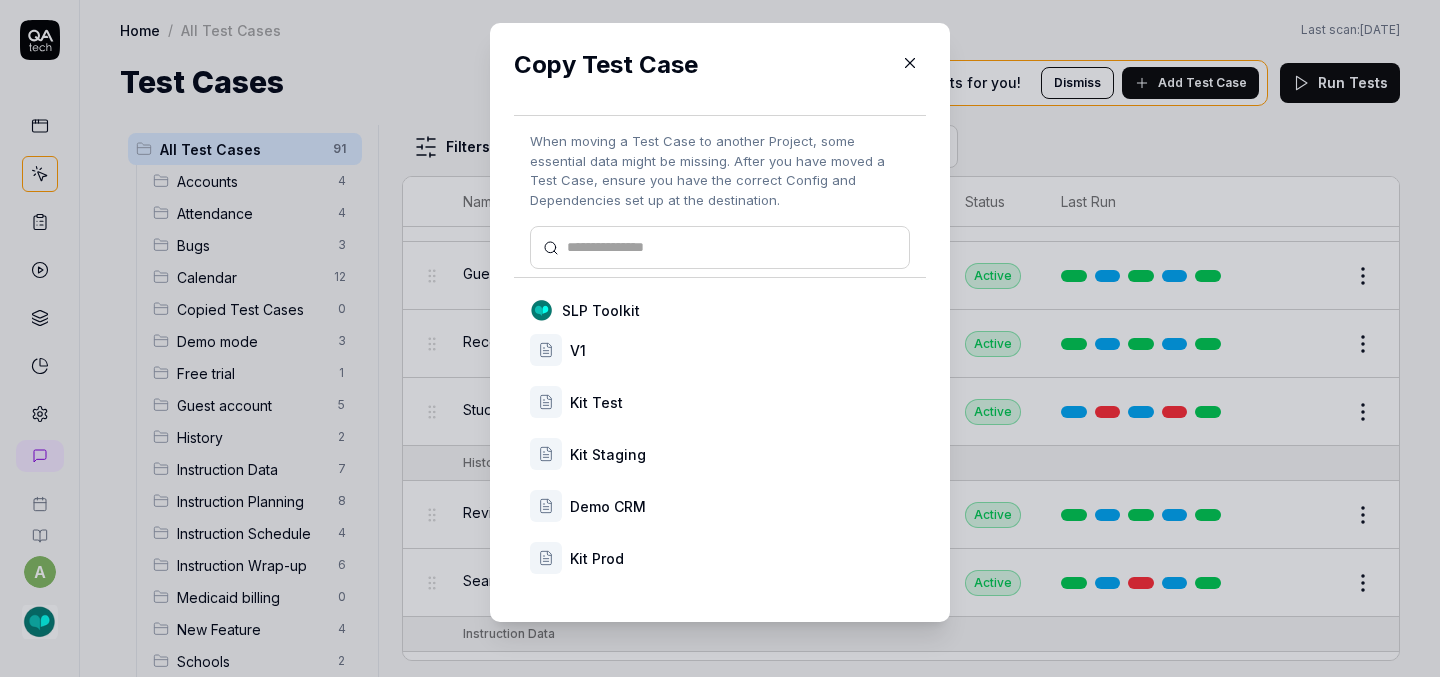 click on "Kit Prod" at bounding box center (740, 558) 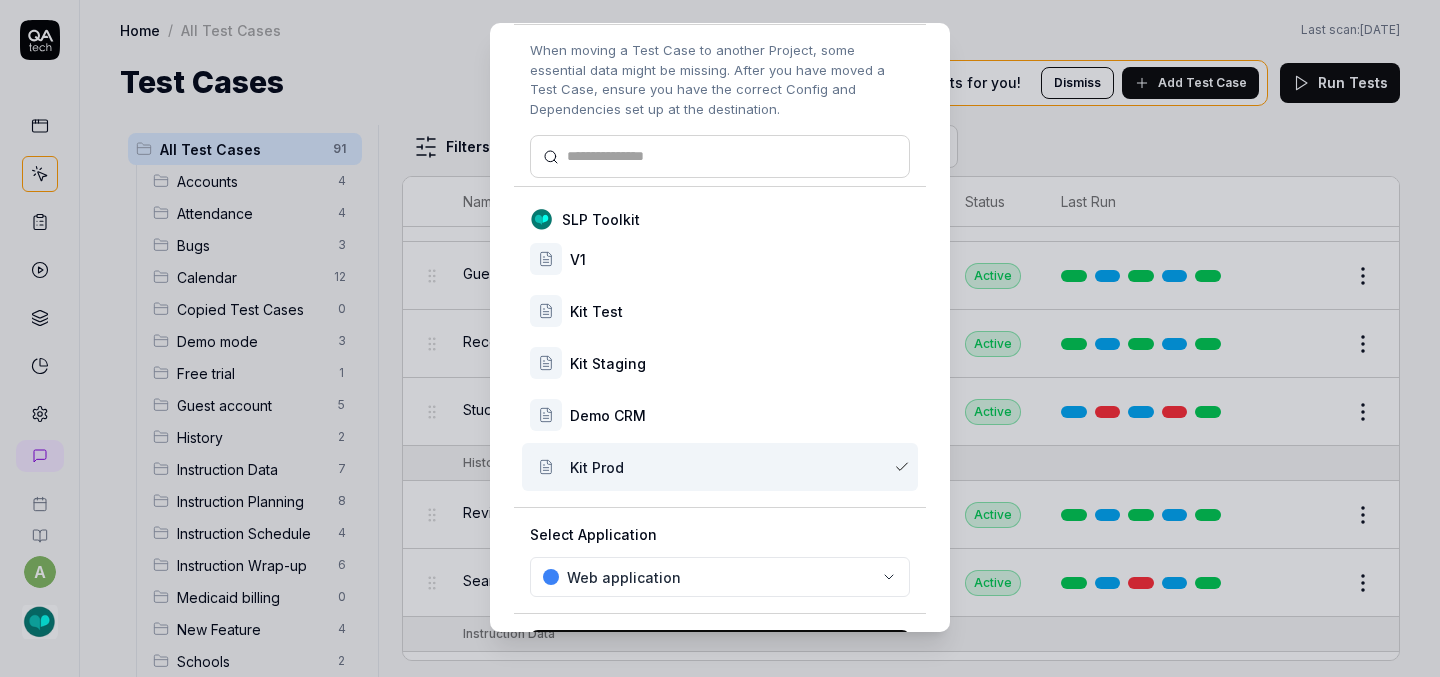 scroll, scrollTop: 167, scrollLeft: 0, axis: vertical 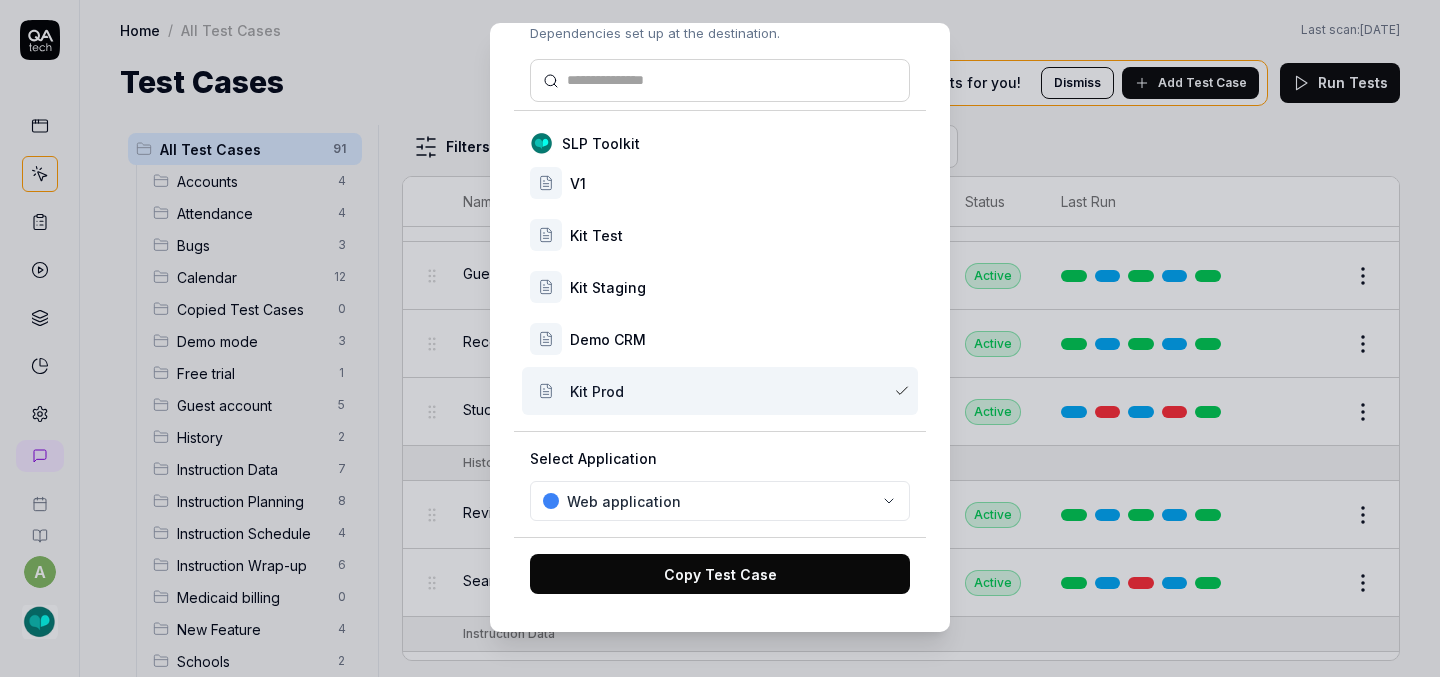 click on "Copy Test Case" at bounding box center (720, 574) 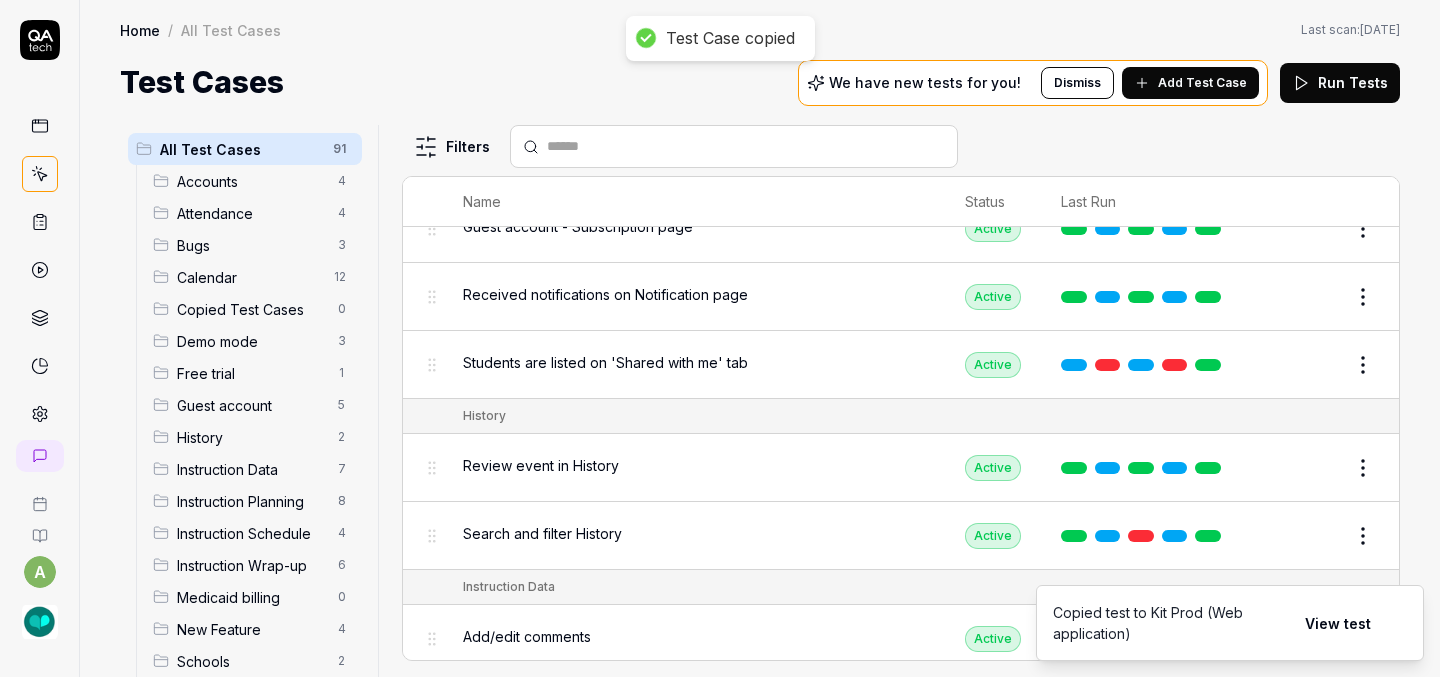 scroll, scrollTop: 2268, scrollLeft: 0, axis: vertical 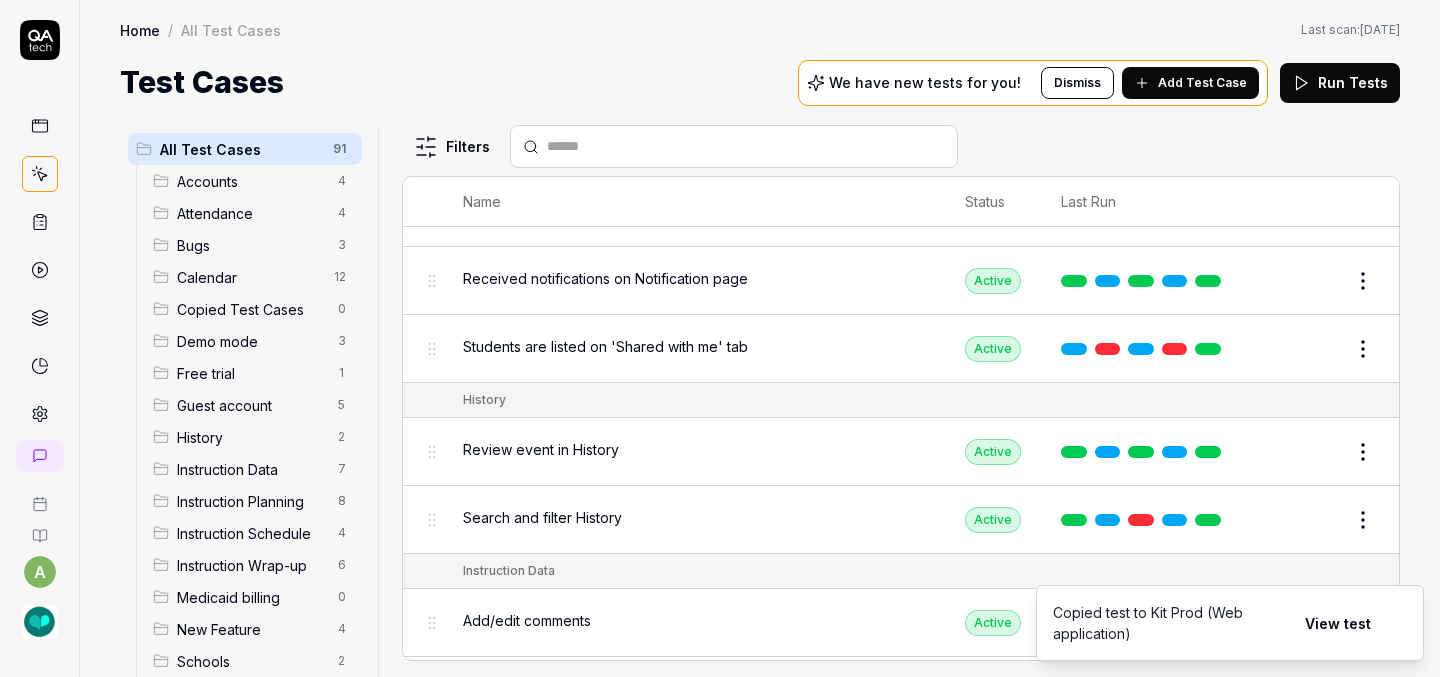 click on "a Home / All Test Cases Home / All Test Cases Last scan:  [DATE] Test Cases We have new tests for you! Dismiss Add Test Case Run Tests All Test Cases 91 Accounts 4 Attendance 4 Bugs 3 Calendar 12 Copied Test Cases 0 Demo mode 3 Free trial 1 Guest account 5 History 2 Instruction Data 7 Instruction Planning 8 Instruction Schedule 4 Instruction Wrap-up 6 Medicaid billing 0 New Feature 4 Schools 2 Sign Up 1 Students 10 Tasks 6 Teachers 3 Templates 6 Filters Name Status Last Run Accounts Edit user information in the Account Details Active Edit Log in to Kit using valid email and password Active Edit Logout from each page Active Edit Request password reset with valid email address Active Edit Attendance Expand row and scroll down Attendance report Active Edit Export Attendance report Active Edit Search and filter by custom date range Active Edit Search for specific attendance records and view attendance statistics Active Edit Bugs Check page scrolling on each page Active Edit Create custom repeating event Edit" at bounding box center (720, 338) 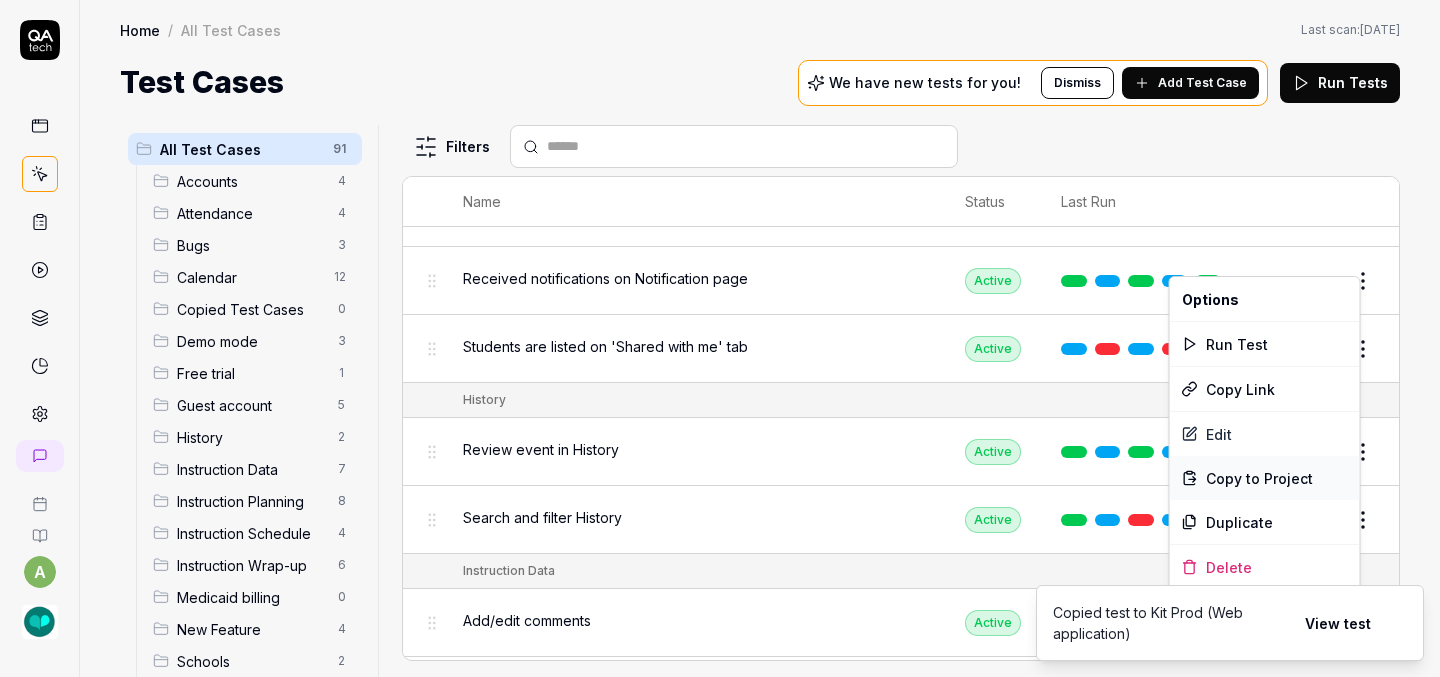 click on "Copy to Project" at bounding box center (1259, 478) 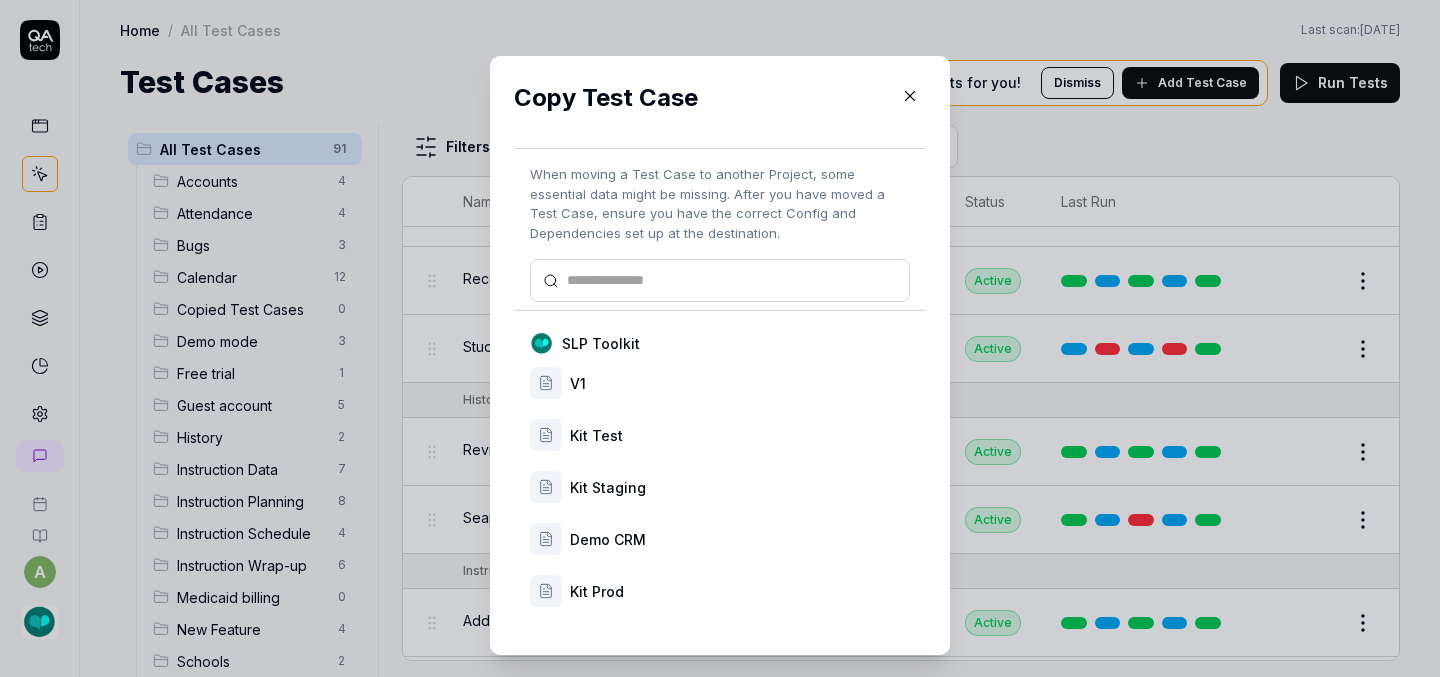 scroll, scrollTop: 33, scrollLeft: 0, axis: vertical 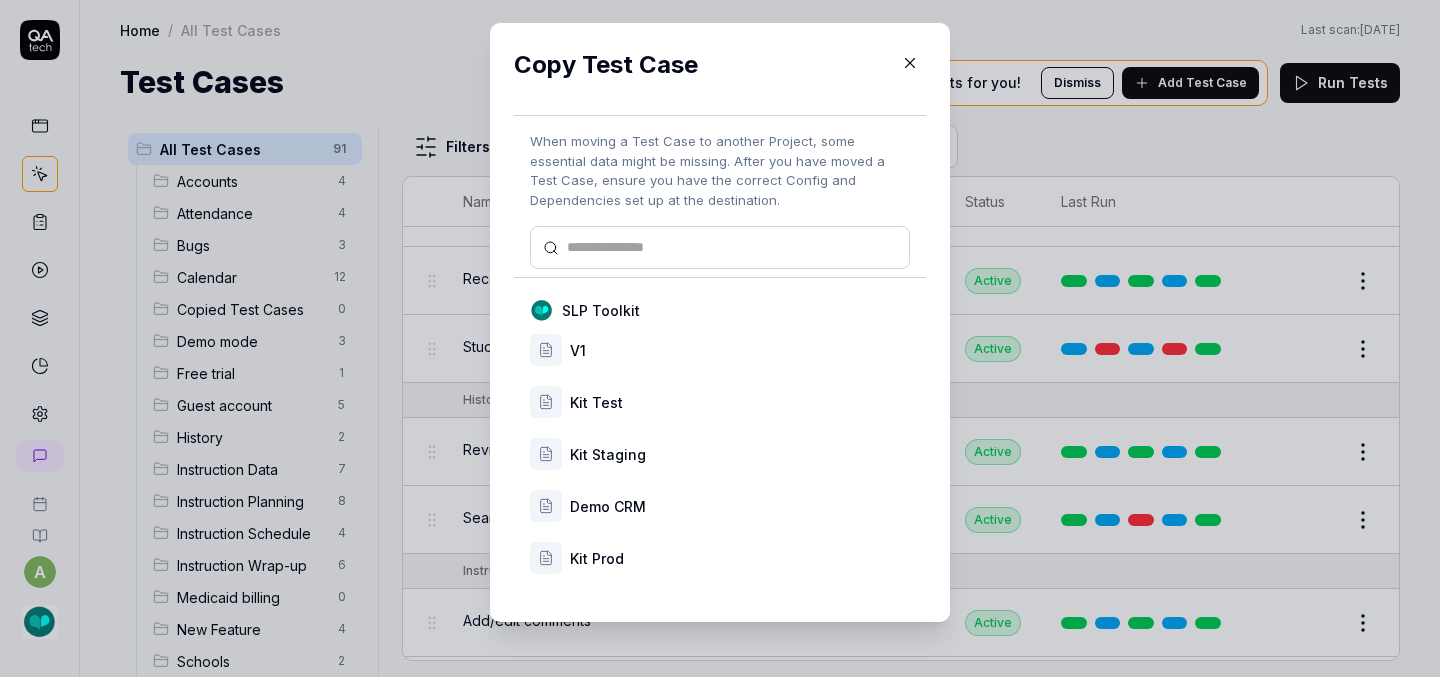 click on "Kit Prod" at bounding box center (740, 558) 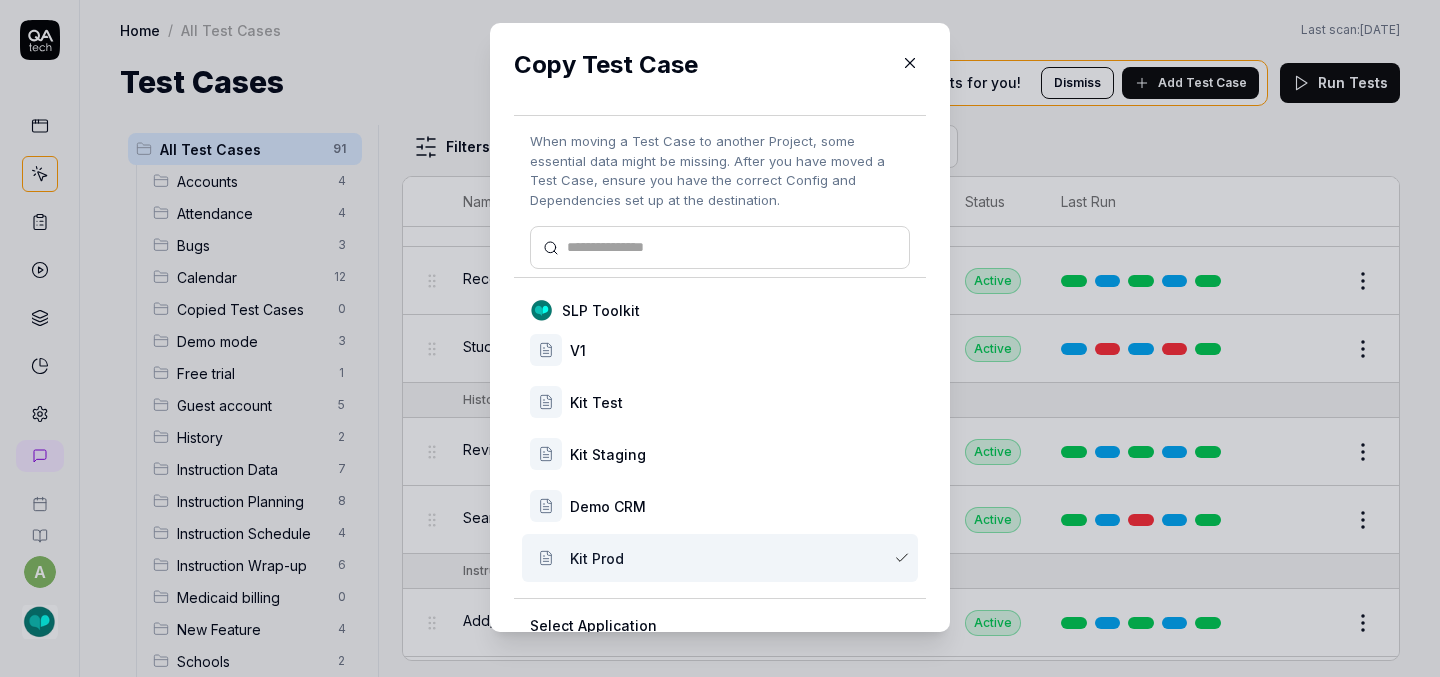 scroll, scrollTop: 167, scrollLeft: 0, axis: vertical 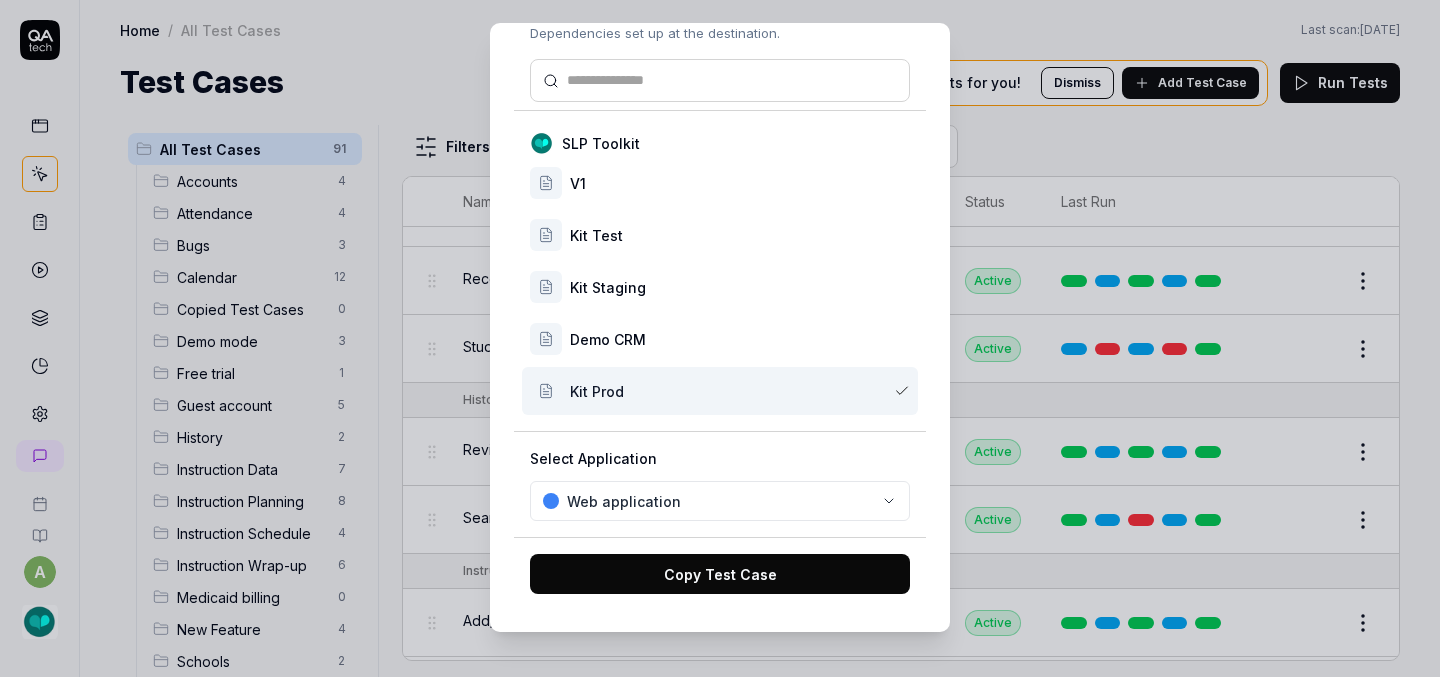 click on "Copy Test Case" at bounding box center [720, 574] 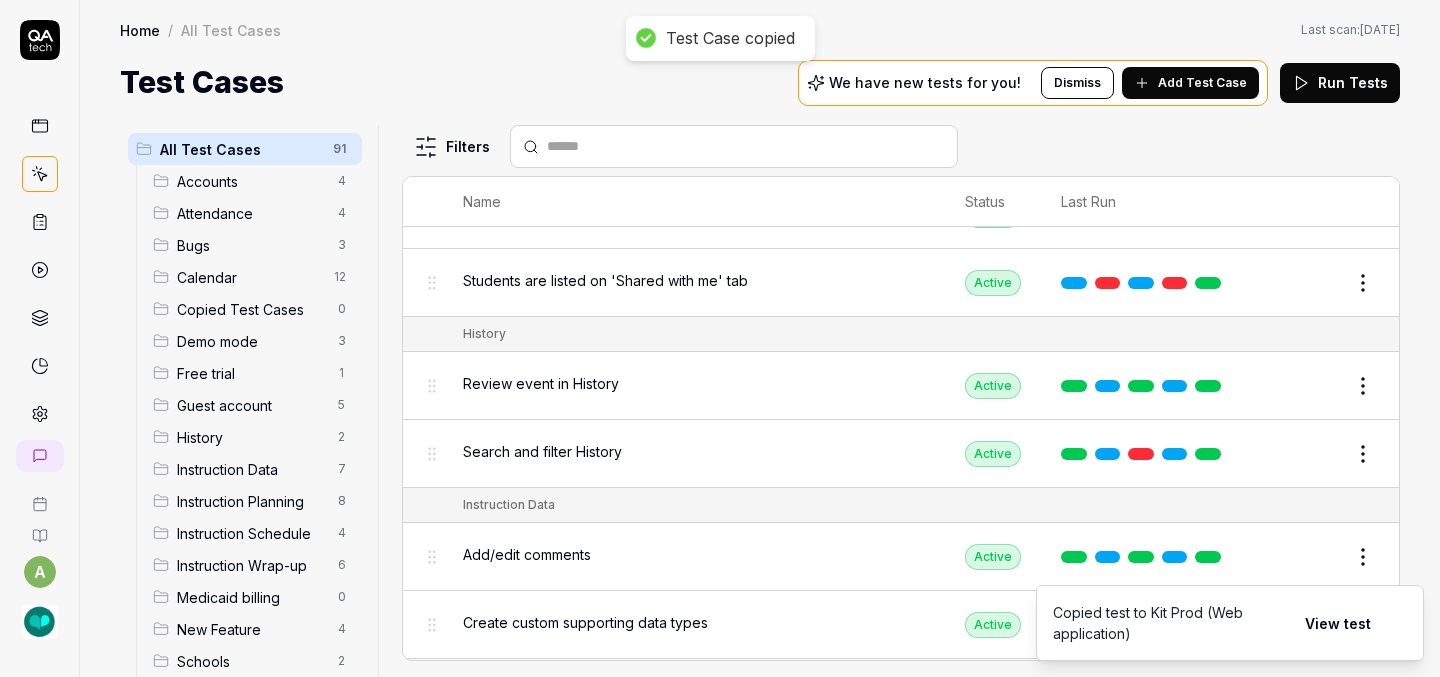 scroll, scrollTop: 2347, scrollLeft: 0, axis: vertical 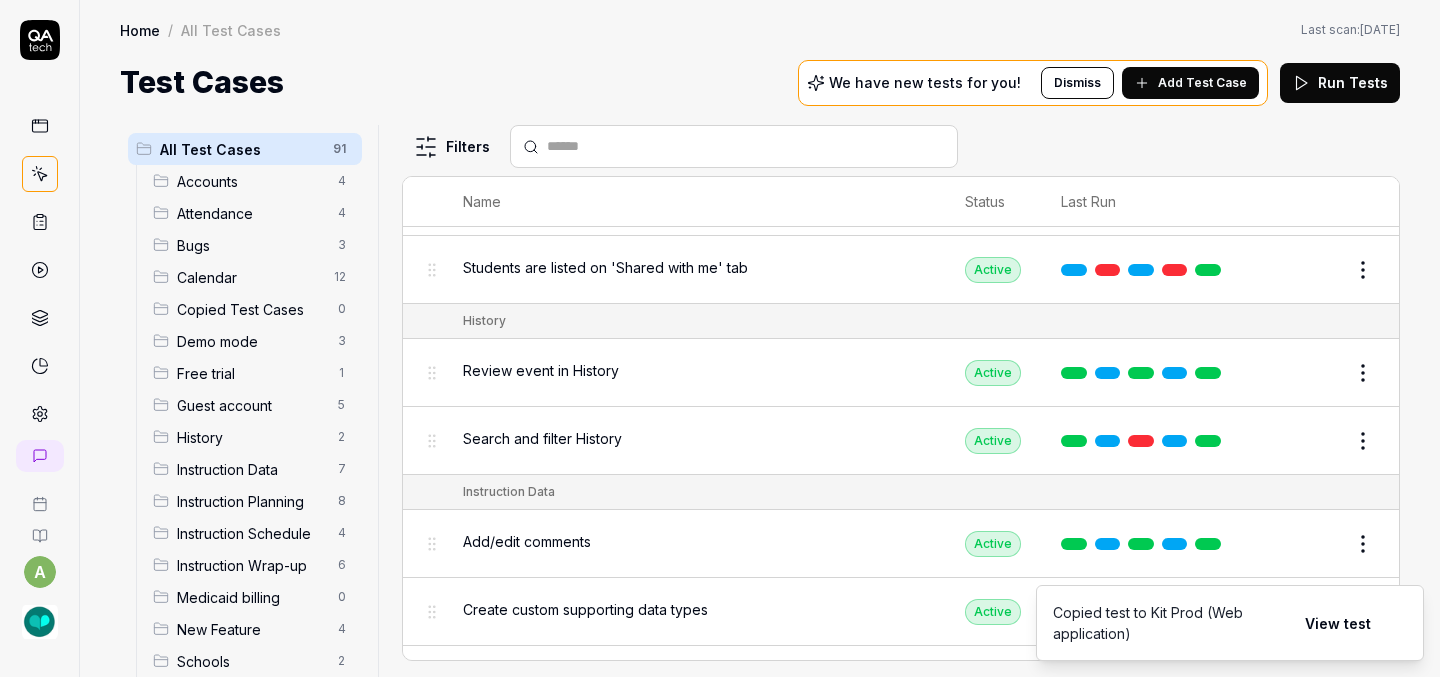 click on "Test Case copied a Home / All Test Cases Home / All Test Cases Last scan:  [DATE] Test Cases We have new tests for you! Dismiss Add Test Case Run Tests All Test Cases 91 Accounts 4 Attendance 4 Bugs 3 Calendar 12 Copied Test Cases 0 Demo mode 3 Free trial 1 Guest account 5 History 2 Instruction Data 7 Instruction Planning 8 Instruction Schedule 4 Instruction Wrap-up 6 Medicaid billing 0 New Feature 4 Schools 2 Sign Up 1 Students 10 Tasks 6 Teachers 3 Templates 6 Filters Name Status Last Run Accounts Edit user information in the Account Details Active Edit Log in to Kit using valid email and password Active Edit Logout from each page Active Edit Request password reset with valid email address Active Edit Attendance Expand row and scroll down Attendance report Active Edit Export Attendance report Active Edit Search and filter by custom date range Active Edit Search for specific attendance records and view attendance statistics Active Edit Bugs Check page scrolling on each page Active Edit Draft Review Edit" at bounding box center (720, 338) 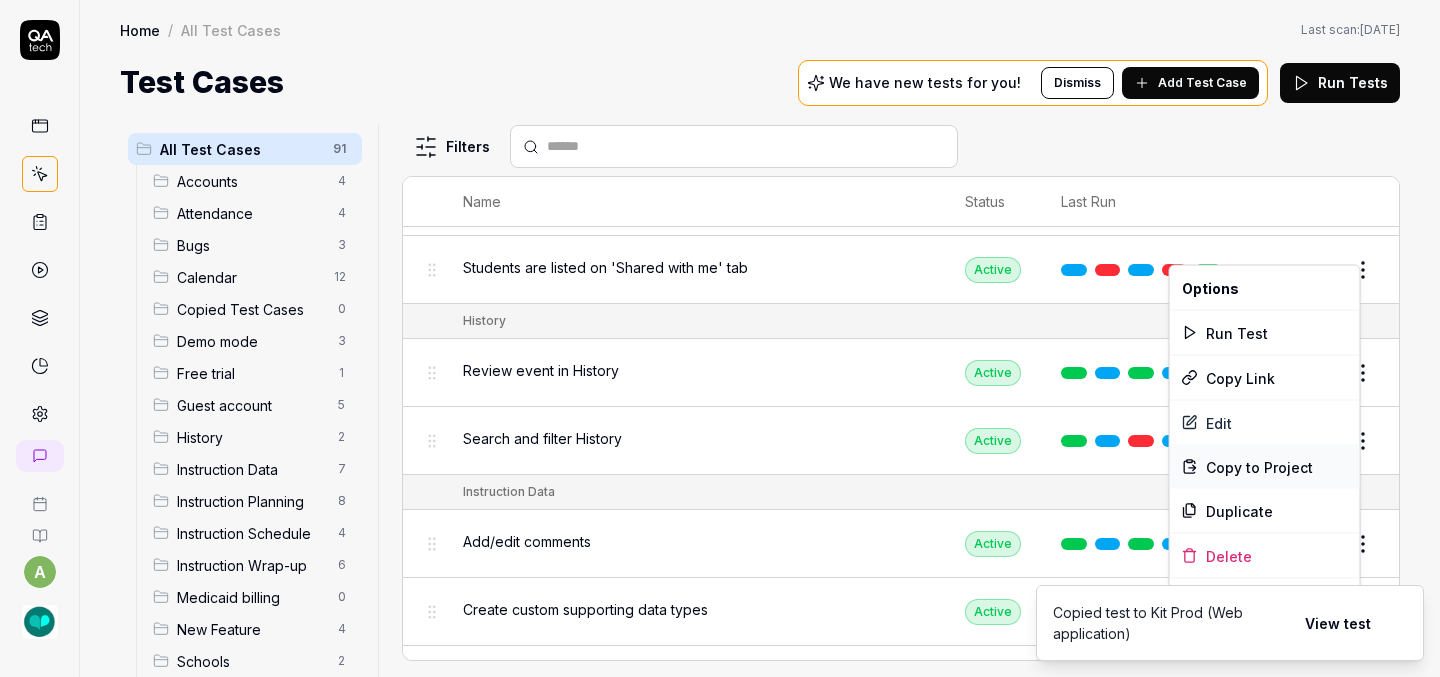 click on "Copy to Project" at bounding box center [1259, 466] 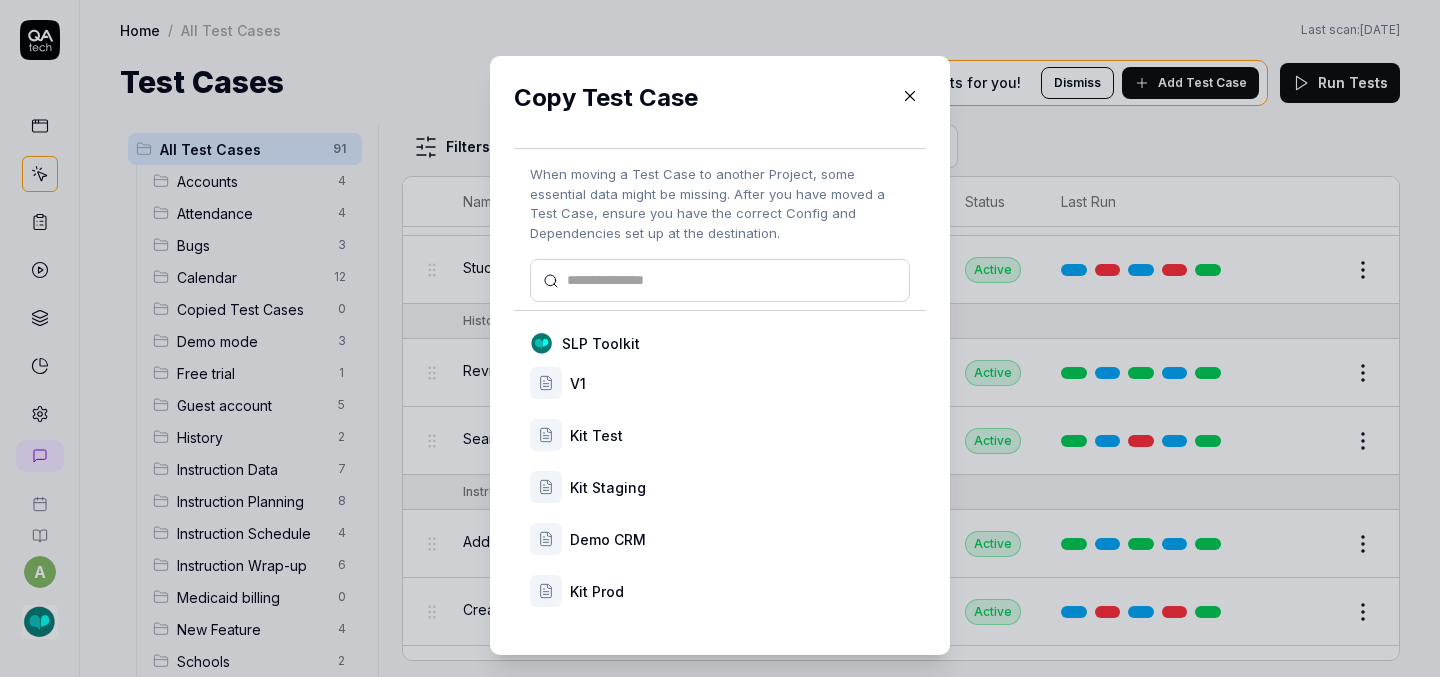 scroll, scrollTop: 33, scrollLeft: 0, axis: vertical 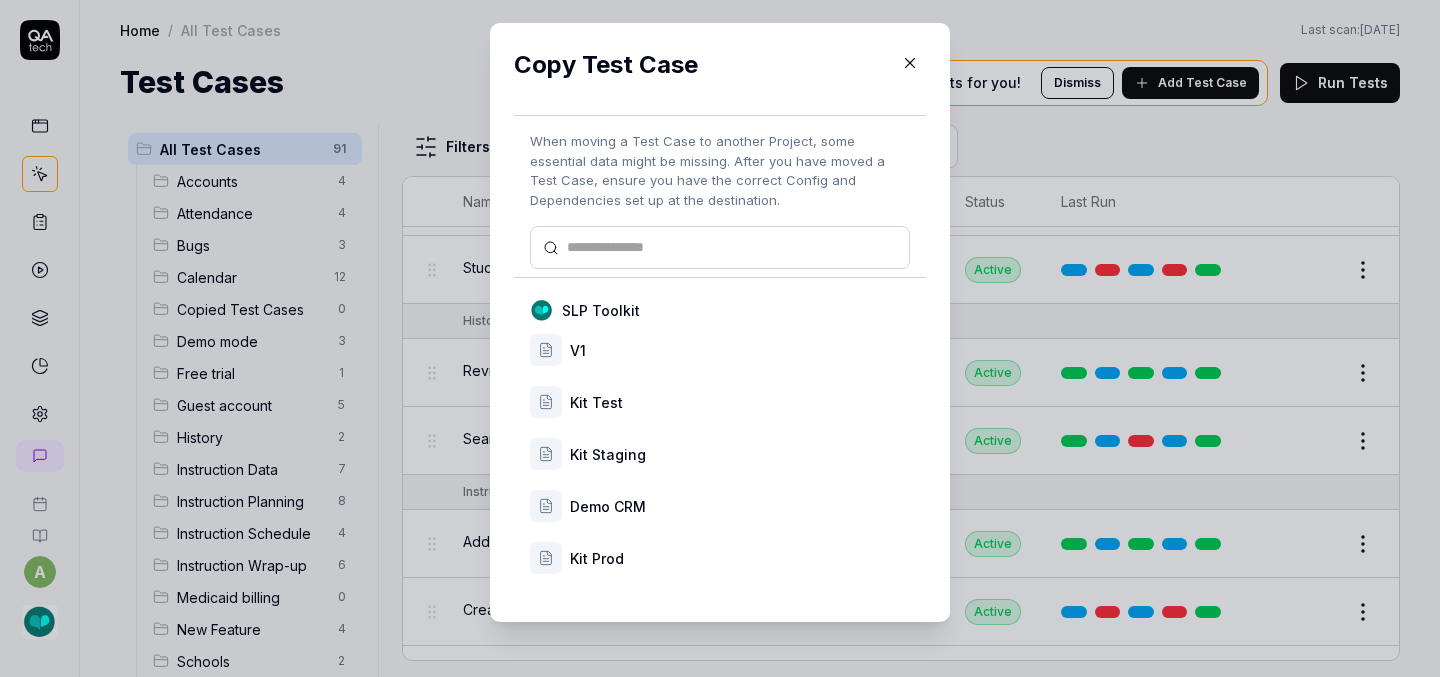 click on "Kit Prod" at bounding box center [720, 558] 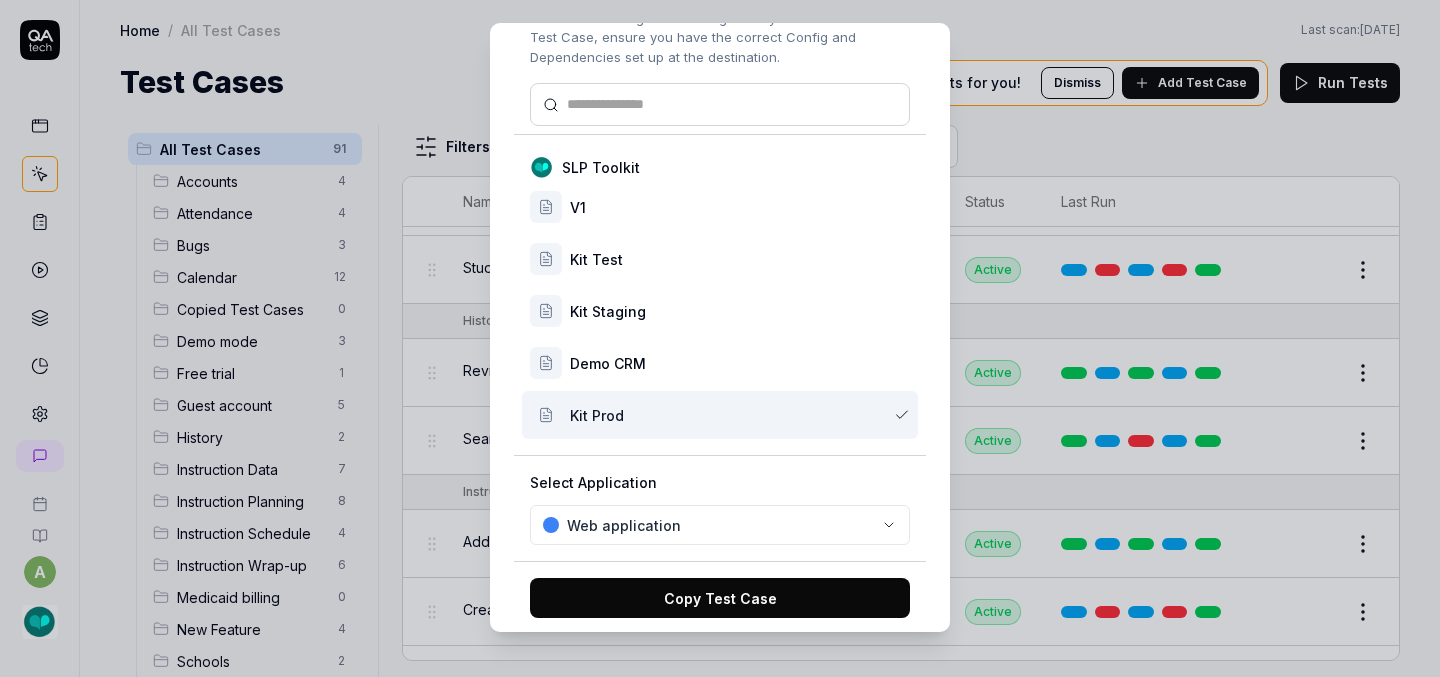 scroll, scrollTop: 167, scrollLeft: 0, axis: vertical 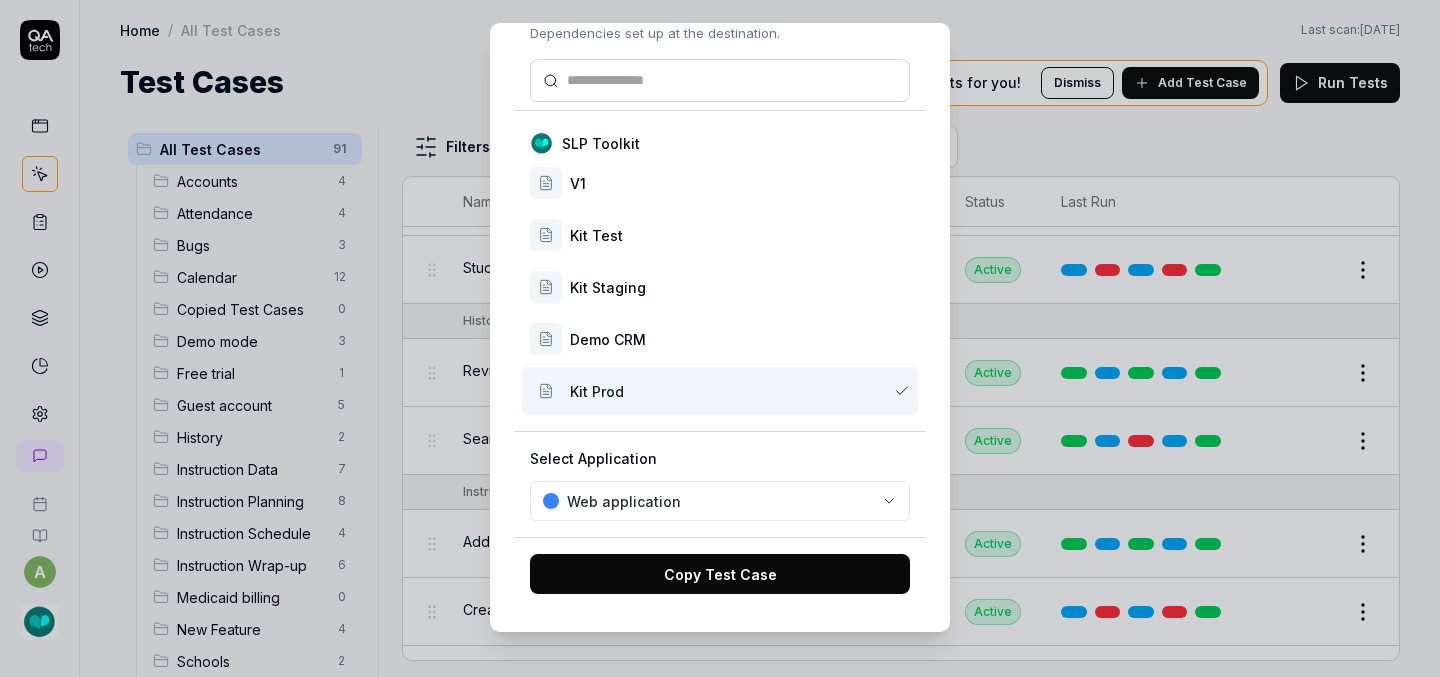 click on "Copy Test Case" at bounding box center [720, 574] 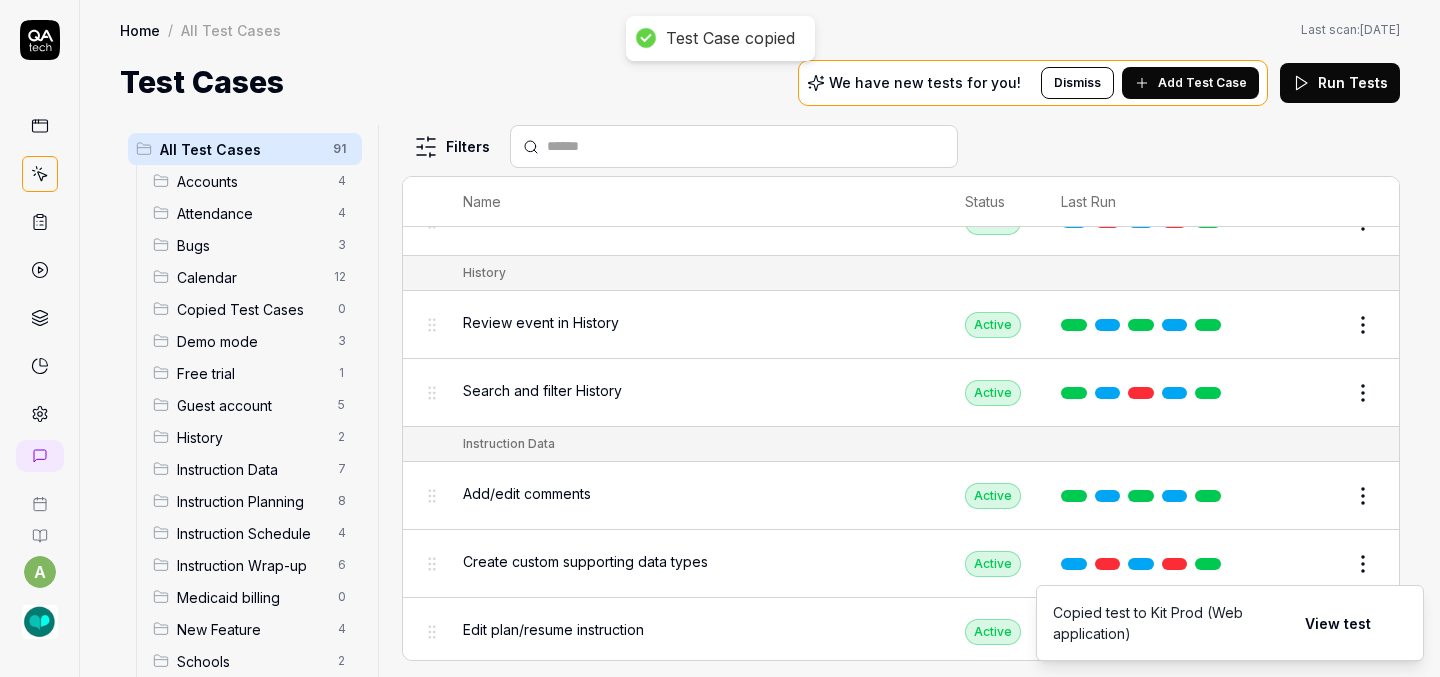 scroll, scrollTop: 2403, scrollLeft: 0, axis: vertical 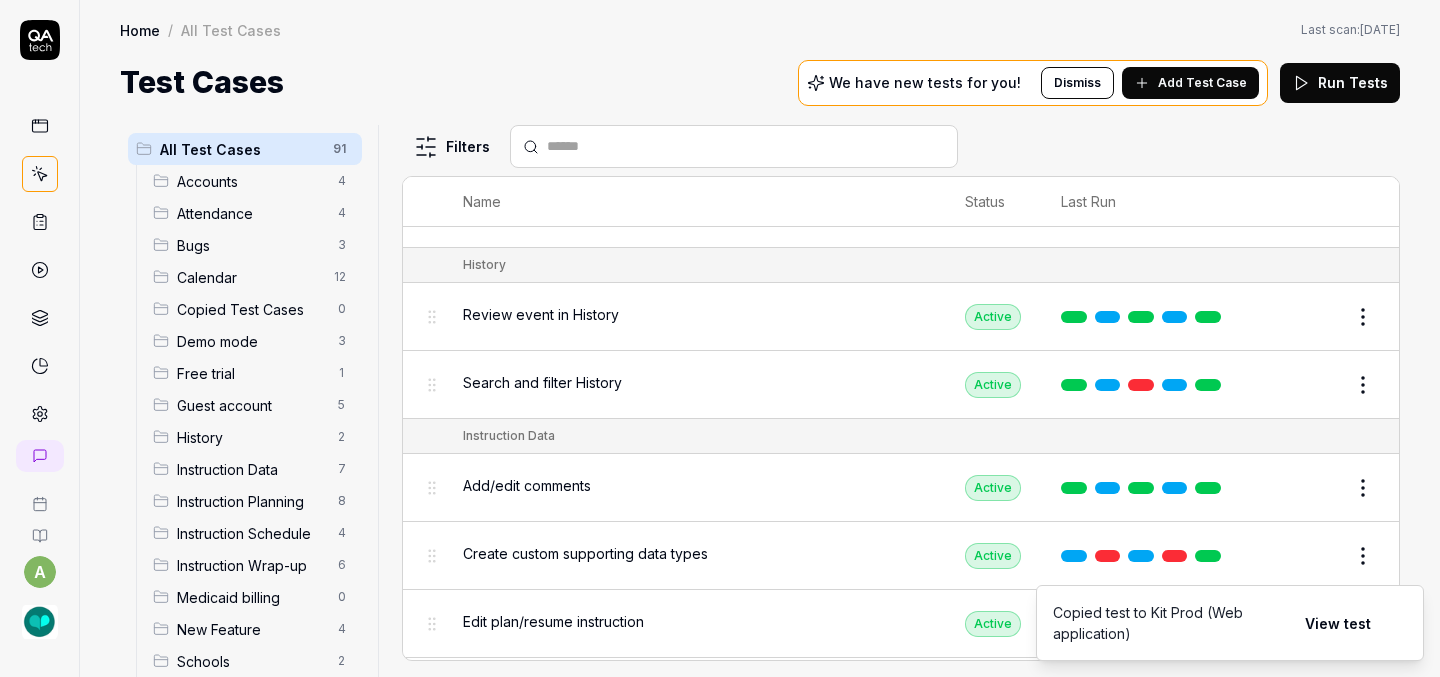 click on "a Home / All Test Cases Home / All Test Cases Last scan:  [DATE] Test Cases We have new tests for you! Dismiss Add Test Case Run Tests All Test Cases 91 Accounts 4 Attendance 4 Bugs 3 Calendar 12 Copied Test Cases 0 Demo mode 3 Free trial 1 Guest account 5 History 2 Instruction Data 7 Instruction Planning 8 Instruction Schedule 4 Instruction Wrap-up 6 Medicaid billing 0 New Feature 4 Schools 2 Sign Up 1 Students 10 Tasks 6 Teachers 3 Templates 6 Filters Name Status Last Run Accounts Edit user information in the Account Details Active Edit Log in to Kit using valid email and password Active Edit Logout from each page Active Edit Request password reset with valid email address Active Edit Attendance Expand row and scroll down Attendance report Active Edit Export Attendance report Active Edit Search and filter by custom date range Active Edit Search for specific attendance records and view attendance statistics Active Edit Bugs Check page scrolling on each page Active Edit Create custom repeating event Edit" at bounding box center [720, 338] 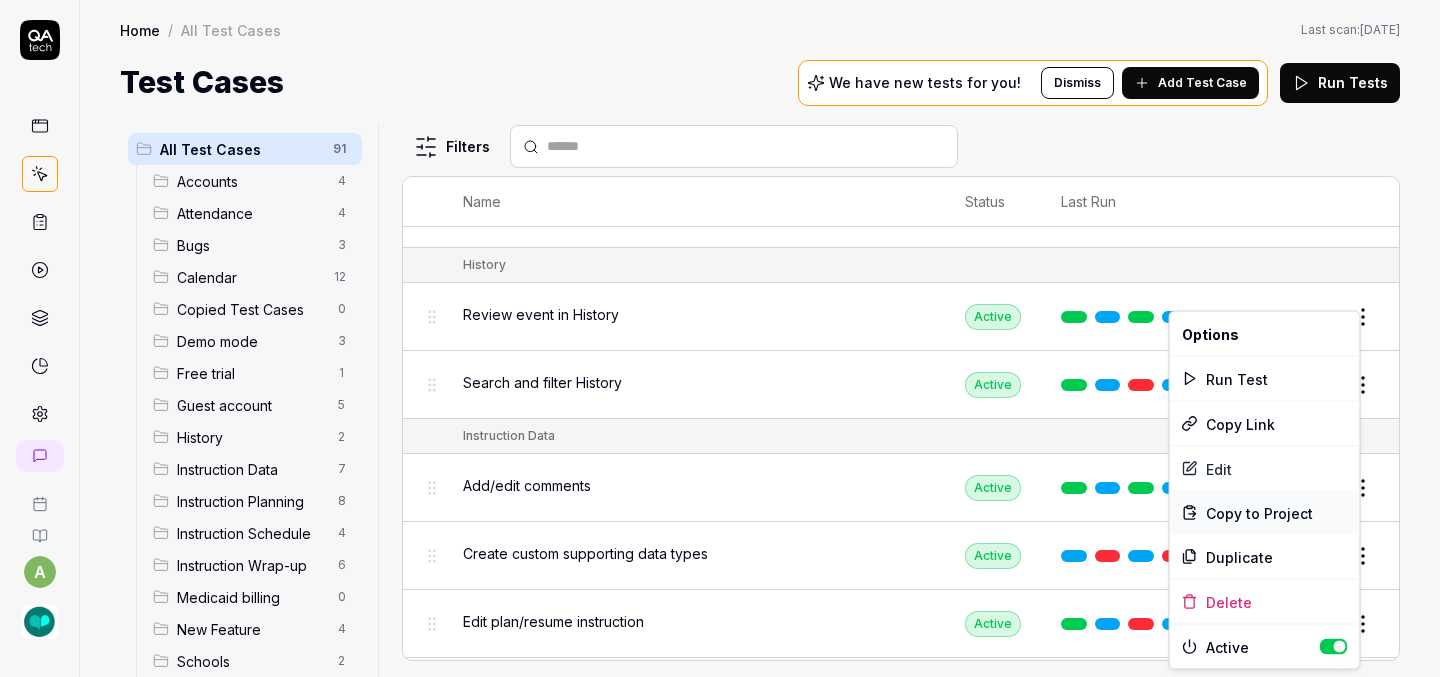 click on "Copy to Project" at bounding box center [1259, 512] 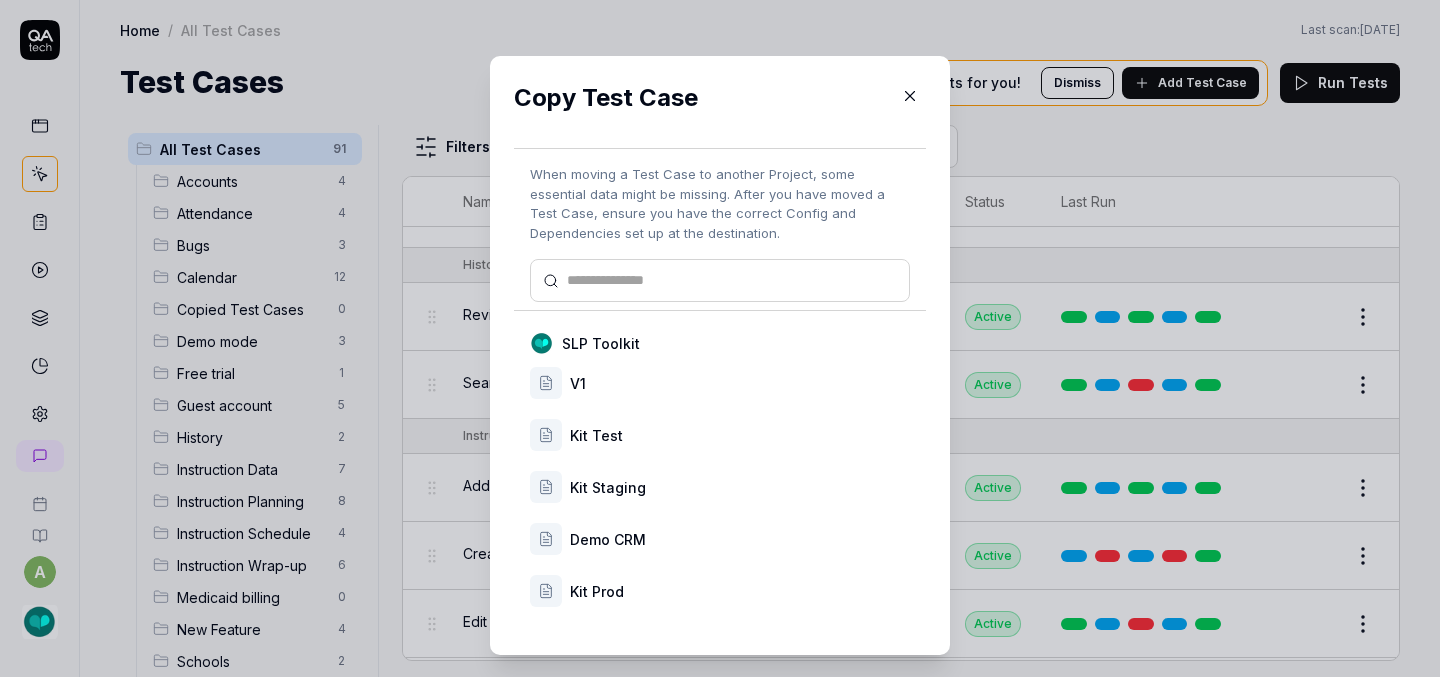 scroll, scrollTop: 33, scrollLeft: 0, axis: vertical 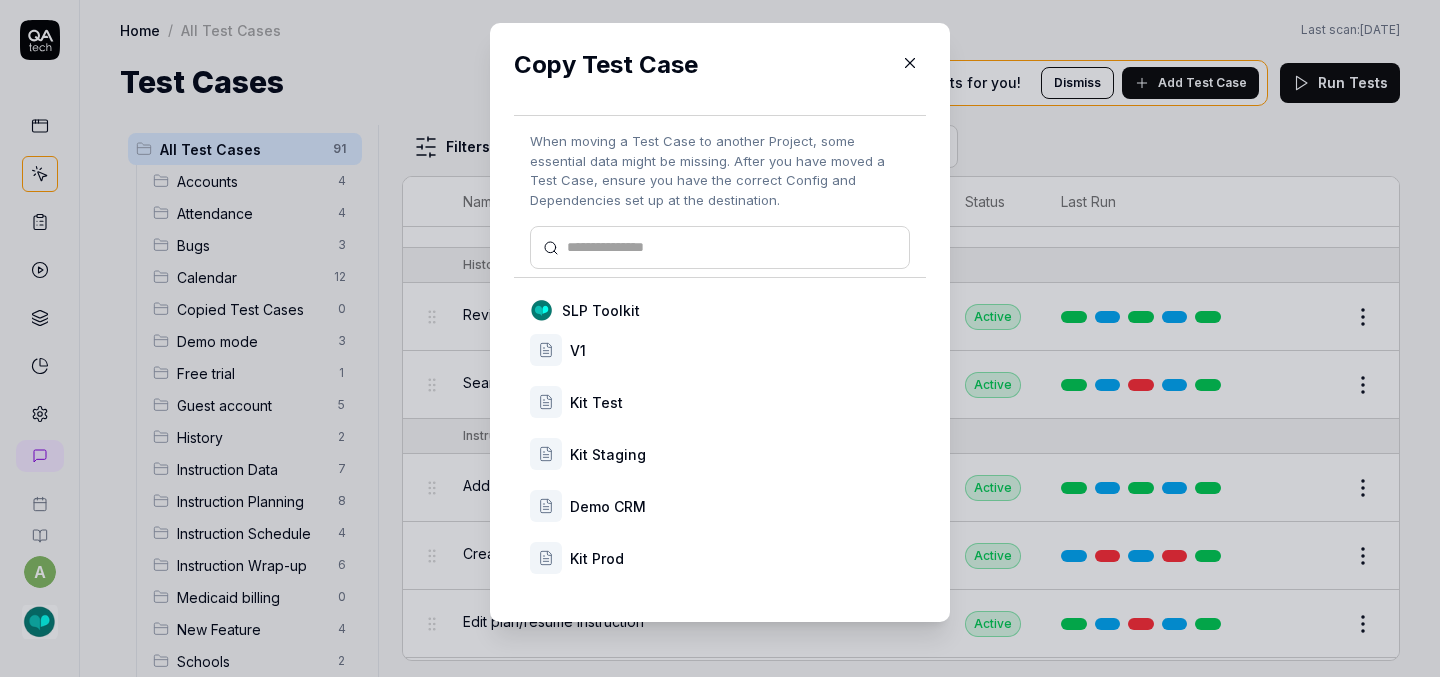 click on "Kit Prod" at bounding box center (740, 558) 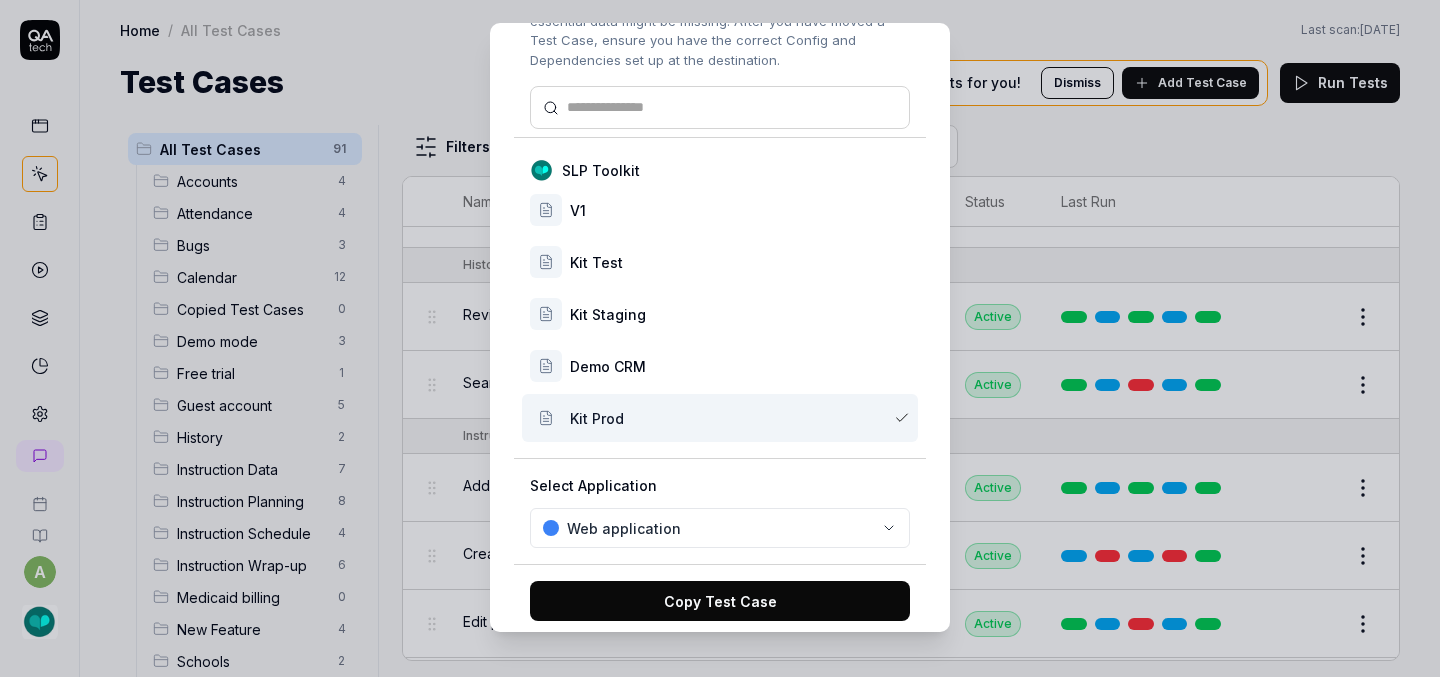 scroll, scrollTop: 167, scrollLeft: 0, axis: vertical 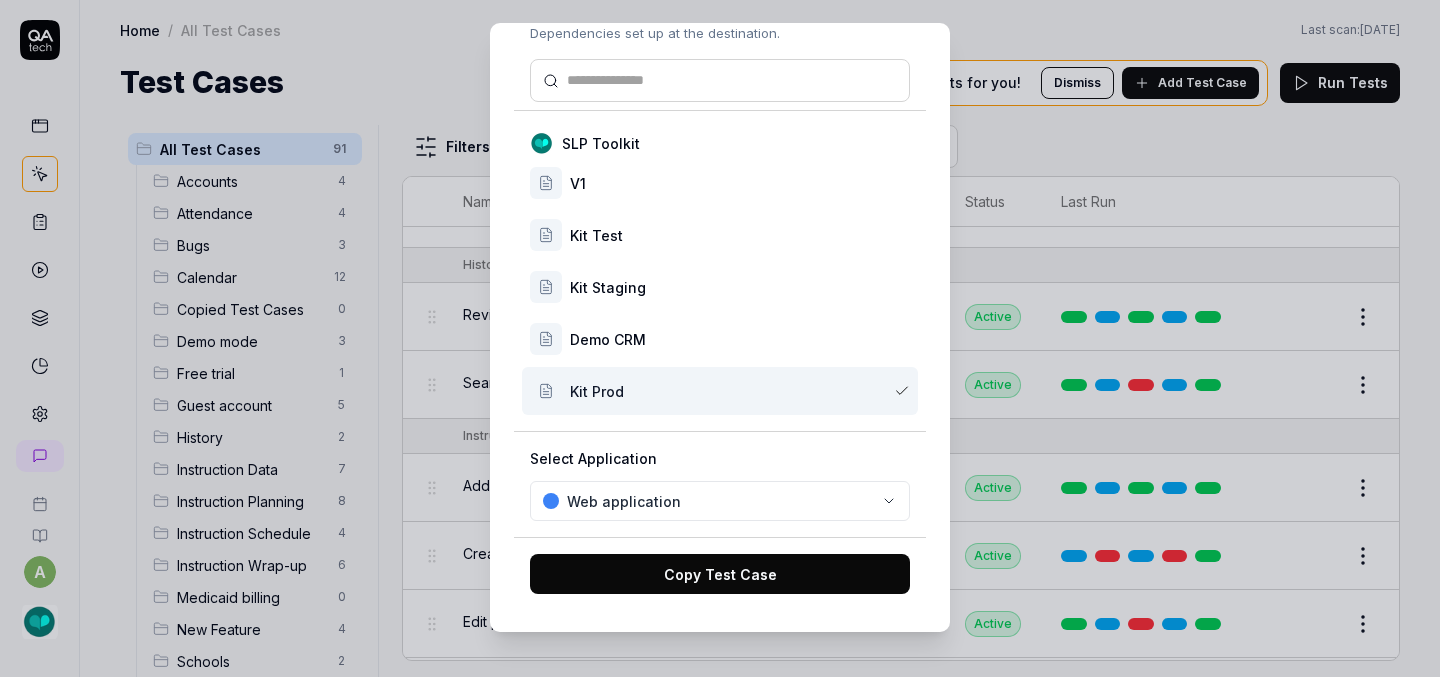 click on "Copy Test Case" at bounding box center (720, 574) 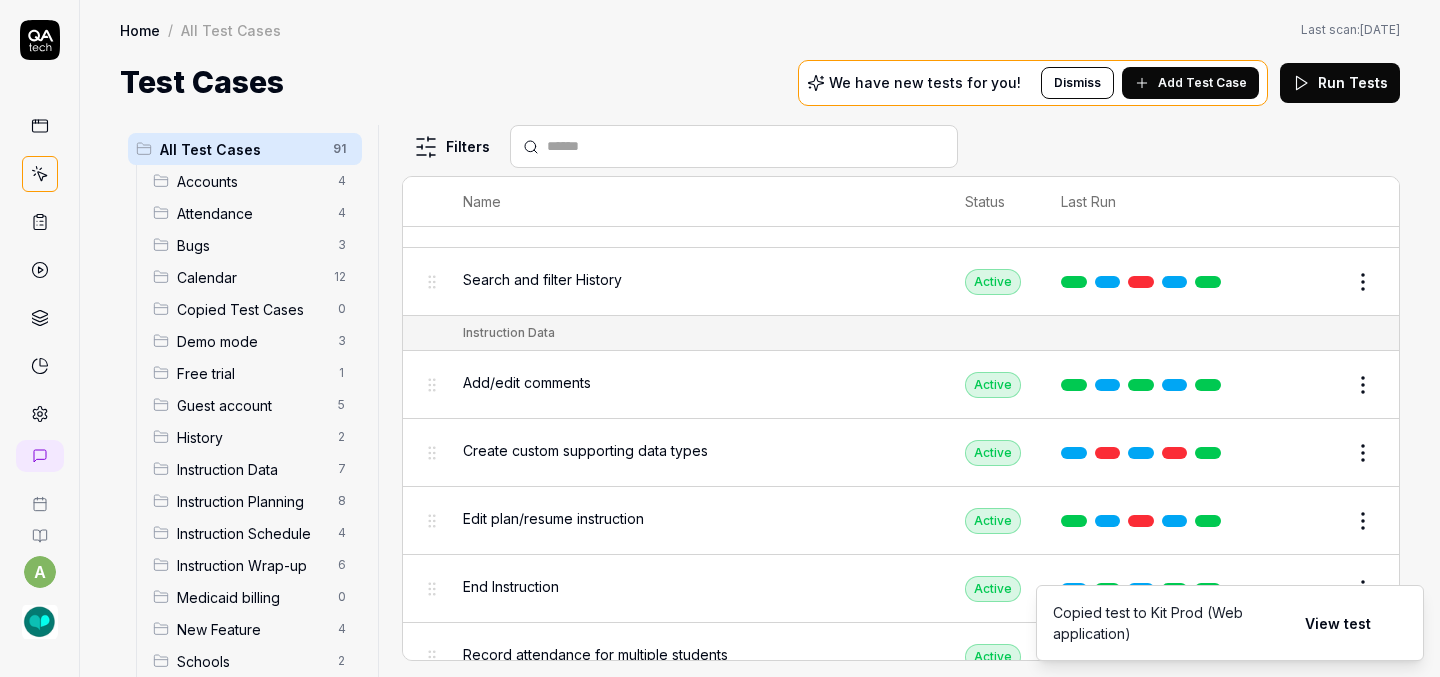 scroll, scrollTop: 2508, scrollLeft: 0, axis: vertical 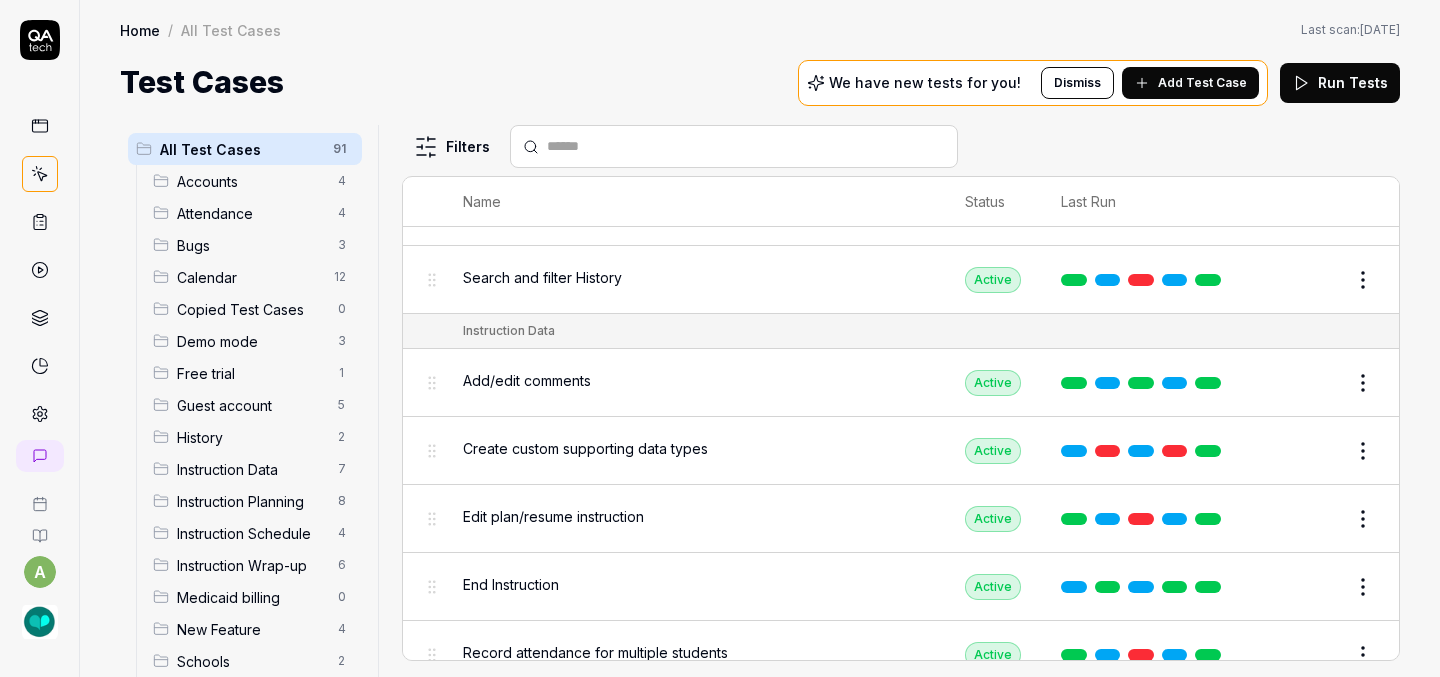 click on "a Home / All Test Cases Home / All Test Cases Last scan:  [DATE] Test Cases We have new tests for you! Dismiss Add Test Case Run Tests All Test Cases 91 Accounts 4 Attendance 4 Bugs 3 Calendar 12 Copied Test Cases 0 Demo mode 3 Free trial 1 Guest account 5 History 2 Instruction Data 7 Instruction Planning 8 Instruction Schedule 4 Instruction Wrap-up 6 Medicaid billing 0 New Feature 4 Schools 2 Sign Up 1 Students 10 Tasks 6 Teachers 3 Templates 6 Filters Name Status Last Run Accounts Edit user information in the Account Details Active Edit Log in to Kit using valid email and password Active Edit Logout from each page Active Edit Request password reset with valid email address Active Edit Attendance Expand row and scroll down Attendance report Active Edit Export Attendance report Active Edit Search and filter by custom date range Active Edit Search for specific attendance records and view attendance statistics Active Edit Bugs Check page scrolling on each page Active Edit Create custom repeating event Edit" at bounding box center [720, 338] 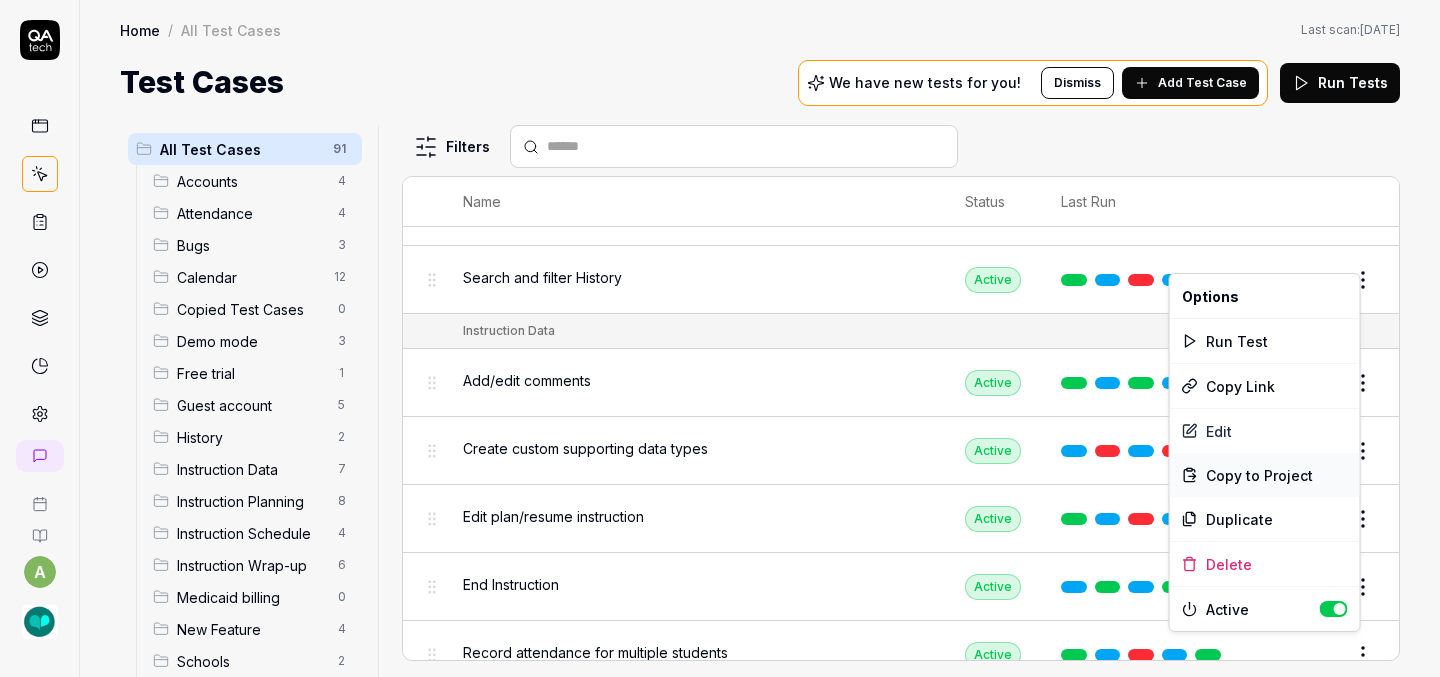 click on "Copy to Project" at bounding box center (1259, 475) 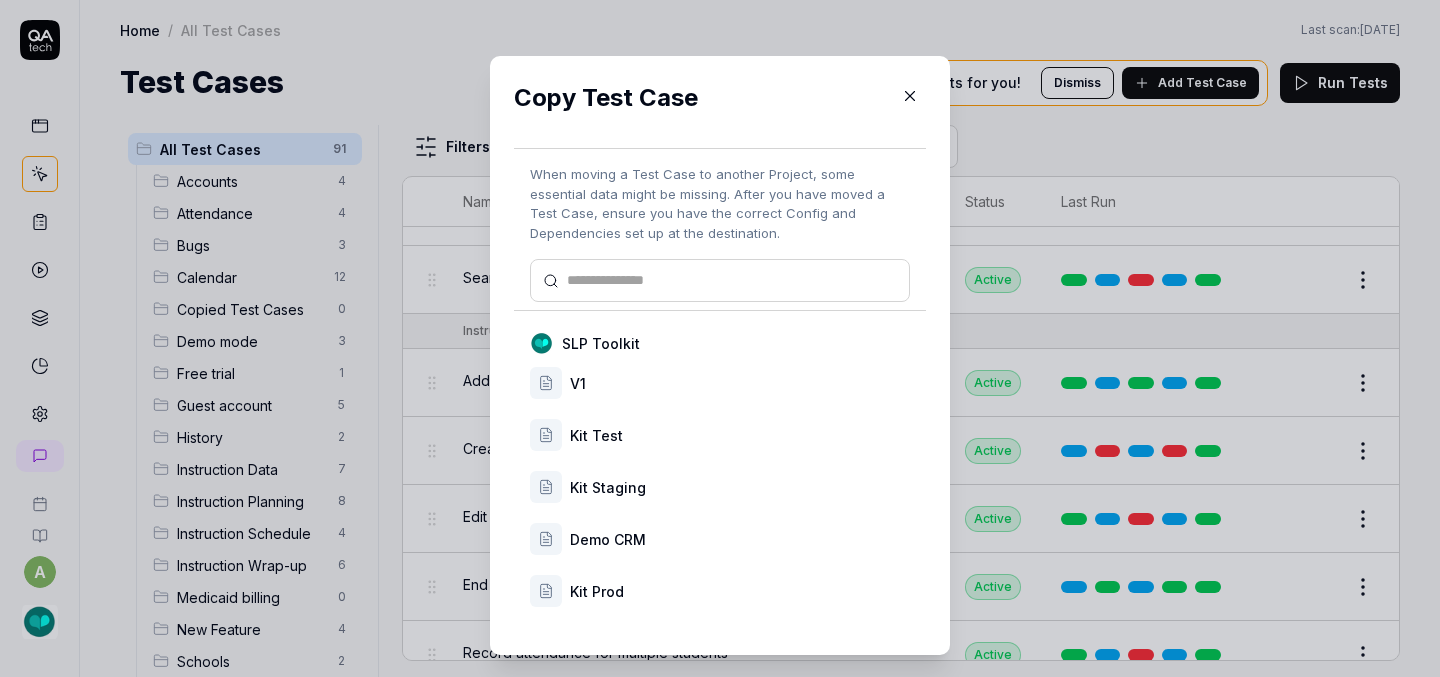scroll, scrollTop: 33, scrollLeft: 0, axis: vertical 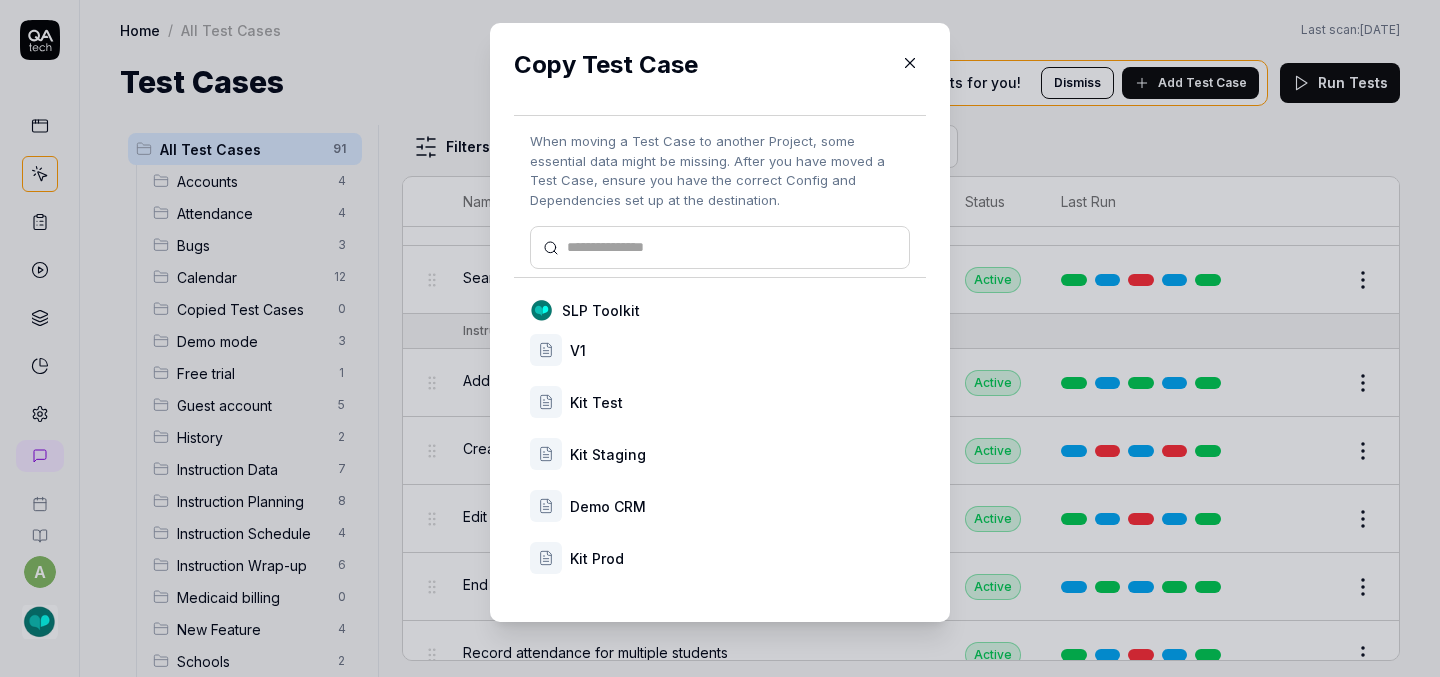 click on "Kit Prod" at bounding box center (720, 558) 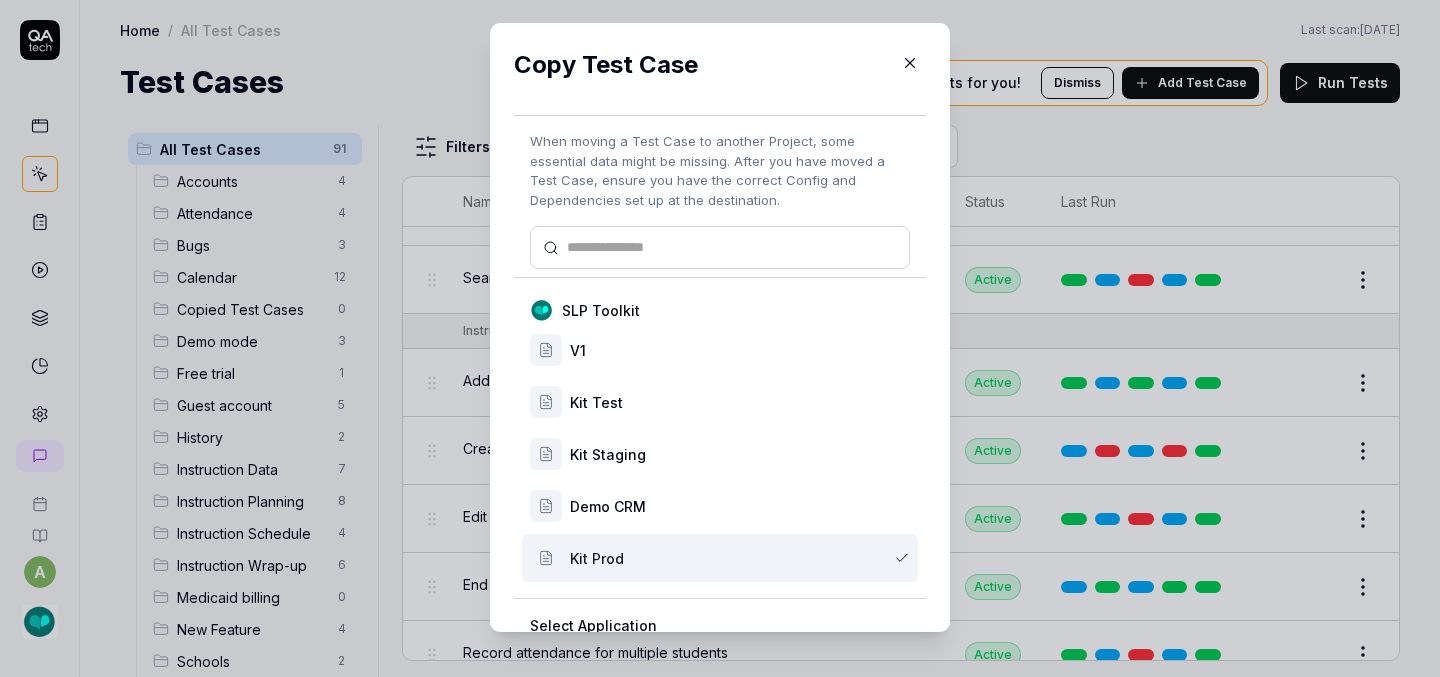 scroll, scrollTop: 167, scrollLeft: 0, axis: vertical 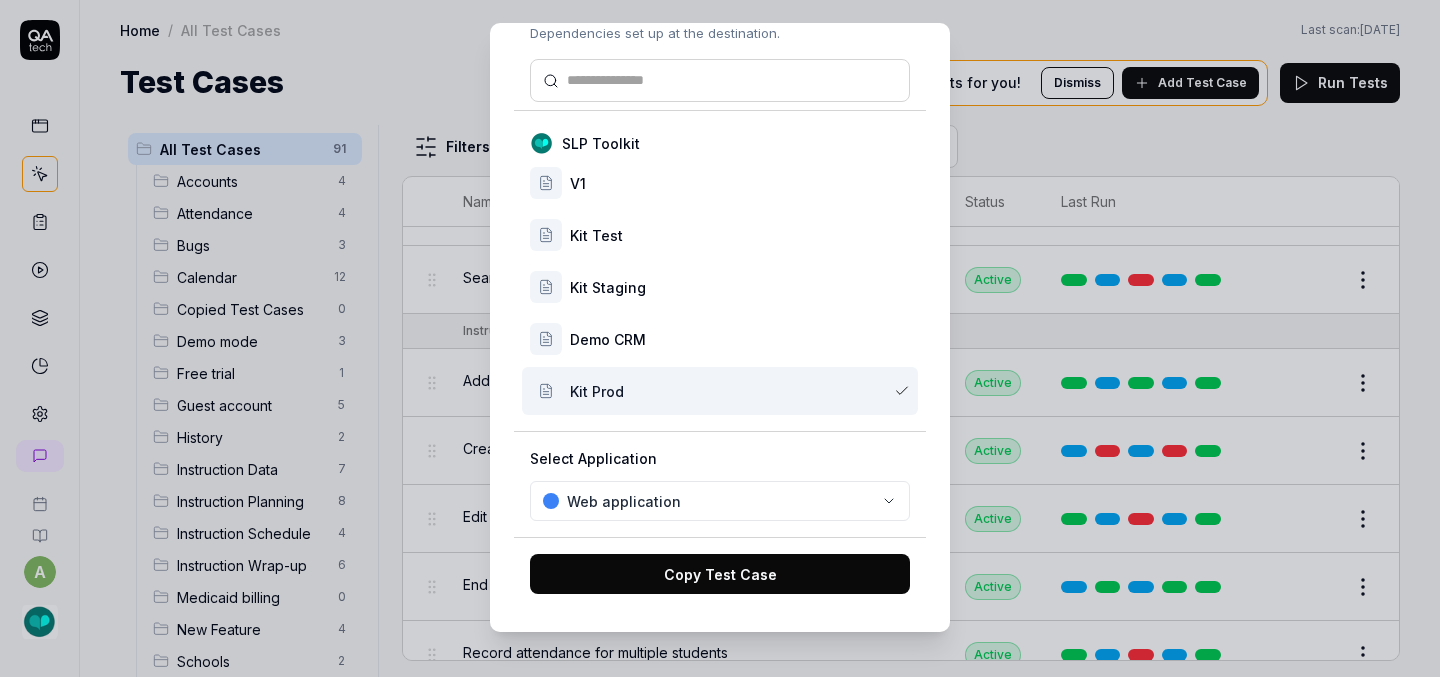 click on "Copy Test Case" at bounding box center (720, 574) 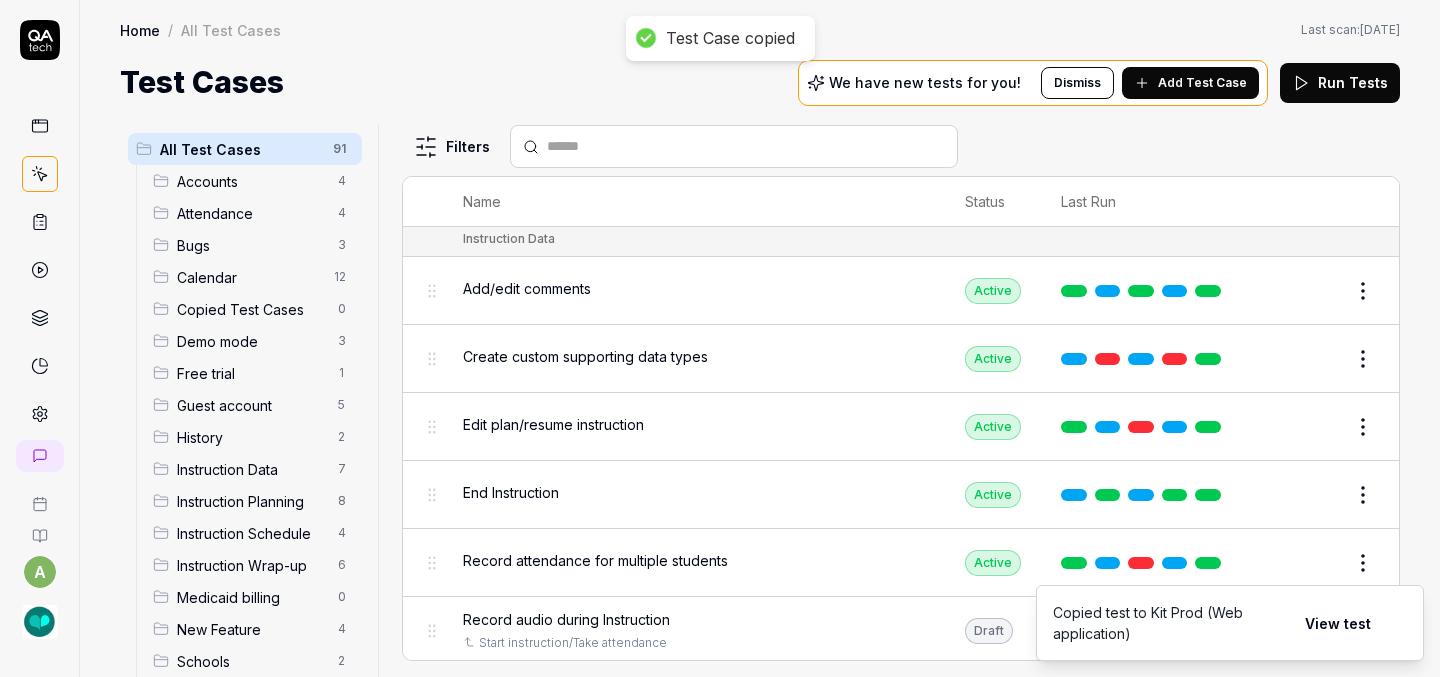scroll, scrollTop: 2611, scrollLeft: 0, axis: vertical 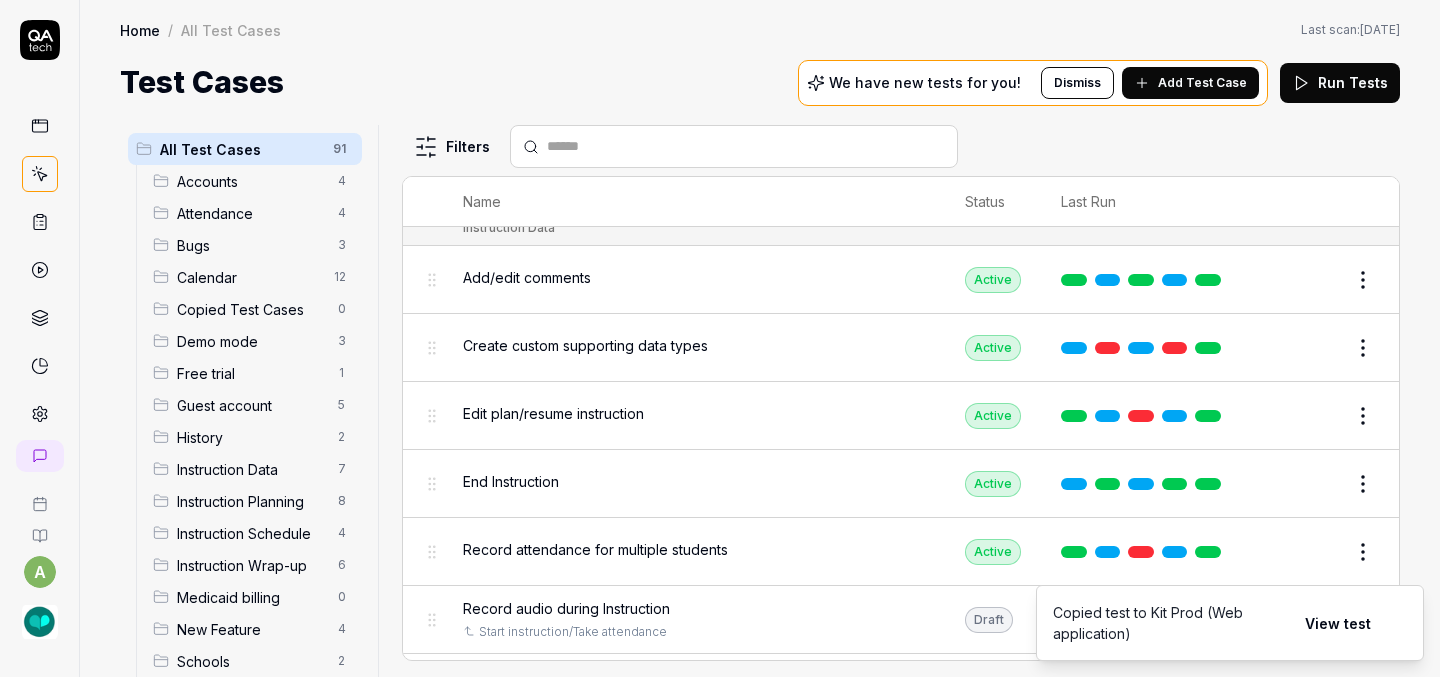 click on "a Home / All Test Cases Home / All Test Cases Last scan:  [DATE] Test Cases We have new tests for you! Dismiss Add Test Case Run Tests All Test Cases 91 Accounts 4 Attendance 4 Bugs 3 Calendar 12 Copied Test Cases 0 Demo mode 3 Free trial 1 Guest account 5 History 2 Instruction Data 7 Instruction Planning 8 Instruction Schedule 4 Instruction Wrap-up 6 Medicaid billing 0 New Feature 4 Schools 2 Sign Up 1 Students 10 Tasks 6 Teachers 3 Templates 6 Filters Name Status Last Run Accounts Edit user information in the Account Details Active Edit Log in to Kit using valid email and password Active Edit Logout from each page Active Edit Request password reset with valid email address Active Edit Attendance Expand row and scroll down Attendance report Active Edit Export Attendance report Active Edit Search and filter by custom date range Active Edit Search for specific attendance records and view attendance statistics Active Edit Bugs Check page scrolling on each page Active Edit Create custom repeating event Edit" at bounding box center [720, 338] 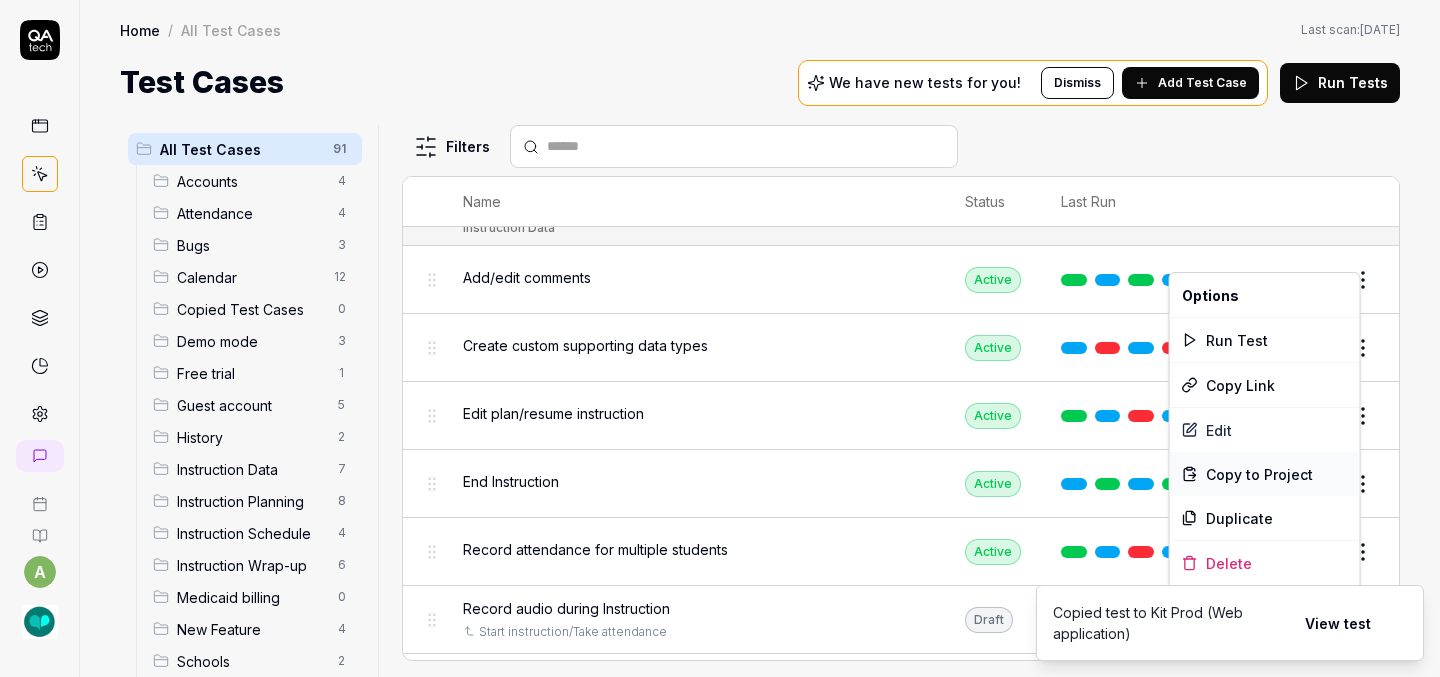 click on "Copy to Project" at bounding box center (1259, 474) 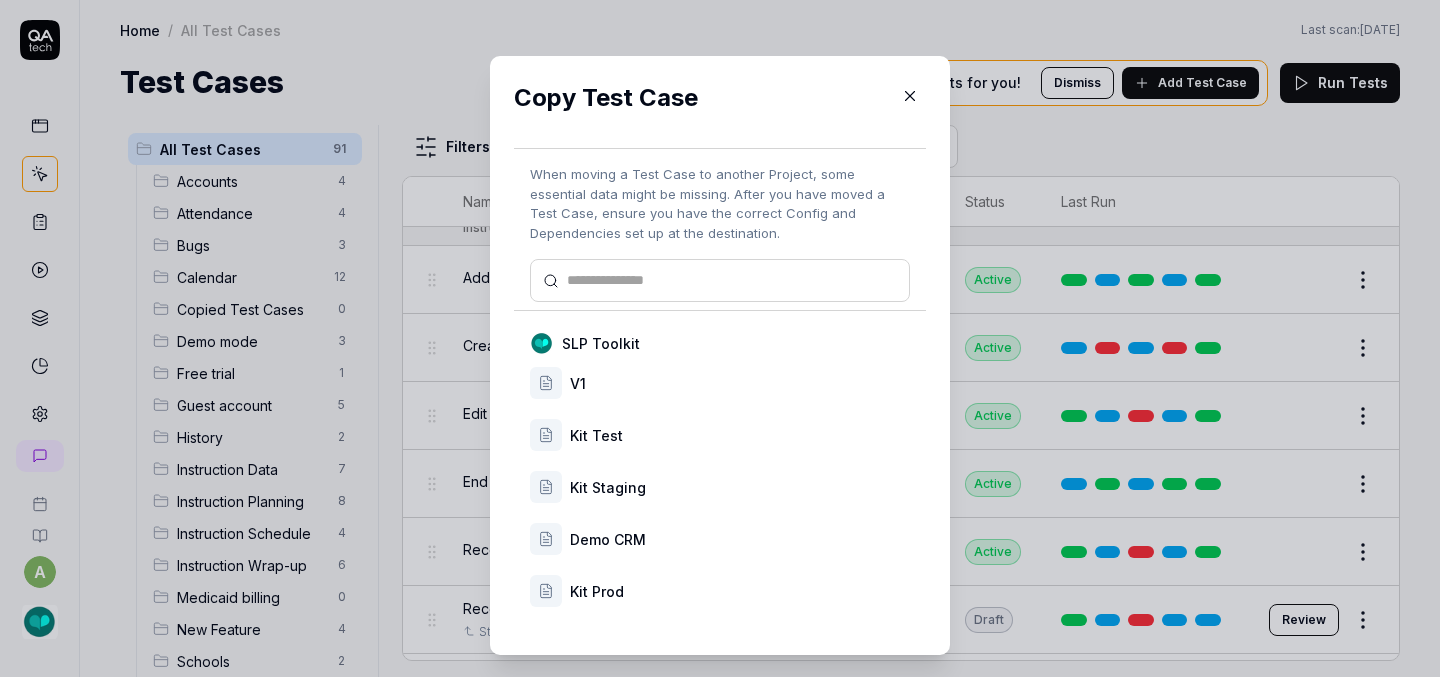 scroll, scrollTop: 33, scrollLeft: 0, axis: vertical 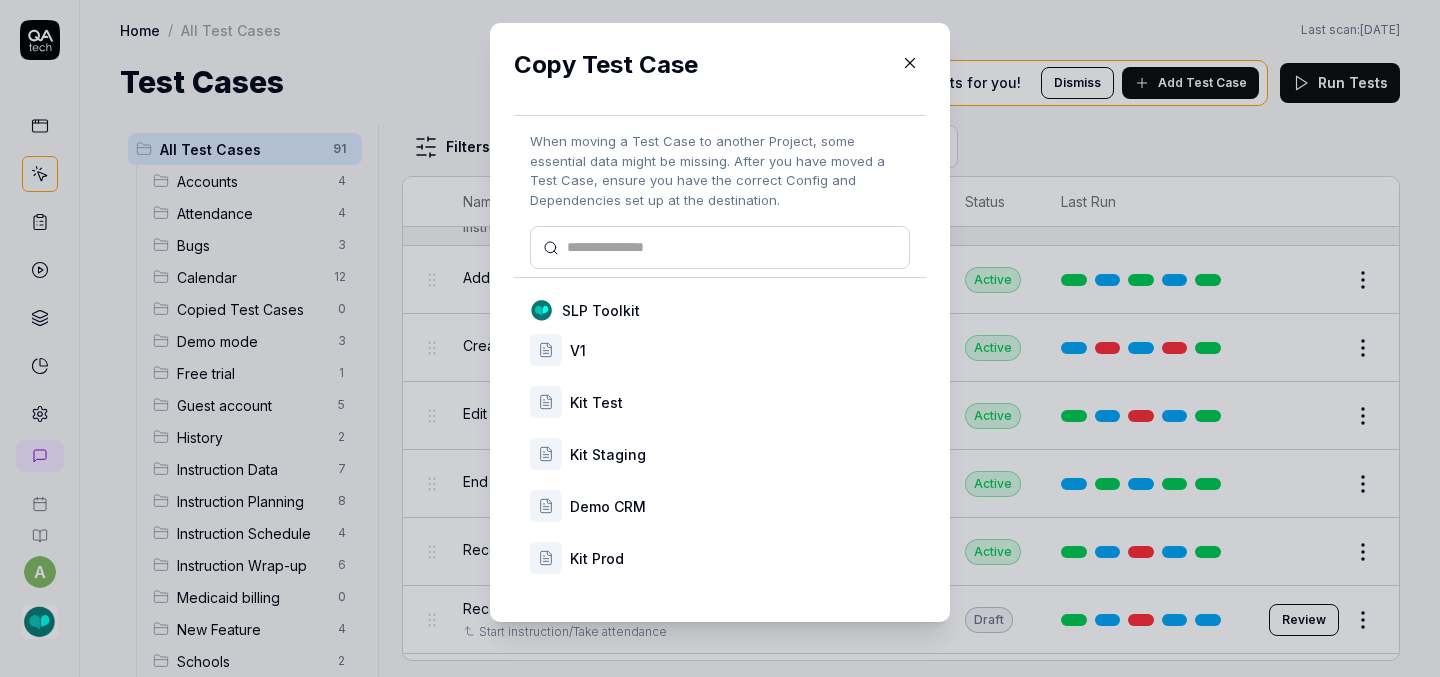 click on "Kit Prod" at bounding box center [740, 558] 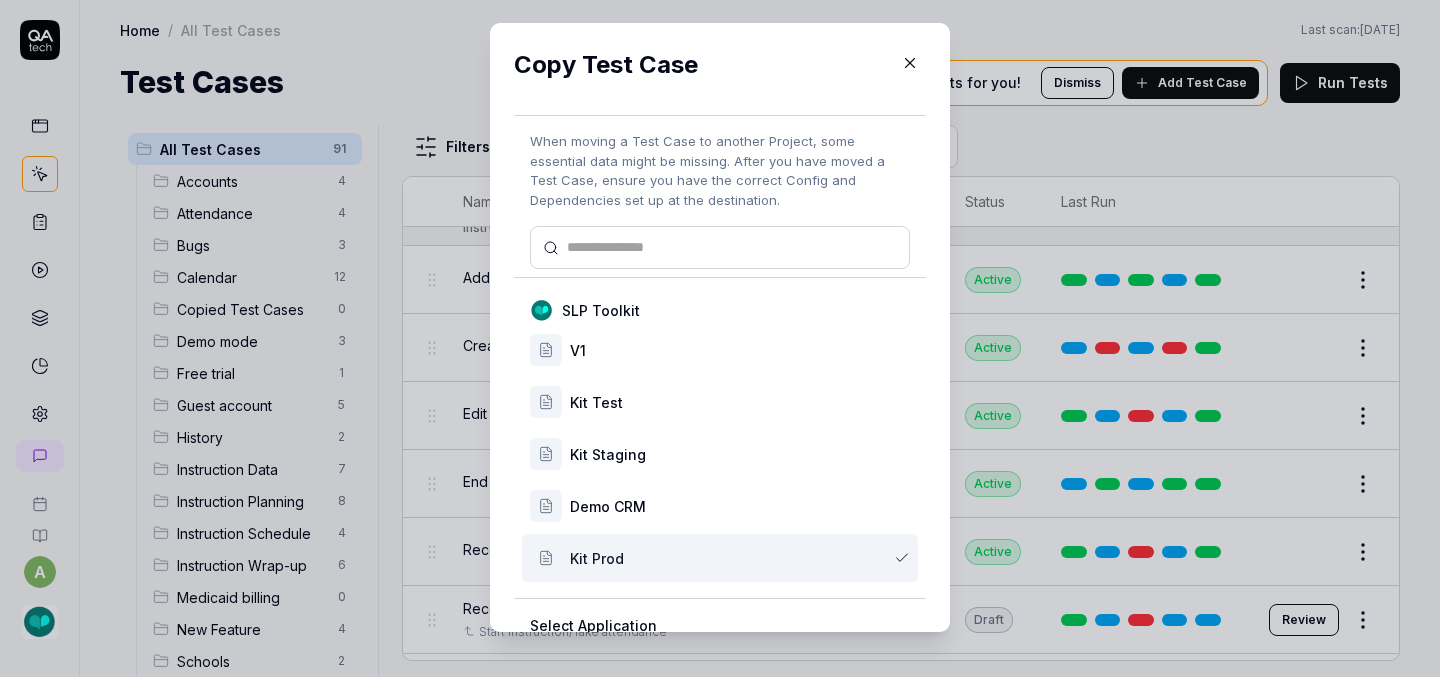 scroll, scrollTop: 167, scrollLeft: 0, axis: vertical 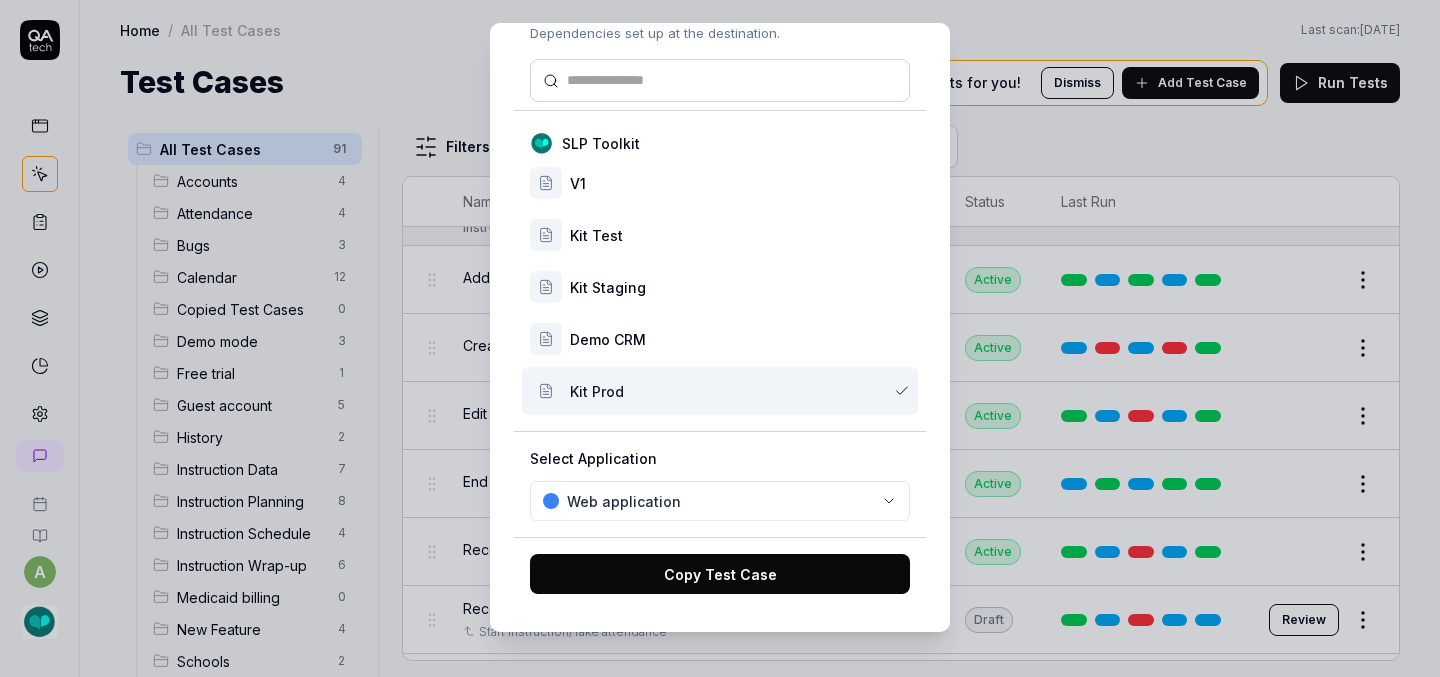 click on "Copy Test Case" at bounding box center (720, 574) 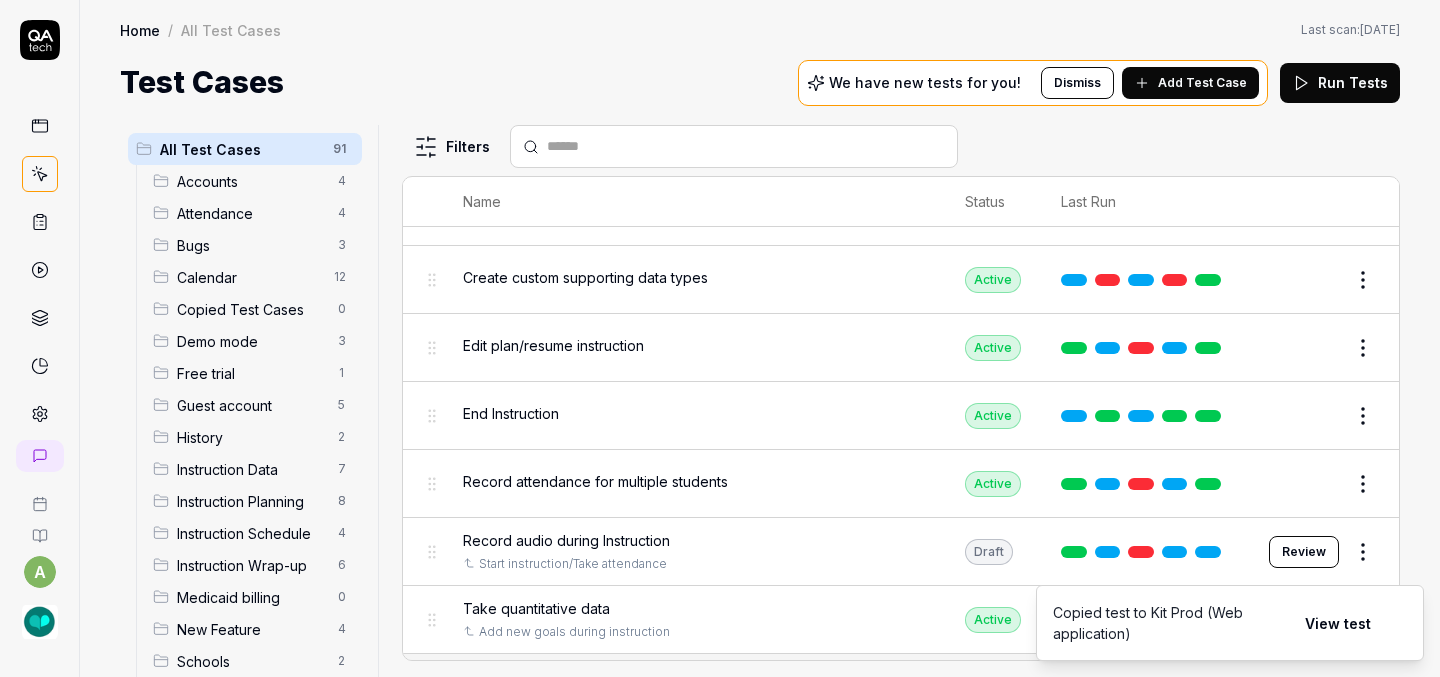scroll, scrollTop: 2683, scrollLeft: 0, axis: vertical 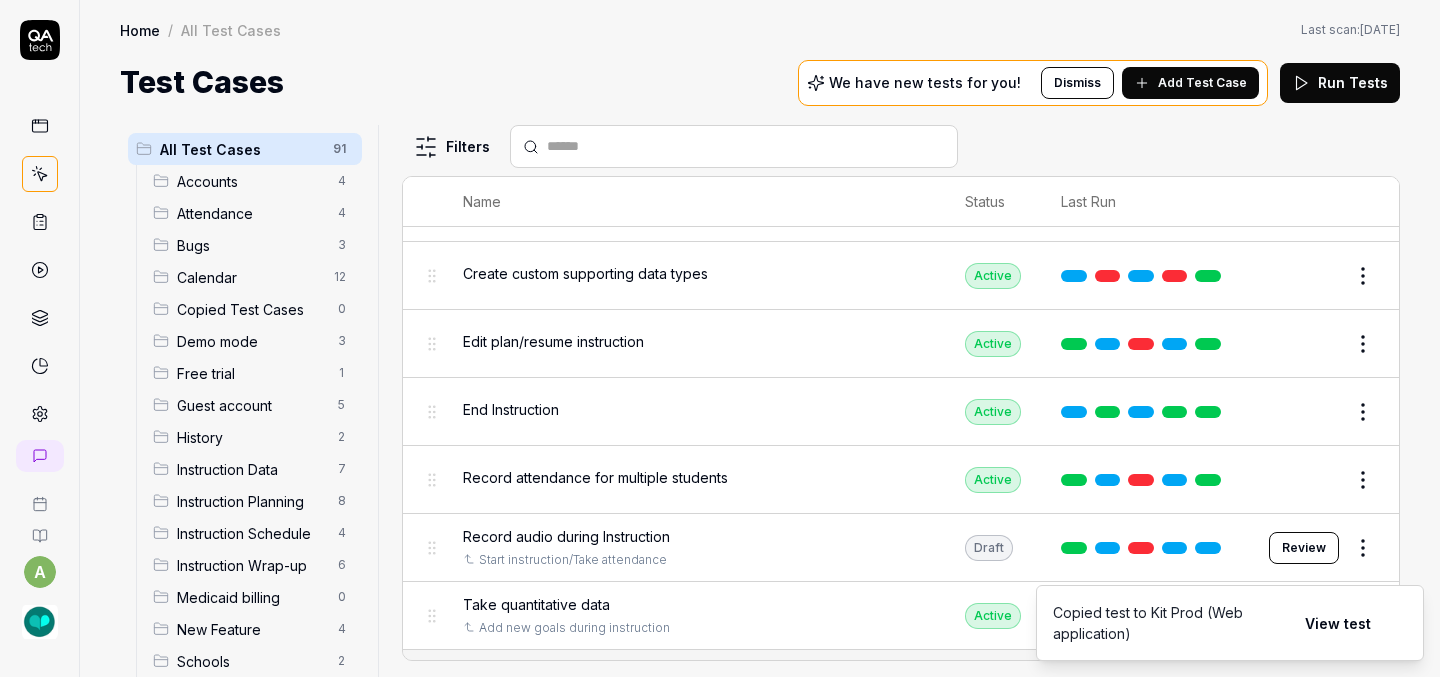 click on "a Home / All Test Cases Home / All Test Cases Last scan:  [DATE] Test Cases We have new tests for you! Dismiss Add Test Case Run Tests All Test Cases 91 Accounts 4 Attendance 4 Bugs 3 Calendar 12 Copied Test Cases 0 Demo mode 3 Free trial 1 Guest account 5 History 2 Instruction Data 7 Instruction Planning 8 Instruction Schedule 4 Instruction Wrap-up 6 Medicaid billing 0 New Feature 4 Schools 2 Sign Up 1 Students 10 Tasks 6 Teachers 3 Templates 6 Filters Name Status Last Run Accounts Edit user information in the Account Details Active Edit Log in to Kit using valid email and password Active Edit Logout from each page Active Edit Request password reset with valid email address Active Edit Attendance Expand row and scroll down Attendance report Active Edit Export Attendance report Active Edit Search and filter by custom date range Active Edit Search for specific attendance records and view attendance statistics Active Edit Bugs Check page scrolling on each page Active Edit Create custom repeating event Edit" at bounding box center (720, 338) 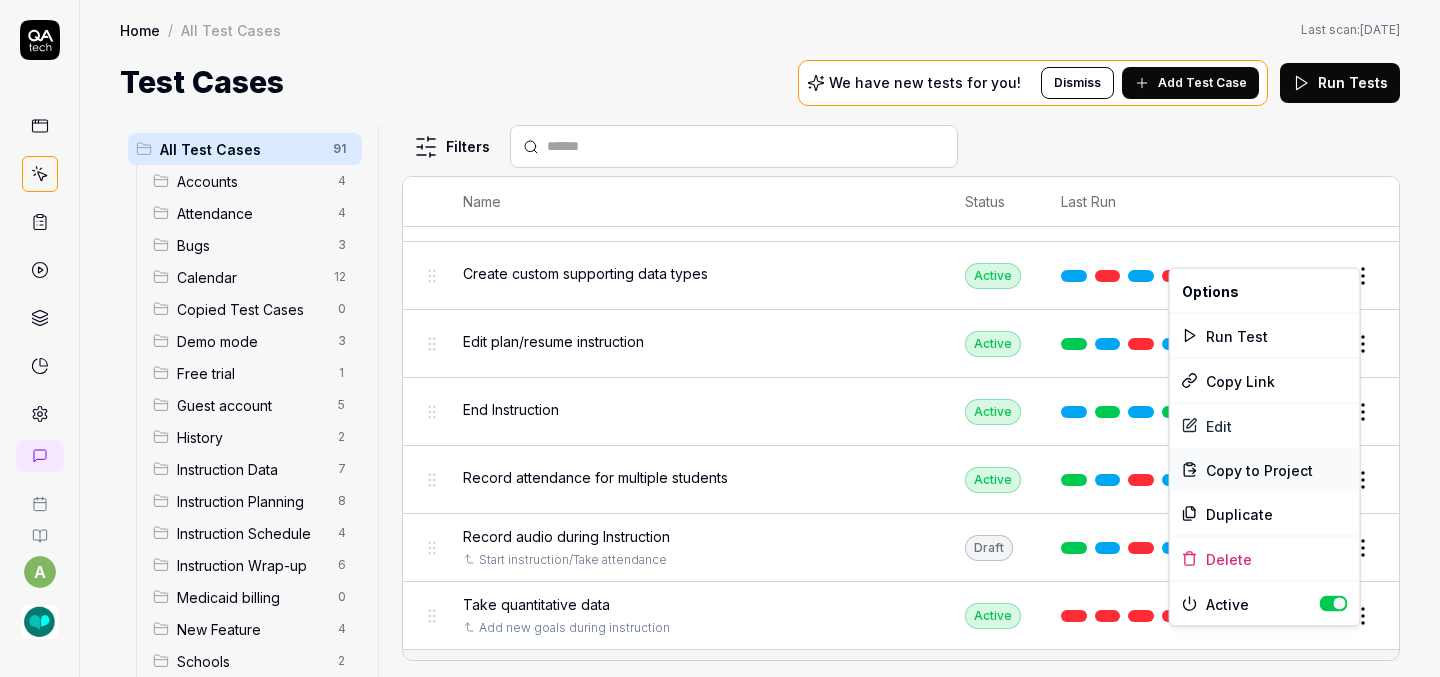 click on "Copy to Project" at bounding box center [1259, 469] 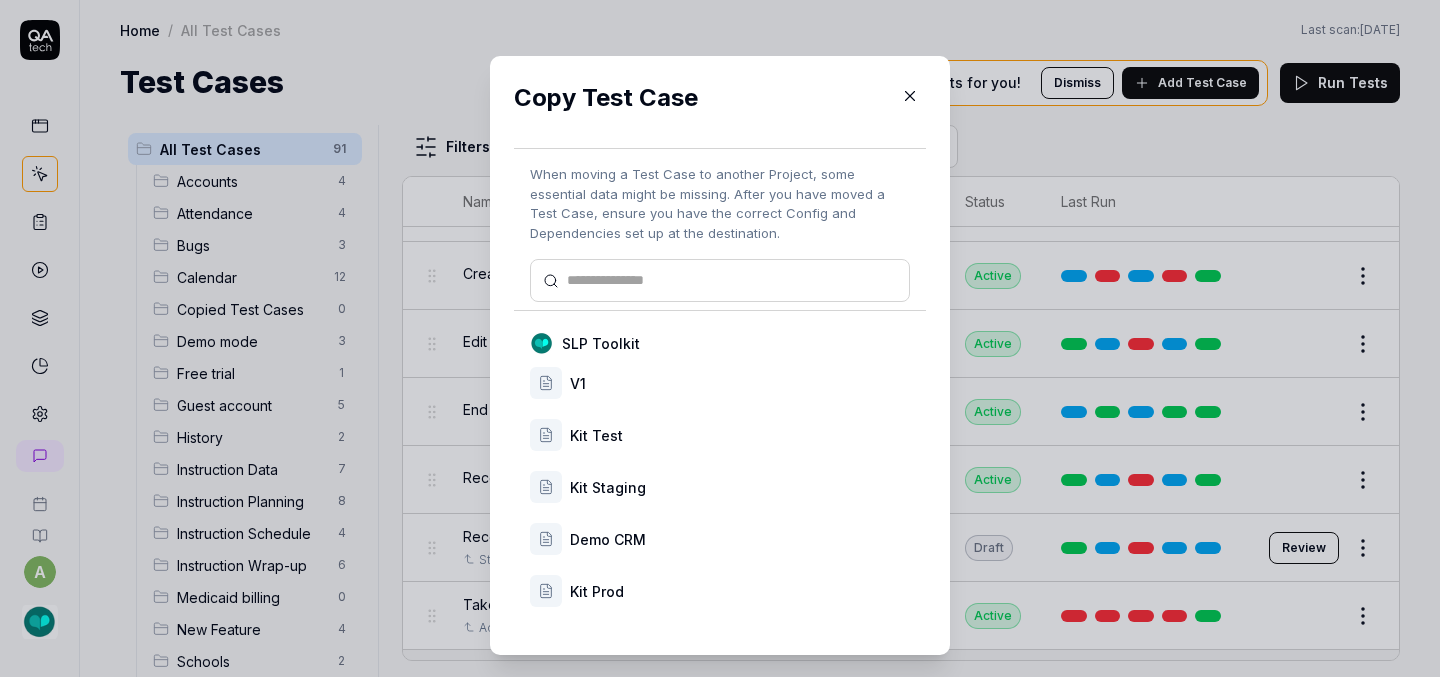 scroll, scrollTop: 33, scrollLeft: 0, axis: vertical 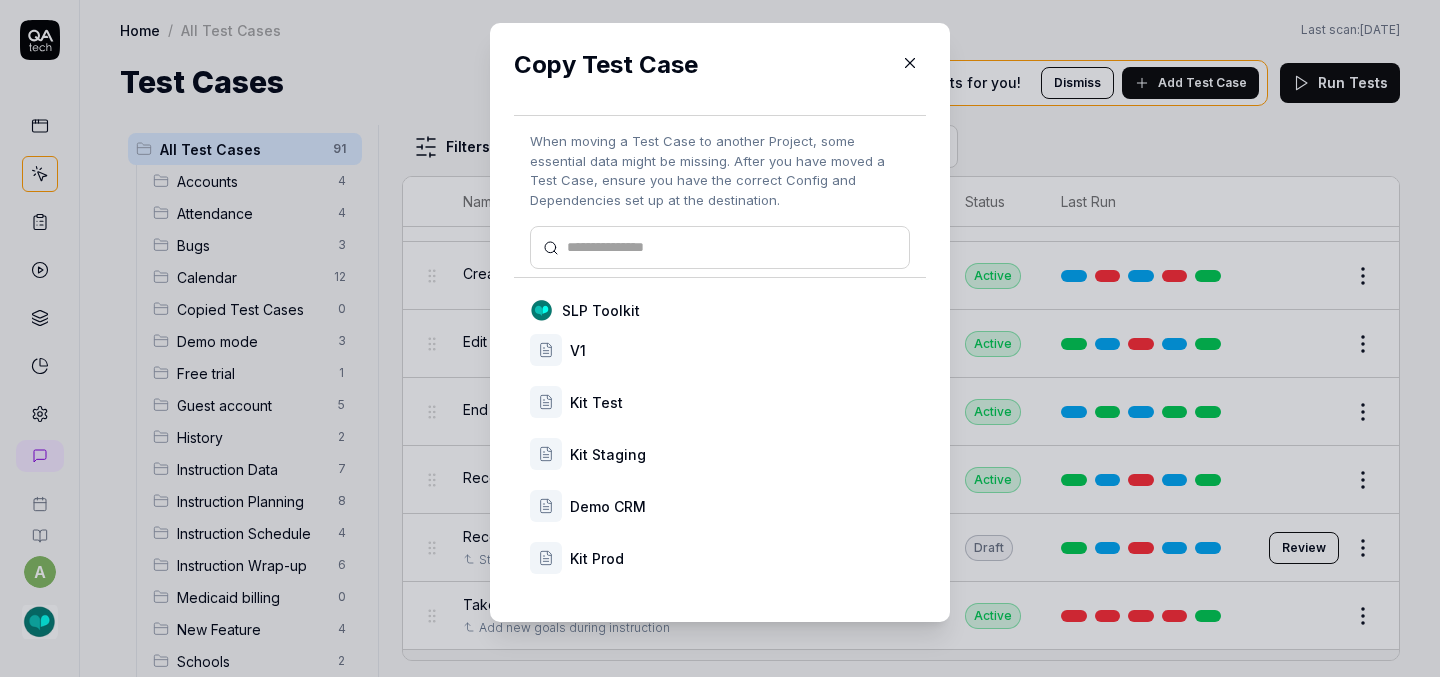 click on "Kit Prod" at bounding box center (720, 558) 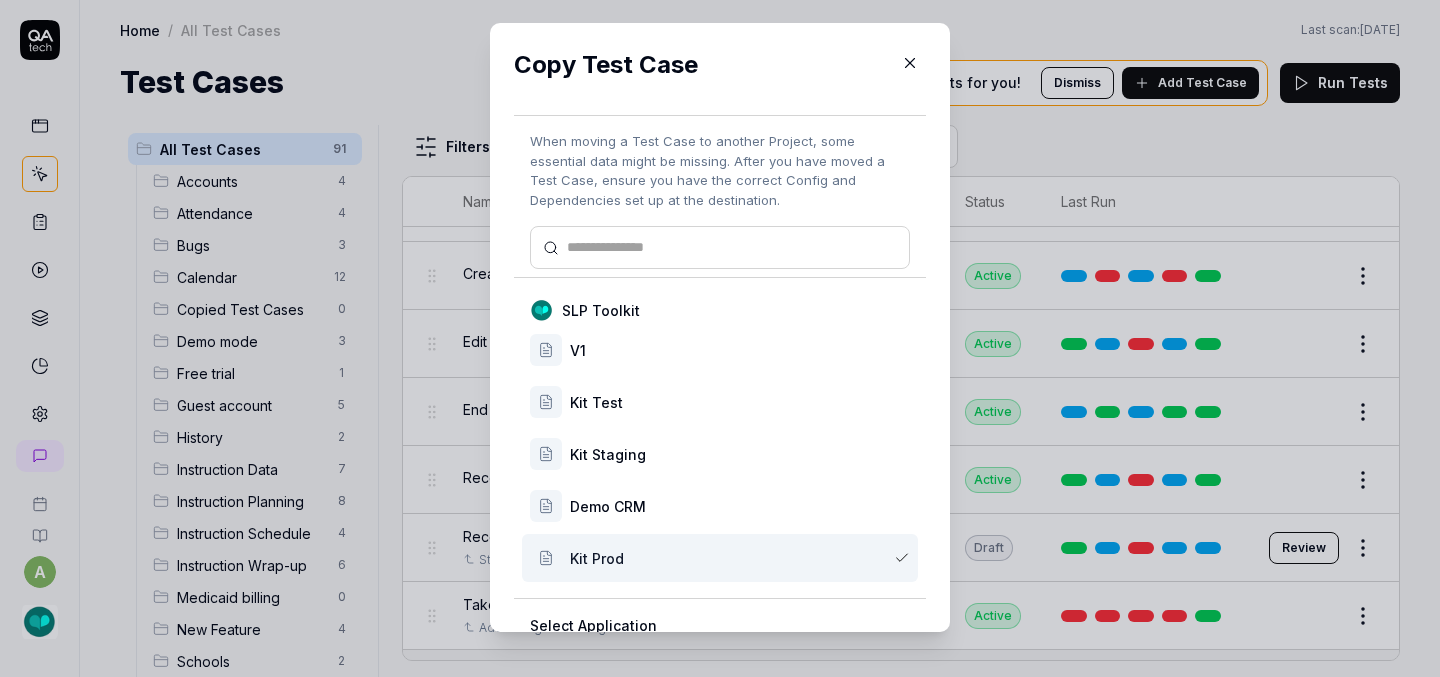 scroll, scrollTop: 167, scrollLeft: 0, axis: vertical 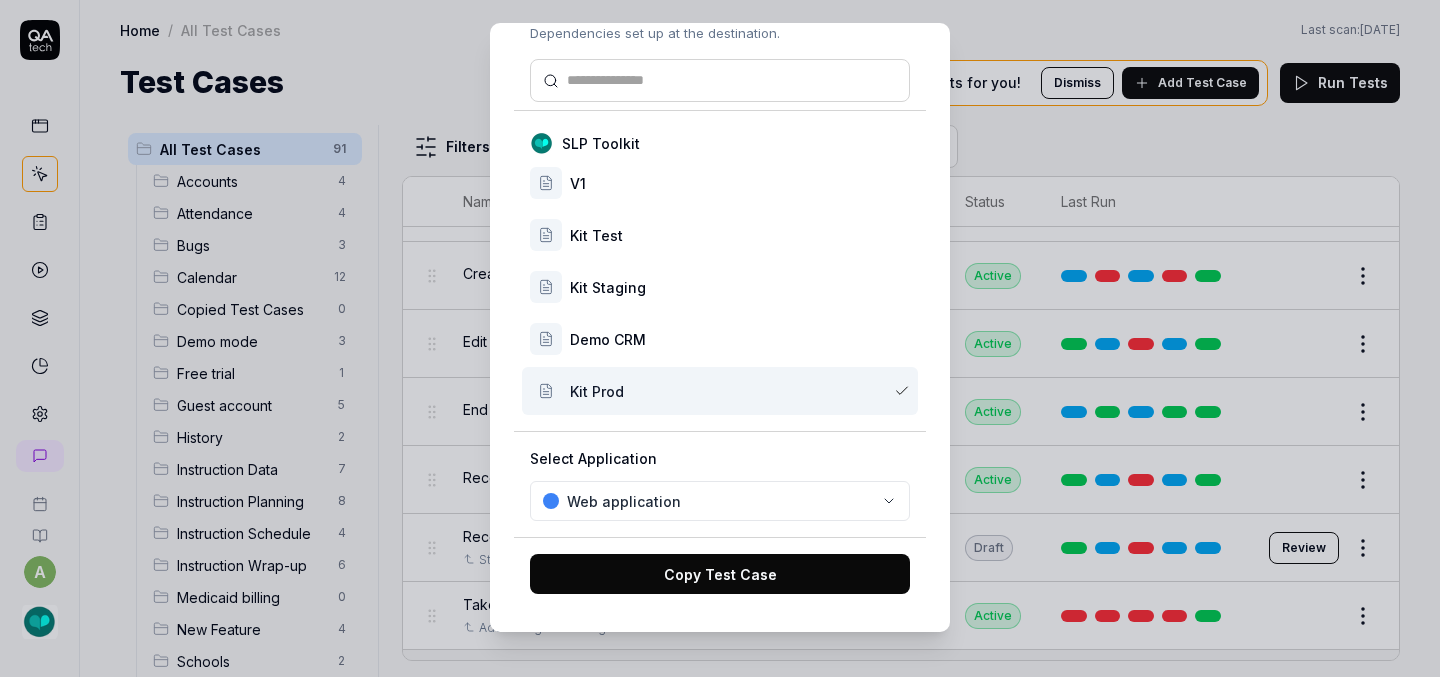 click on "Copy Test Case" at bounding box center (720, 574) 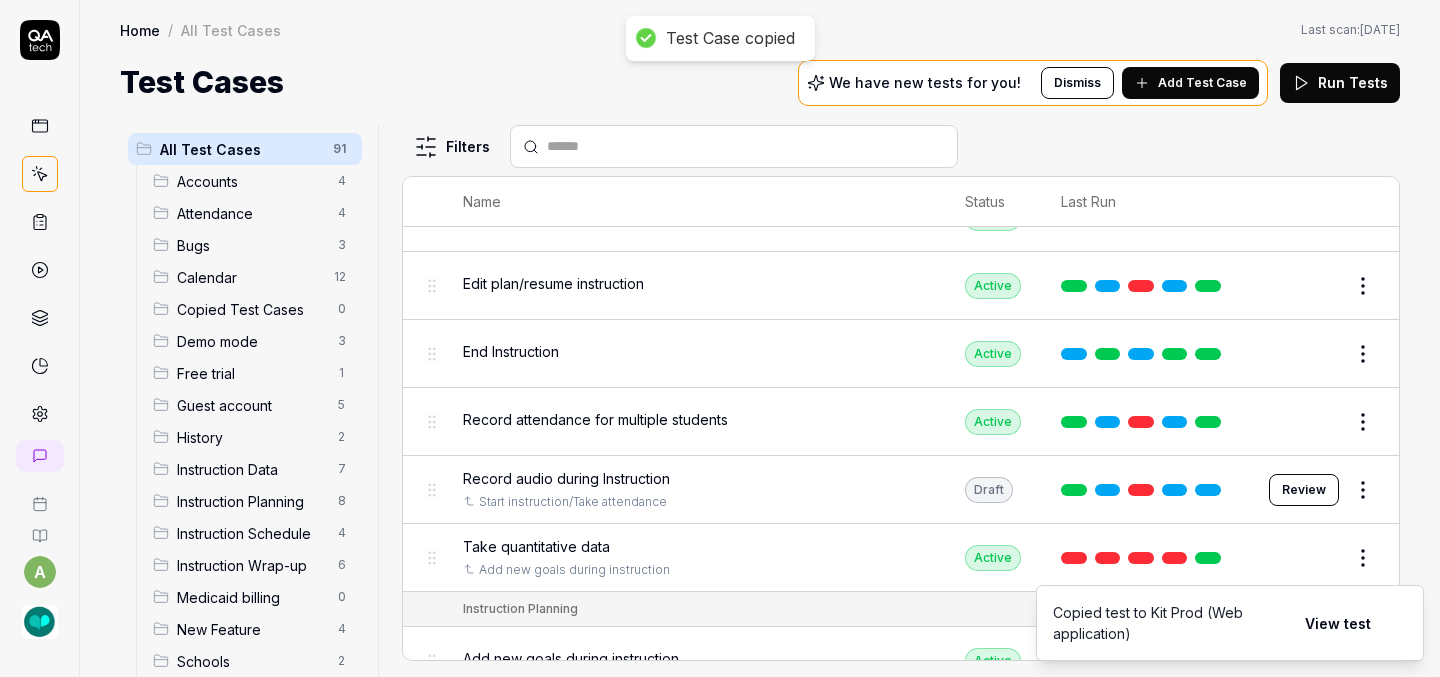 scroll, scrollTop: 2746, scrollLeft: 0, axis: vertical 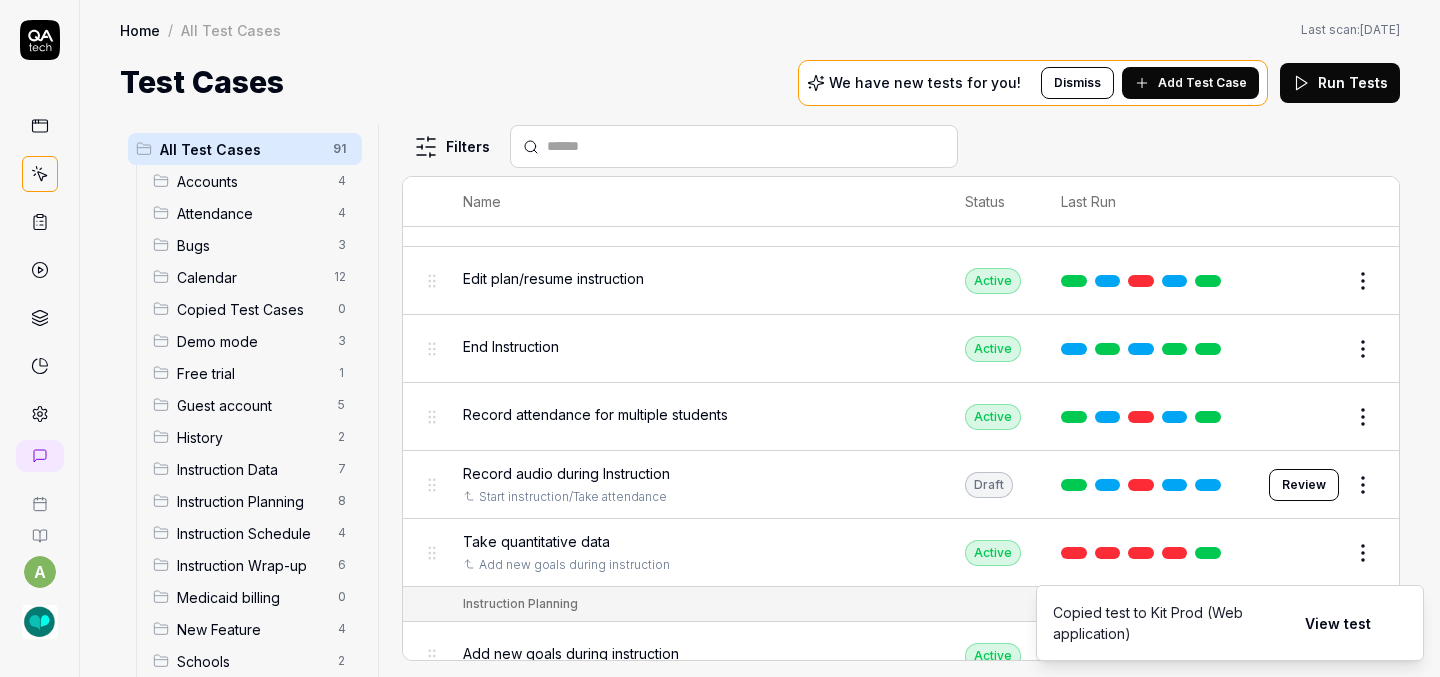 click on "a Home / All Test Cases Home / All Test Cases Last scan:  [DATE] Test Cases We have new tests for you! Dismiss Add Test Case Run Tests All Test Cases 91 Accounts 4 Attendance 4 Bugs 3 Calendar 12 Copied Test Cases 0 Demo mode 3 Free trial 1 Guest account 5 History 2 Instruction Data 7 Instruction Planning 8 Instruction Schedule 4 Instruction Wrap-up 6 Medicaid billing 0 New Feature 4 Schools 2 Sign Up 1 Students 10 Tasks 6 Teachers 3 Templates 6 Filters Name Status Last Run Accounts Edit user information in the Account Details Active Edit Log in to Kit using valid email and password Active Edit Logout from each page Active Edit Request password reset with valid email address Active Edit Attendance Expand row and scroll down Attendance report Active Edit Export Attendance report Active Edit Search and filter by custom date range Active Edit Search for specific attendance records and view attendance statistics Active Edit Bugs Check page scrolling on each page Active Edit Create custom repeating event Edit" at bounding box center [720, 338] 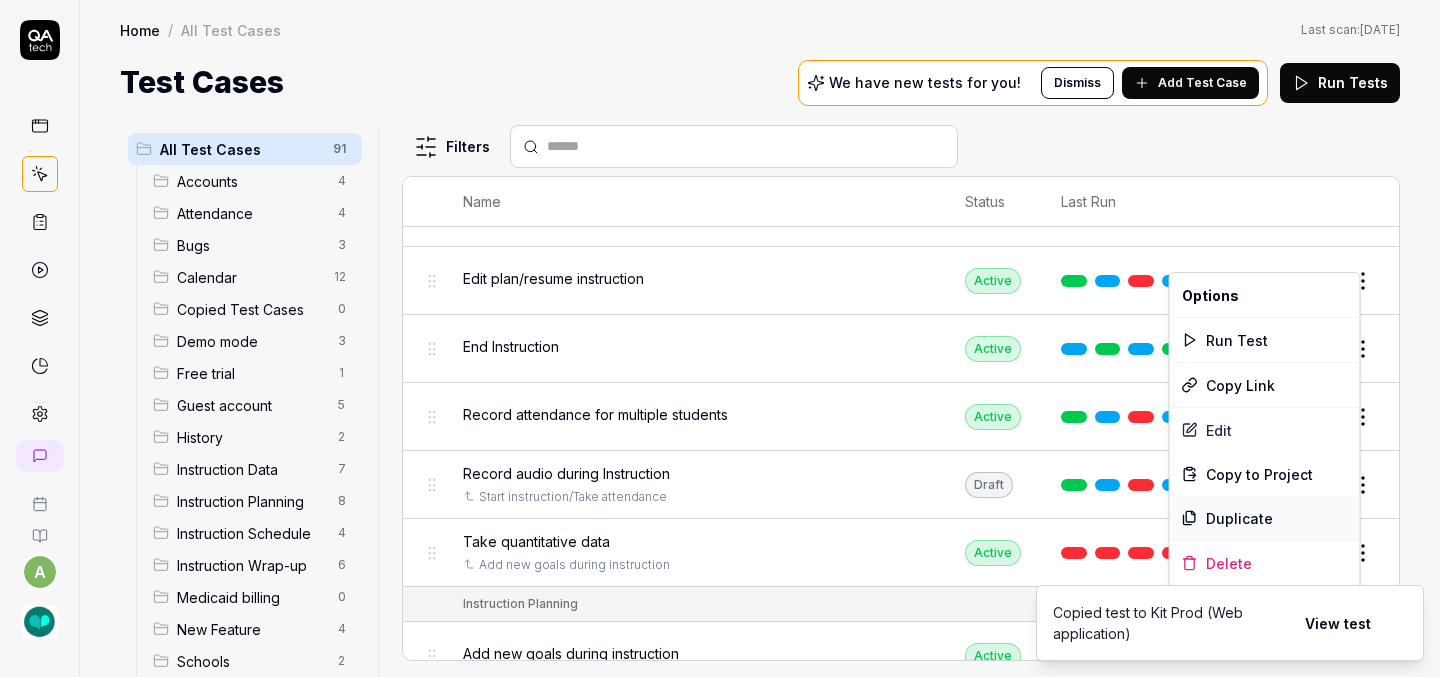 click on "Duplicate" at bounding box center (1265, 518) 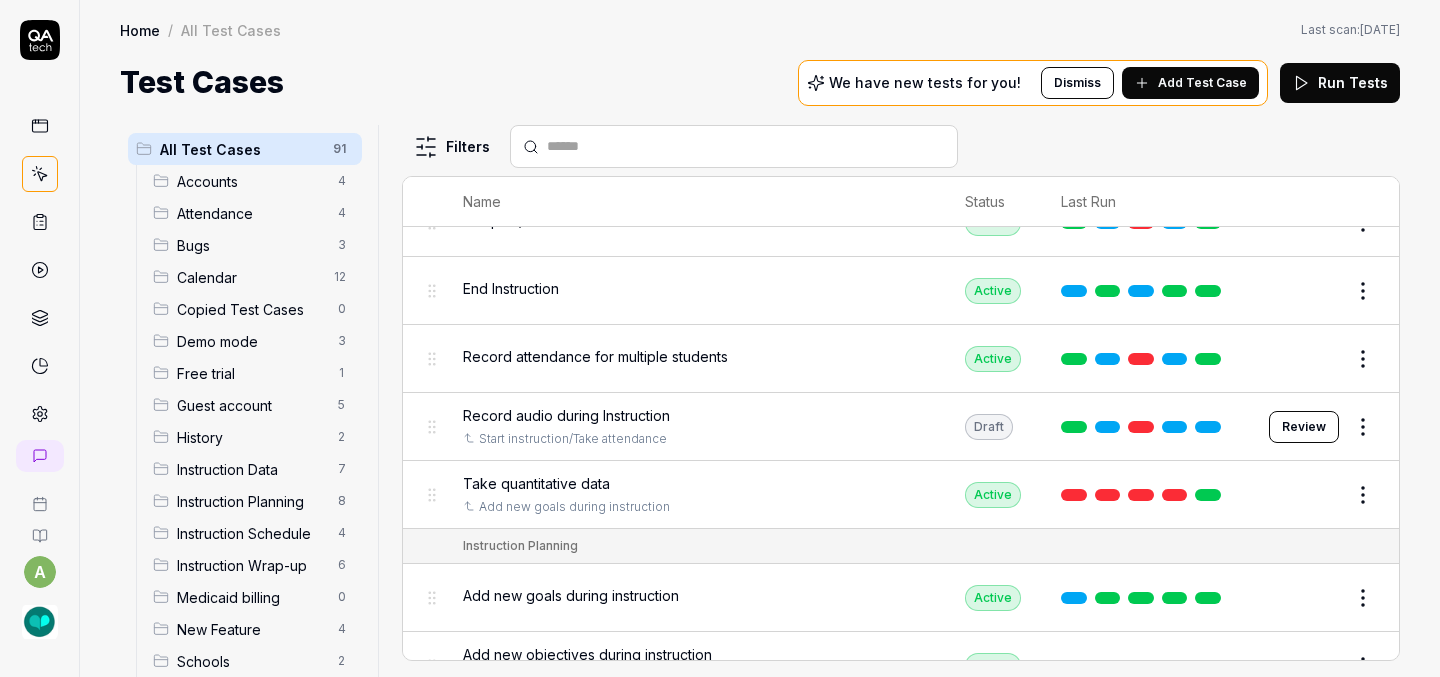 scroll, scrollTop: 2811, scrollLeft: 0, axis: vertical 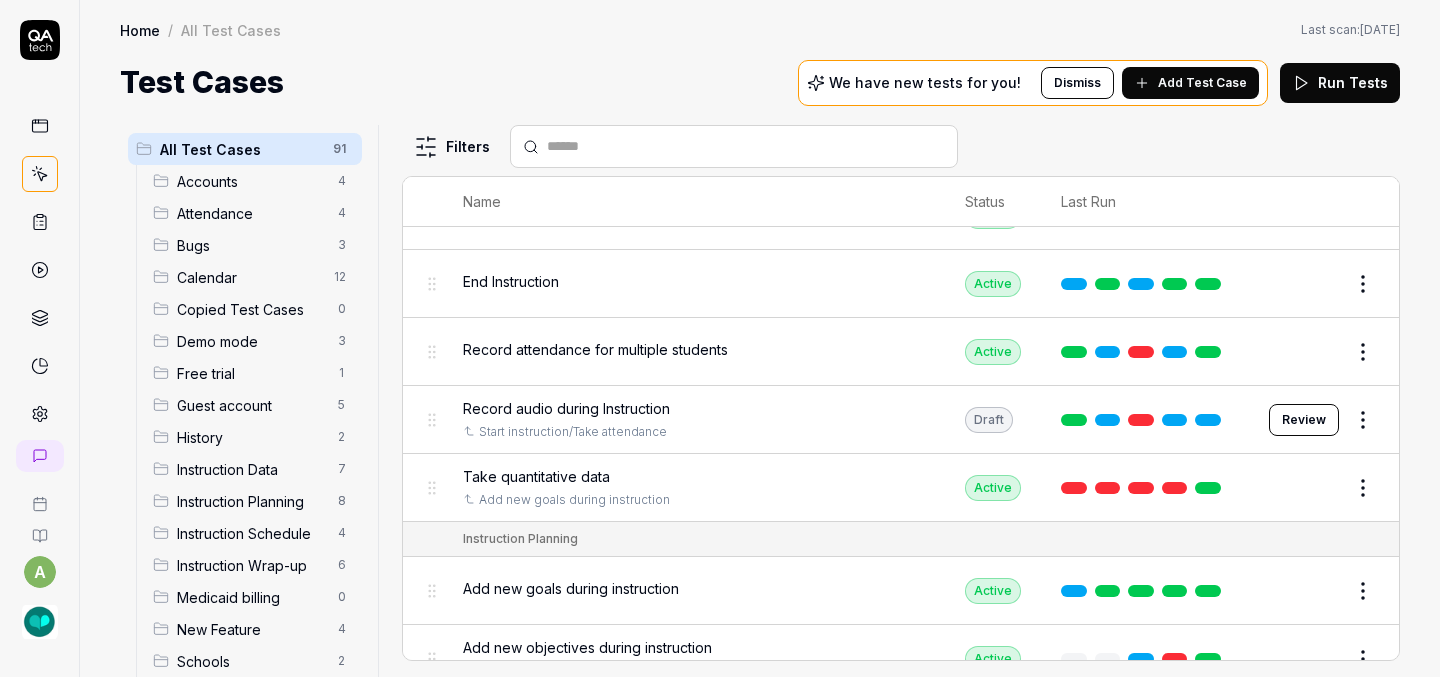 click on "a Home / All Test Cases Home / All Test Cases Last scan:  [DATE] Test Cases We have new tests for you! Dismiss Add Test Case Run Tests All Test Cases 91 Accounts 4 Attendance 4 Bugs 3 Calendar 12 Copied Test Cases 0 Demo mode 3 Free trial 1 Guest account 5 History 2 Instruction Data 7 Instruction Planning 8 Instruction Schedule 4 Instruction Wrap-up 6 Medicaid billing 0 New Feature 4 Schools 2 Sign Up 1 Students 10 Tasks 6 Teachers 3 Templates 6 Filters Name Status Last Run Accounts Edit user information in the Account Details Active Edit Log in to Kit using valid email and password Active Edit Logout from each page Active Edit Request password reset with valid email address Active Edit Attendance Expand row and scroll down Attendance report Active Edit Export Attendance report Active Edit Search and filter by custom date range Active Edit Search for specific attendance records and view attendance statistics Active Edit Bugs Check page scrolling on each page Active Edit Create custom repeating event Edit" at bounding box center (720, 338) 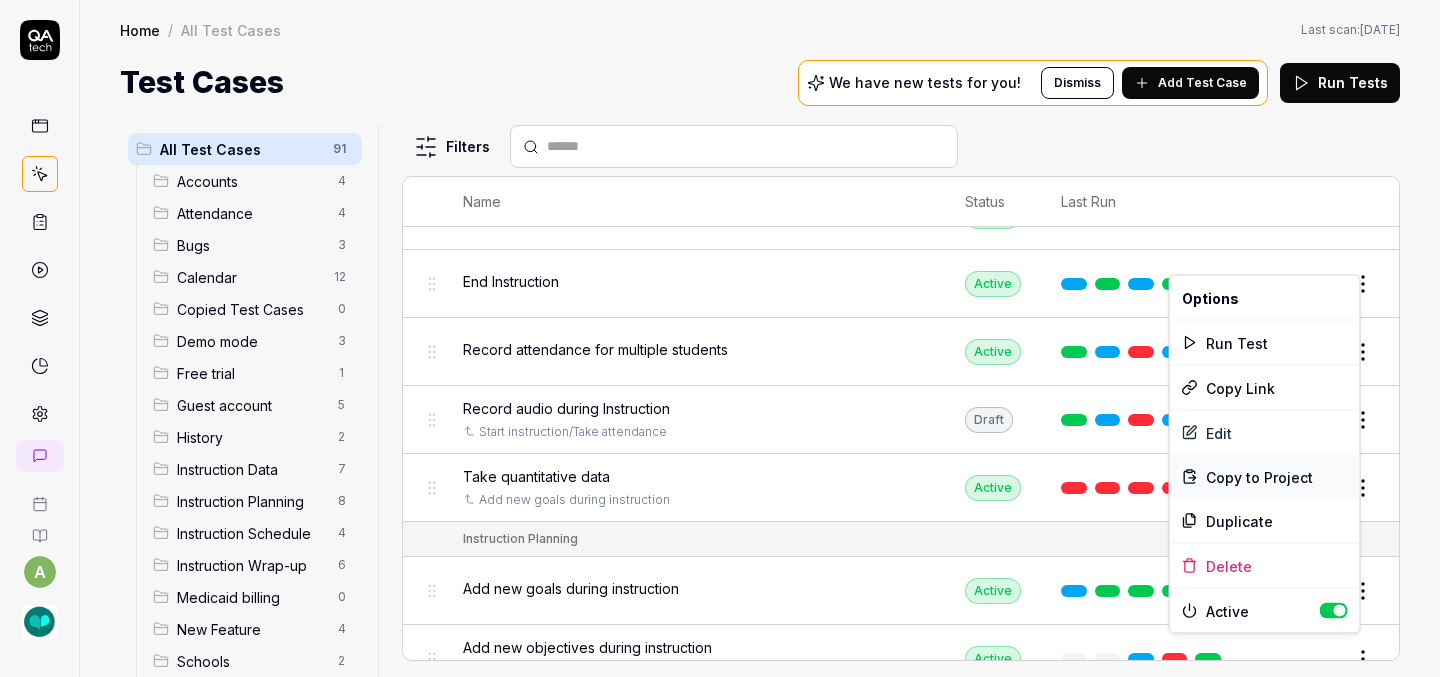 click on "Copy to Project" at bounding box center (1259, 476) 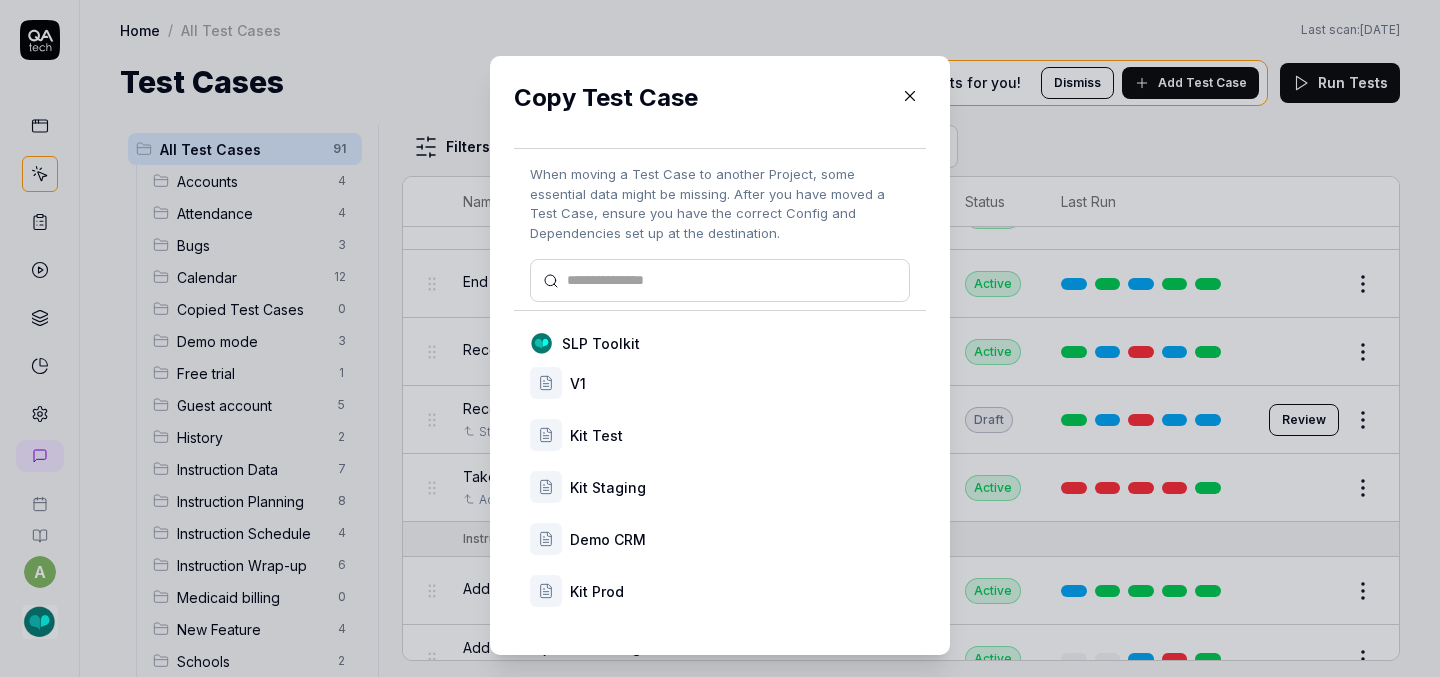 click on "Kit Prod" at bounding box center [740, 591] 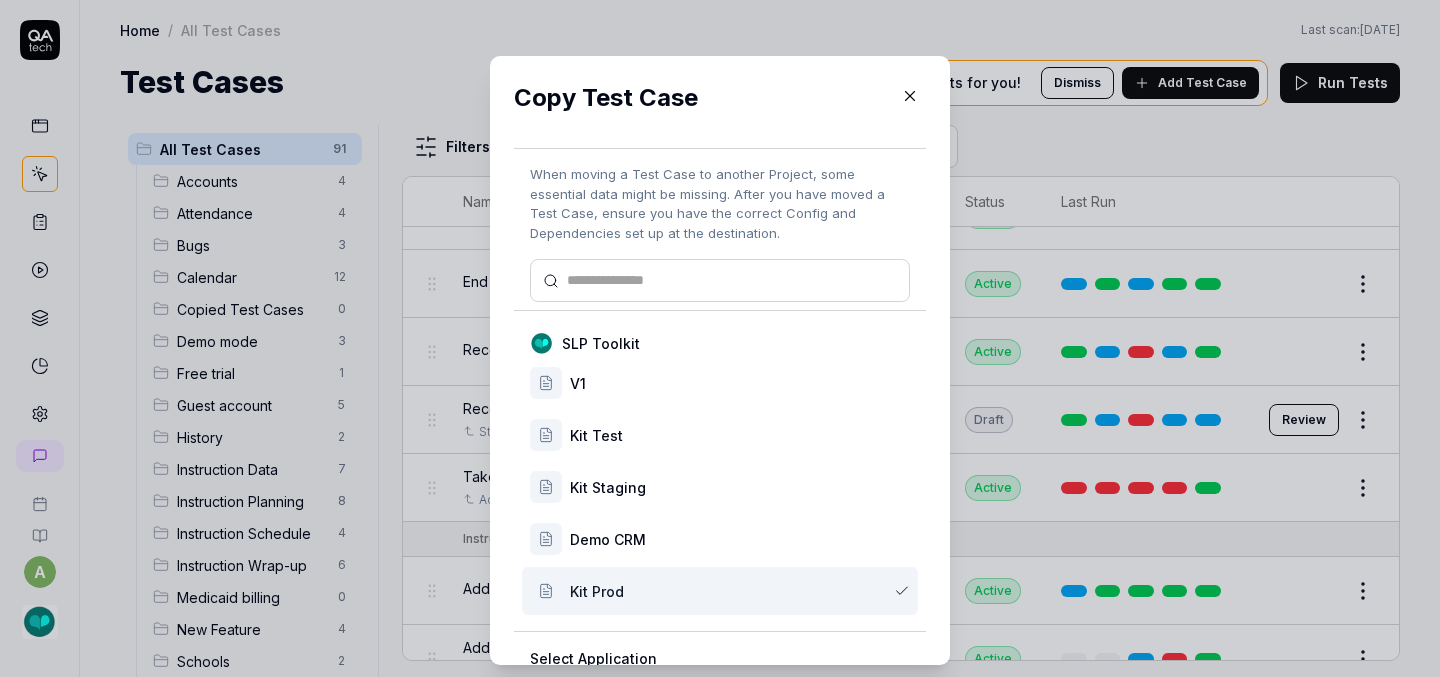 scroll, scrollTop: 167, scrollLeft: 0, axis: vertical 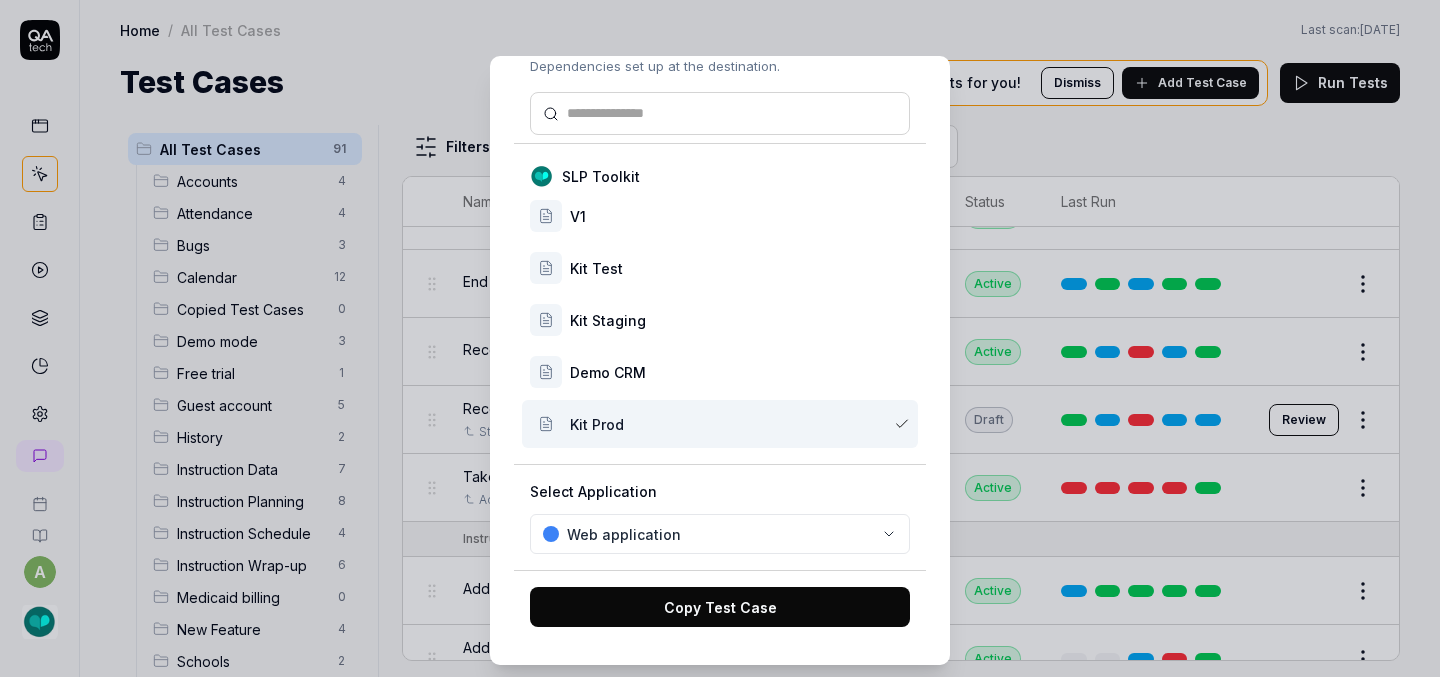 click on "Copy Test Case" at bounding box center [720, 607] 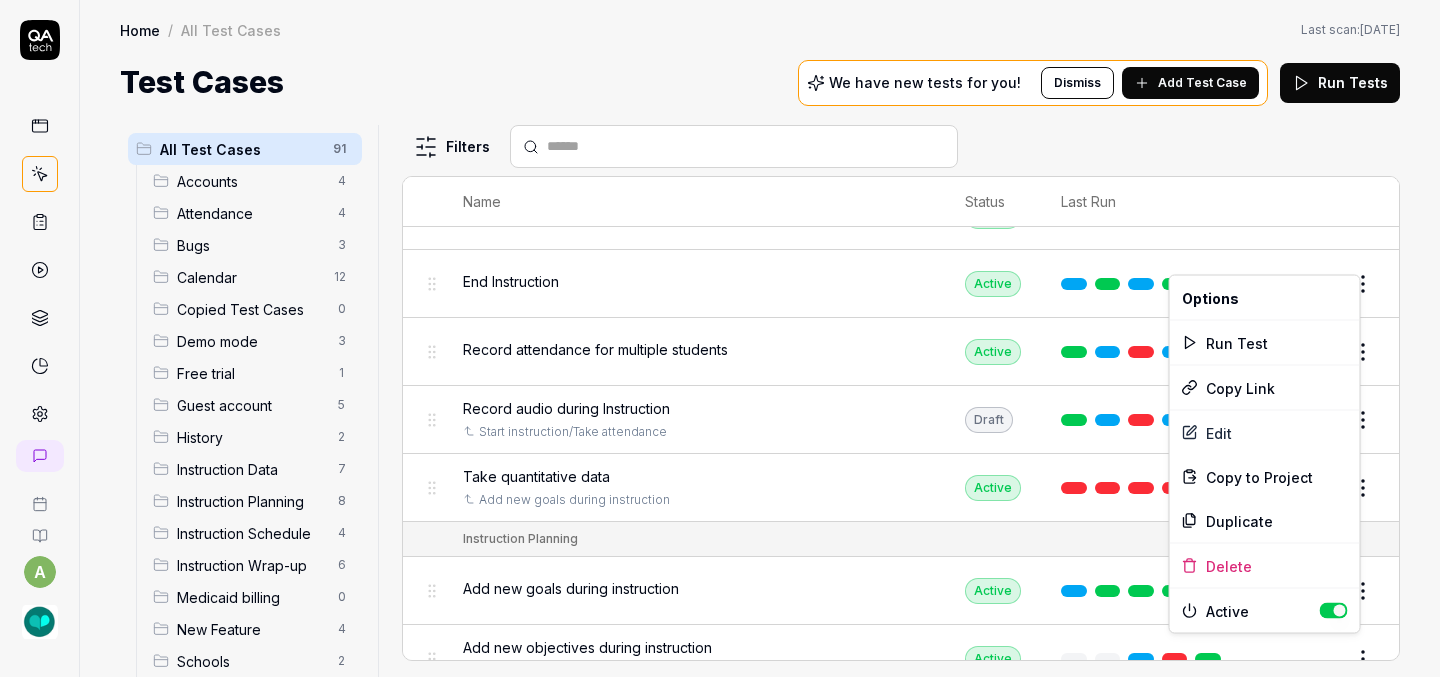 click on "a Home / All Test Cases Home / All Test Cases Last scan:  [DATE] Test Cases We have new tests for you! Dismiss Add Test Case Run Tests All Test Cases 91 Accounts 4 Attendance 4 Bugs 3 Calendar 12 Copied Test Cases 0 Demo mode 3 Free trial 1 Guest account 5 History 2 Instruction Data 7 Instruction Planning 8 Instruction Schedule 4 Instruction Wrap-up 6 Medicaid billing 0 New Feature 4 Schools 2 Sign Up 1 Students 10 Tasks 6 Teachers 3 Templates 6 Filters Name Status Last Run Accounts Edit user information in the Account Details Active Edit Log in to Kit using valid email and password Active Edit Logout from each page Active Edit Request password reset with valid email address Active Edit Attendance Expand row and scroll down Attendance report Active Edit Export Attendance report Active Edit Search and filter by custom date range Active Edit Search for specific attendance records and view attendance statistics Active Edit Bugs Check page scrolling on each page Active Edit Create custom repeating event Edit" at bounding box center [720, 338] 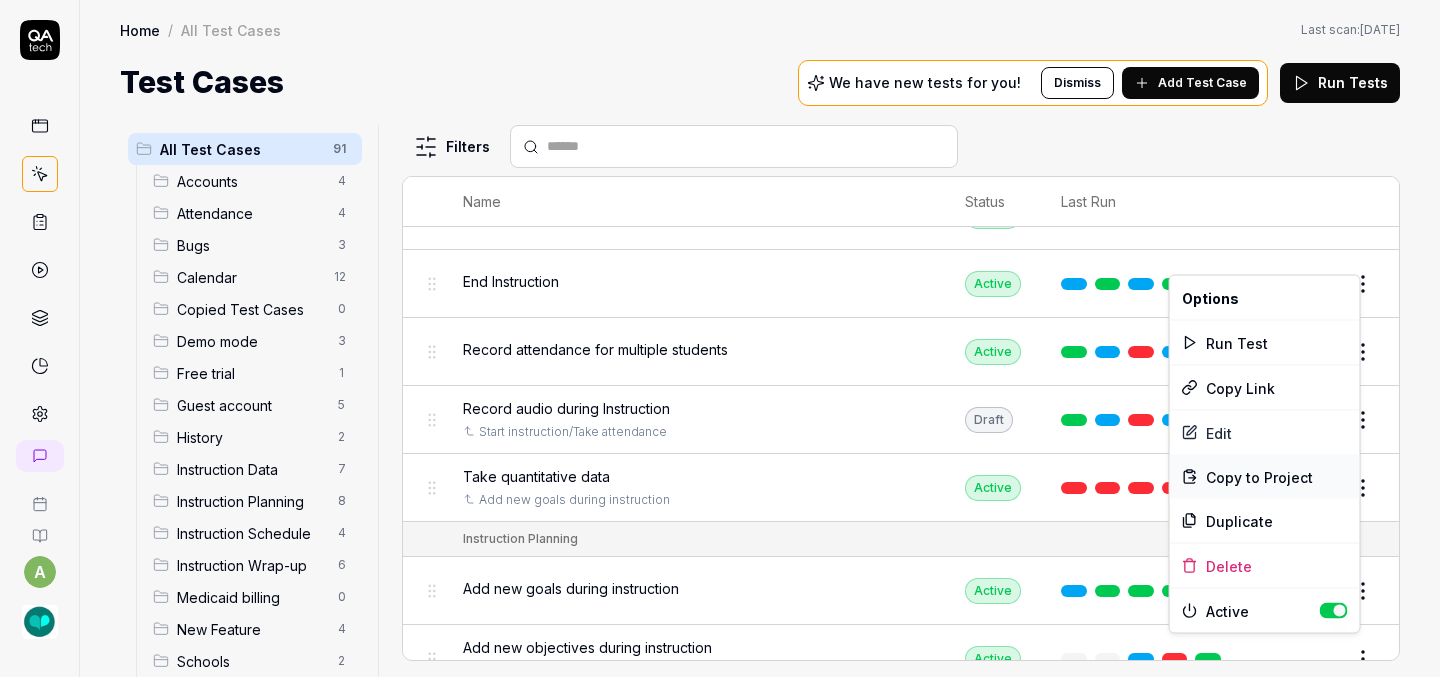 click on "Copy to Project" at bounding box center (1259, 476) 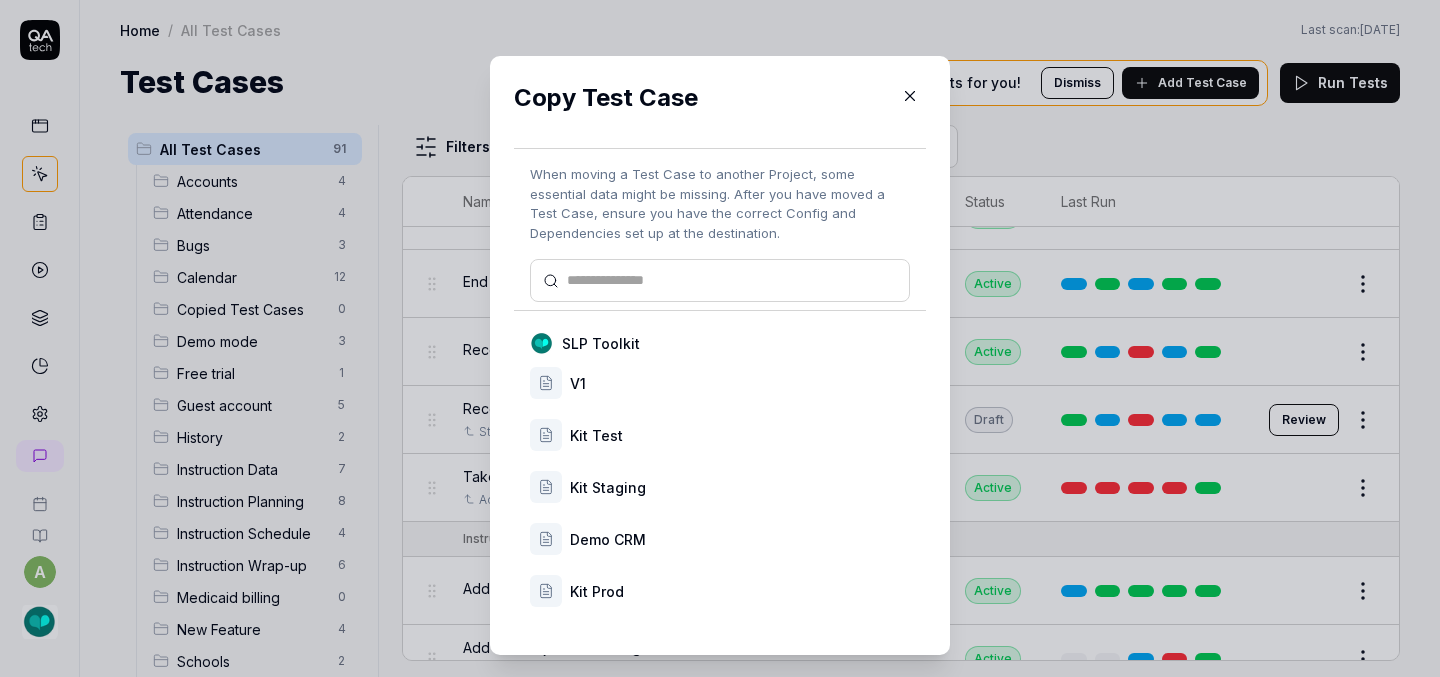 scroll, scrollTop: 33, scrollLeft: 0, axis: vertical 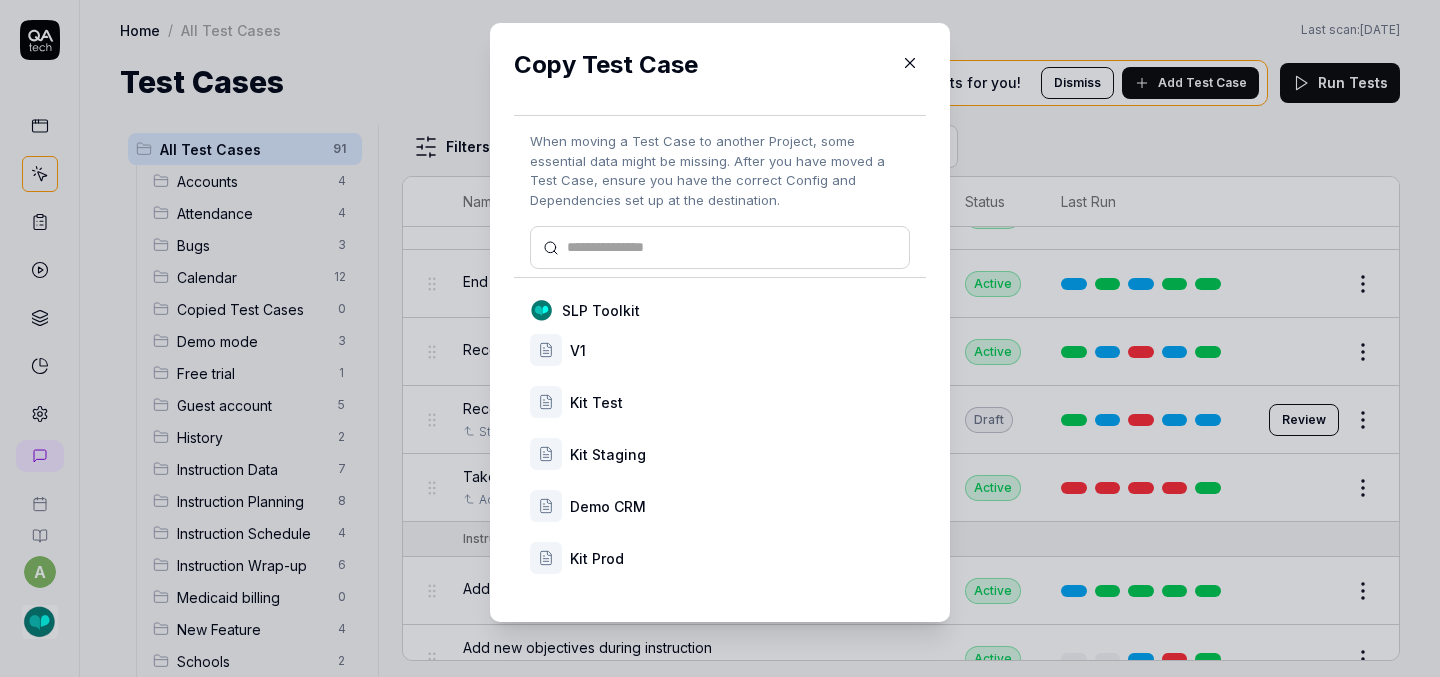 click on "Kit Prod" at bounding box center [740, 558] 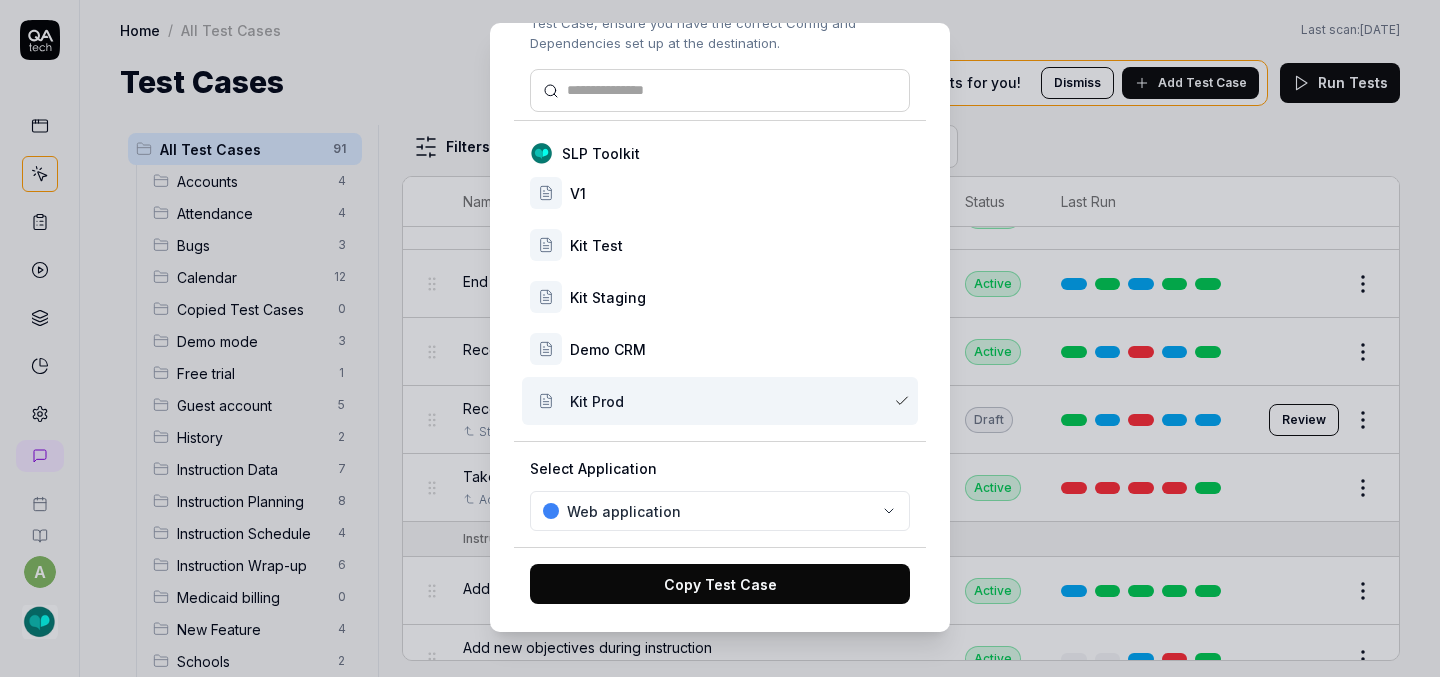 scroll, scrollTop: 167, scrollLeft: 0, axis: vertical 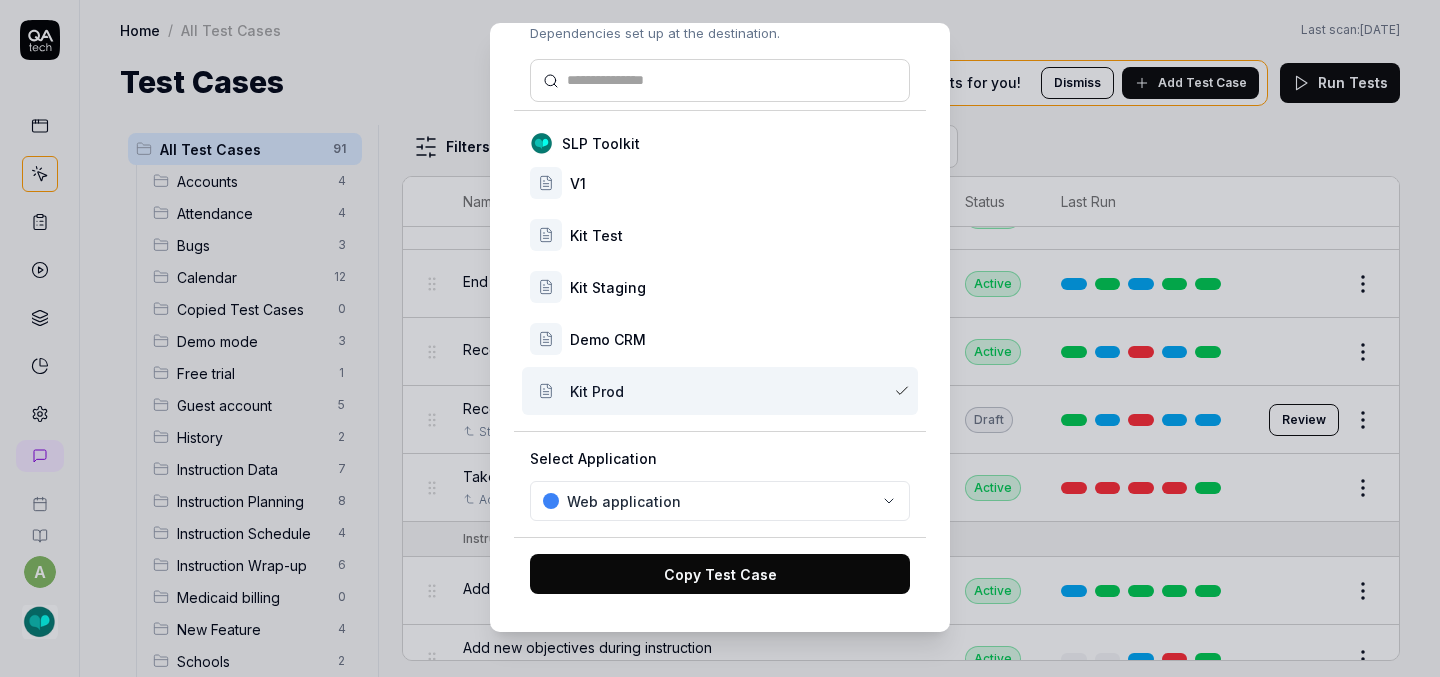 click on "Copy Test Case" at bounding box center (720, 574) 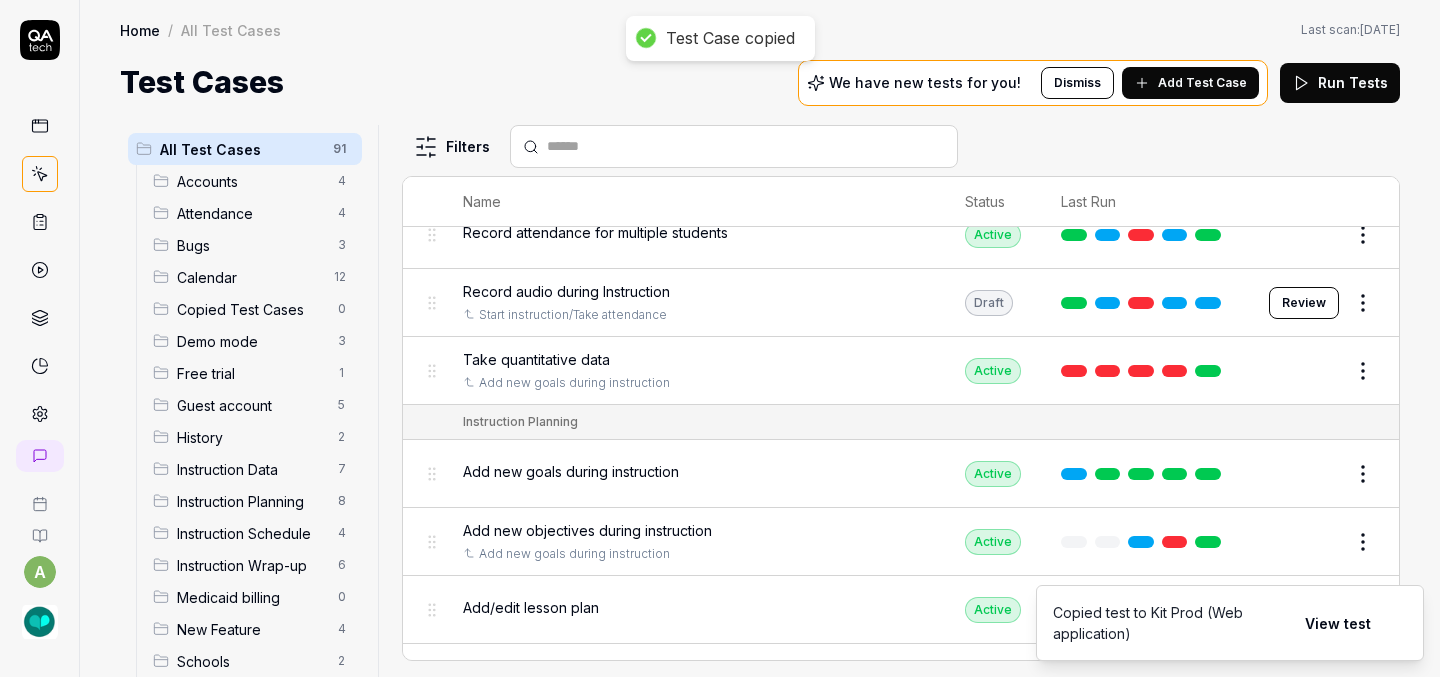 scroll, scrollTop: 2937, scrollLeft: 0, axis: vertical 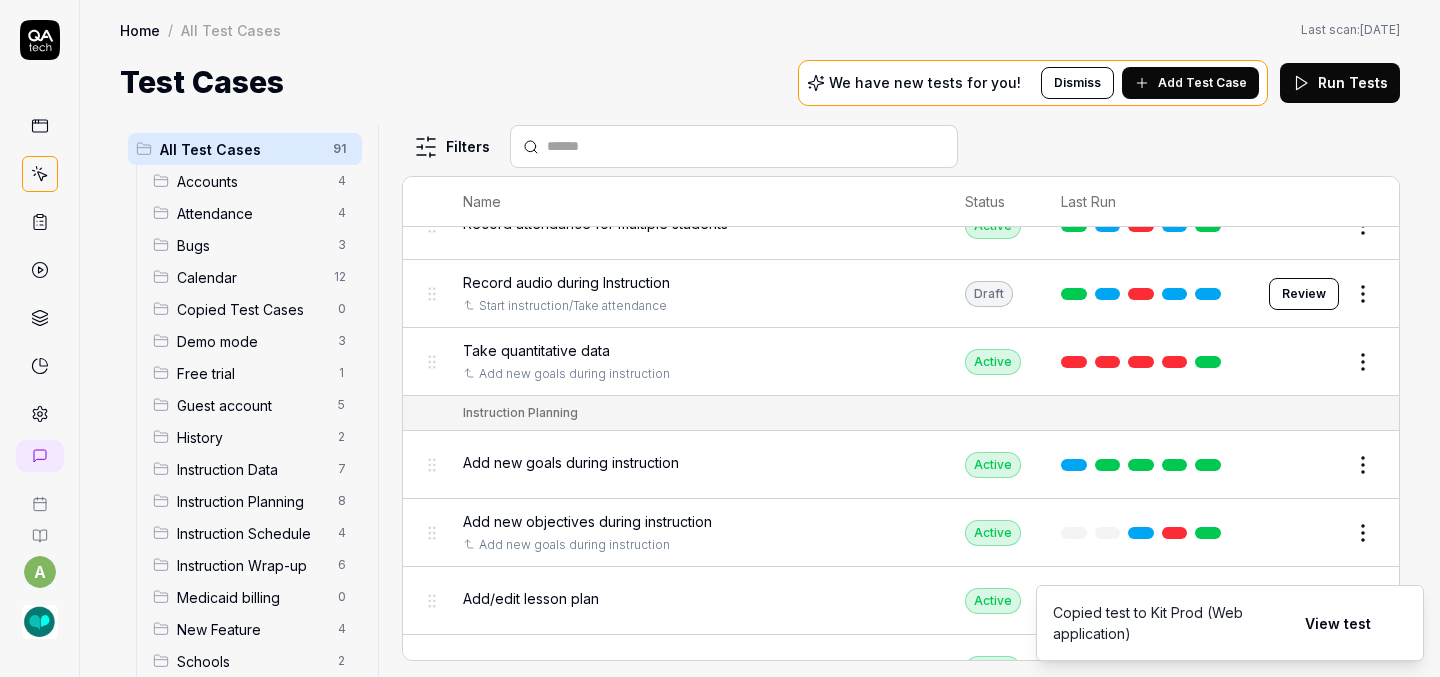 click on "Review" at bounding box center [1304, 294] 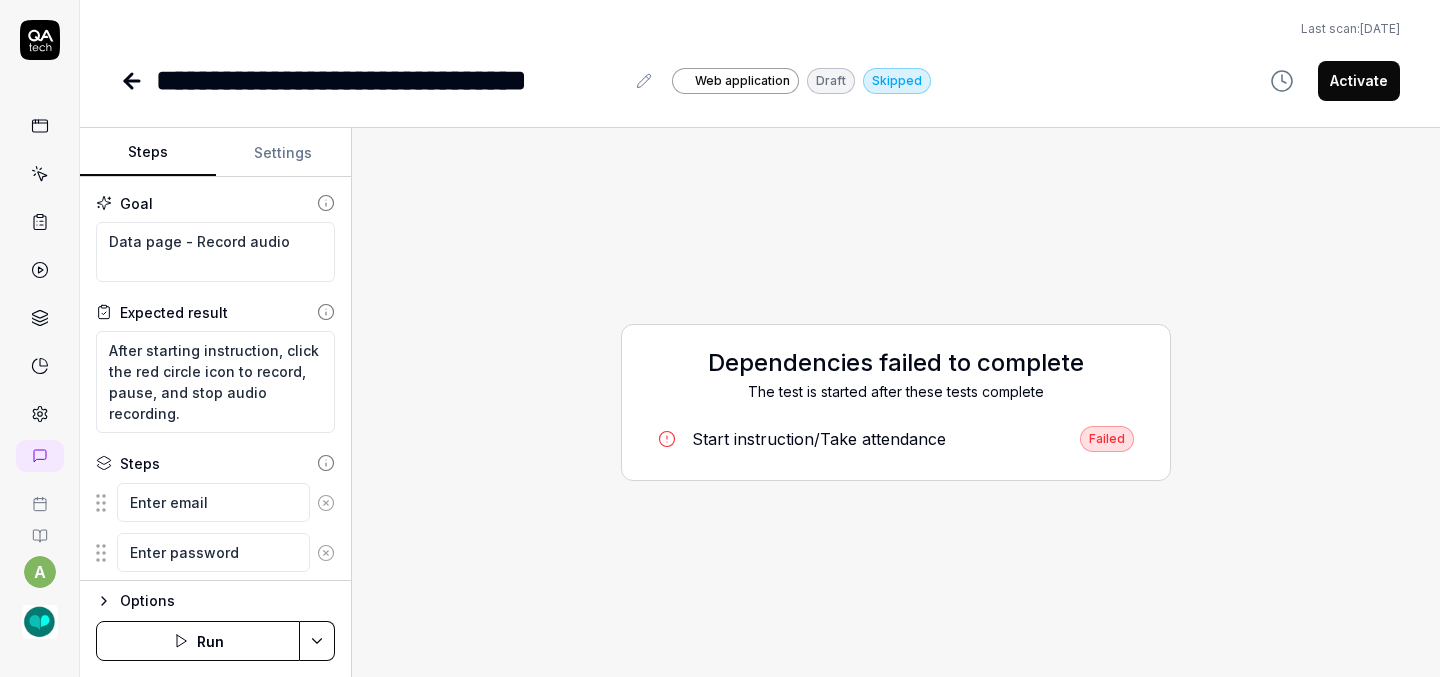 click on "Settings" at bounding box center [284, 153] 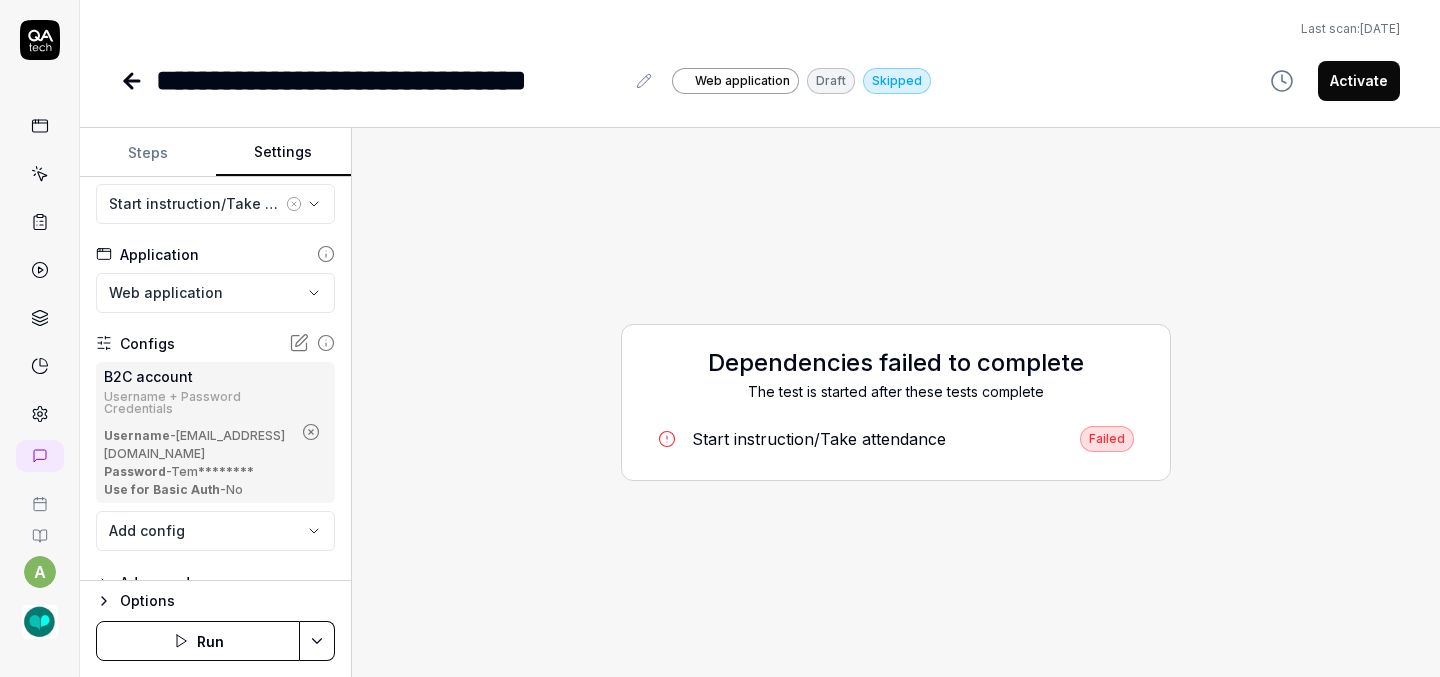 scroll, scrollTop: 157, scrollLeft: 0, axis: vertical 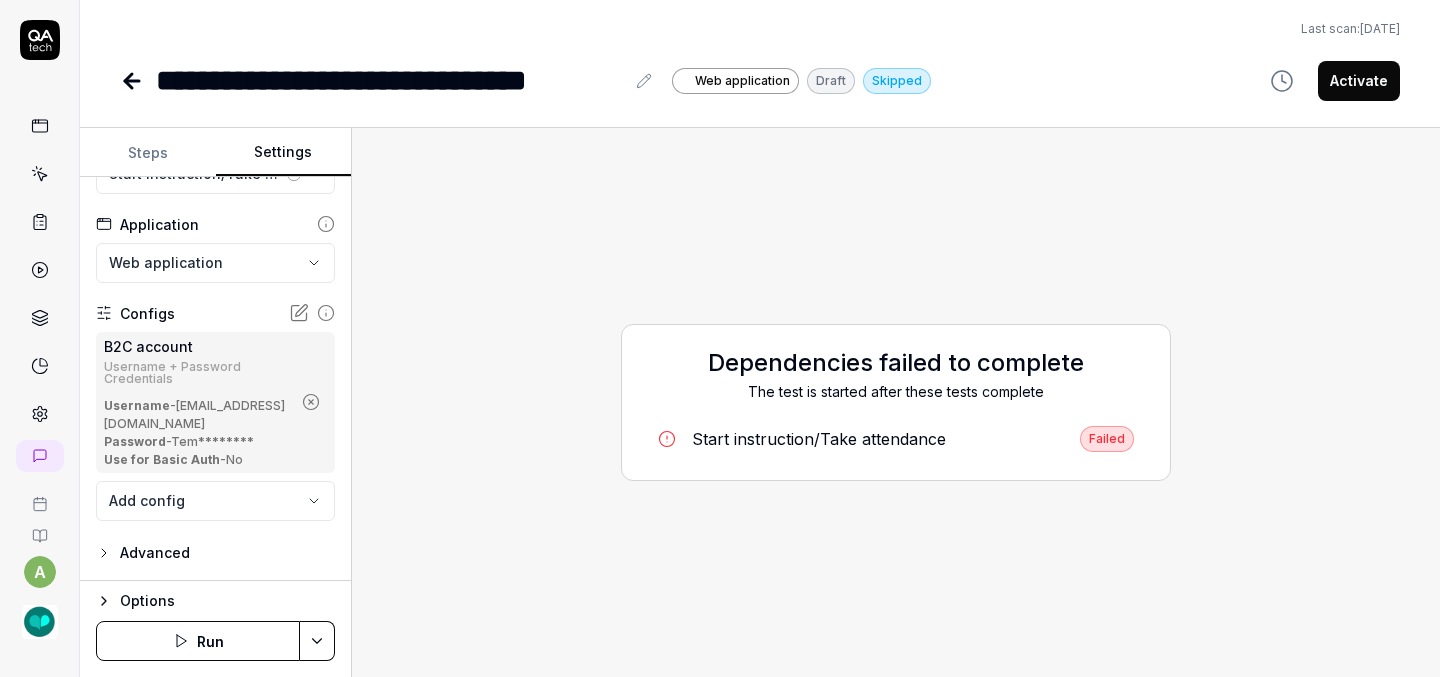 click 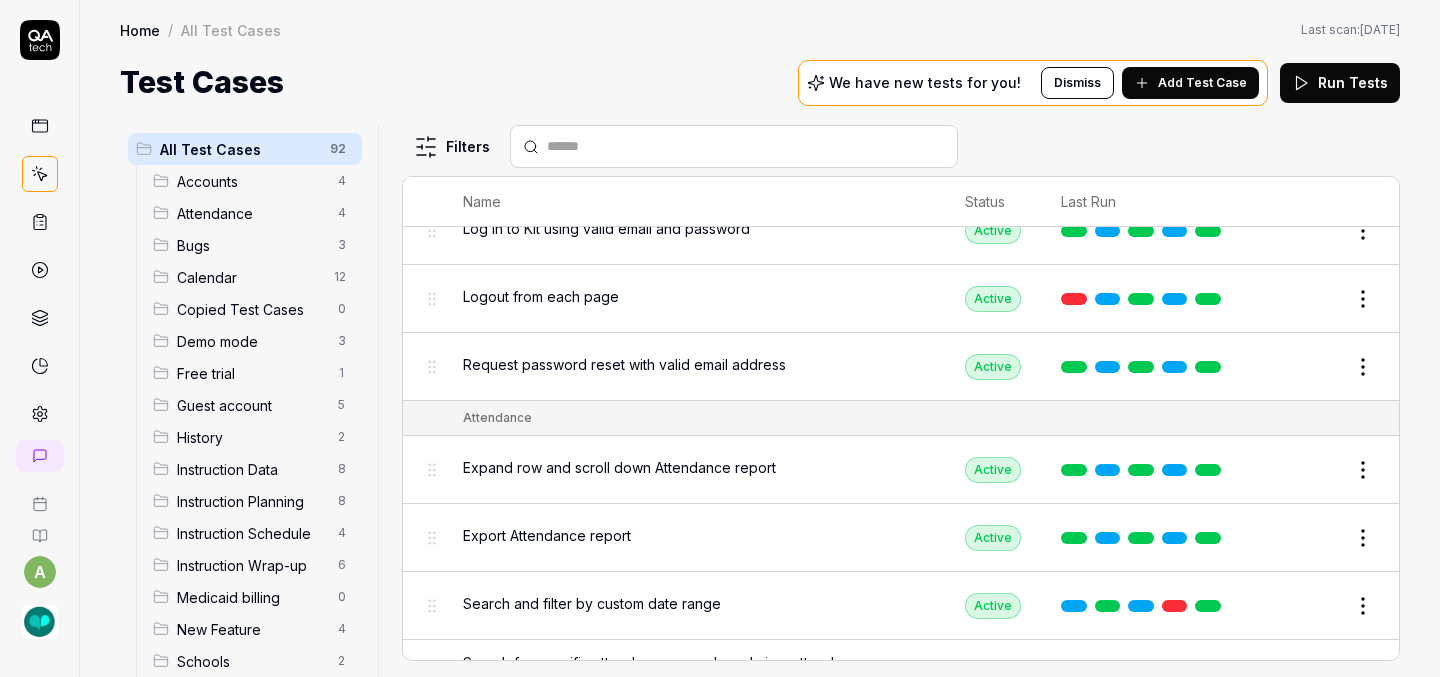 scroll, scrollTop: 0, scrollLeft: 0, axis: both 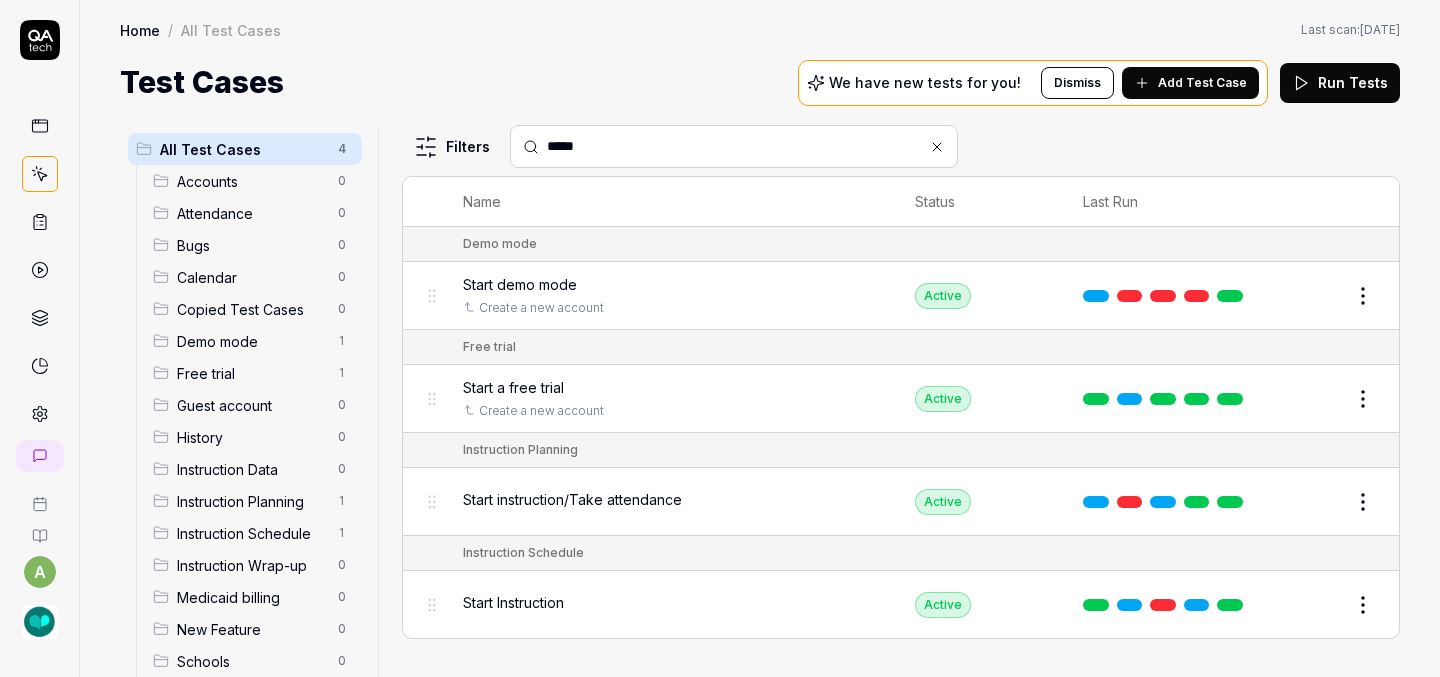 type on "*****" 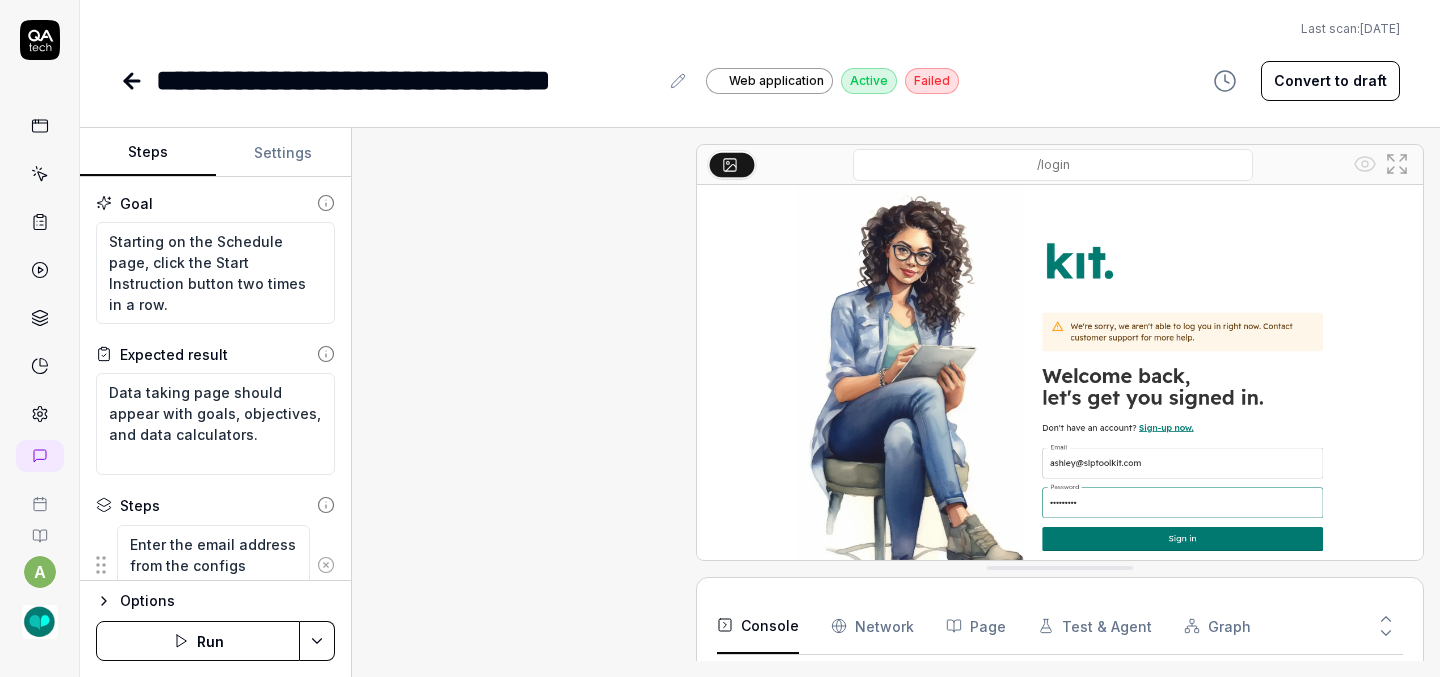 scroll, scrollTop: 237, scrollLeft: 0, axis: vertical 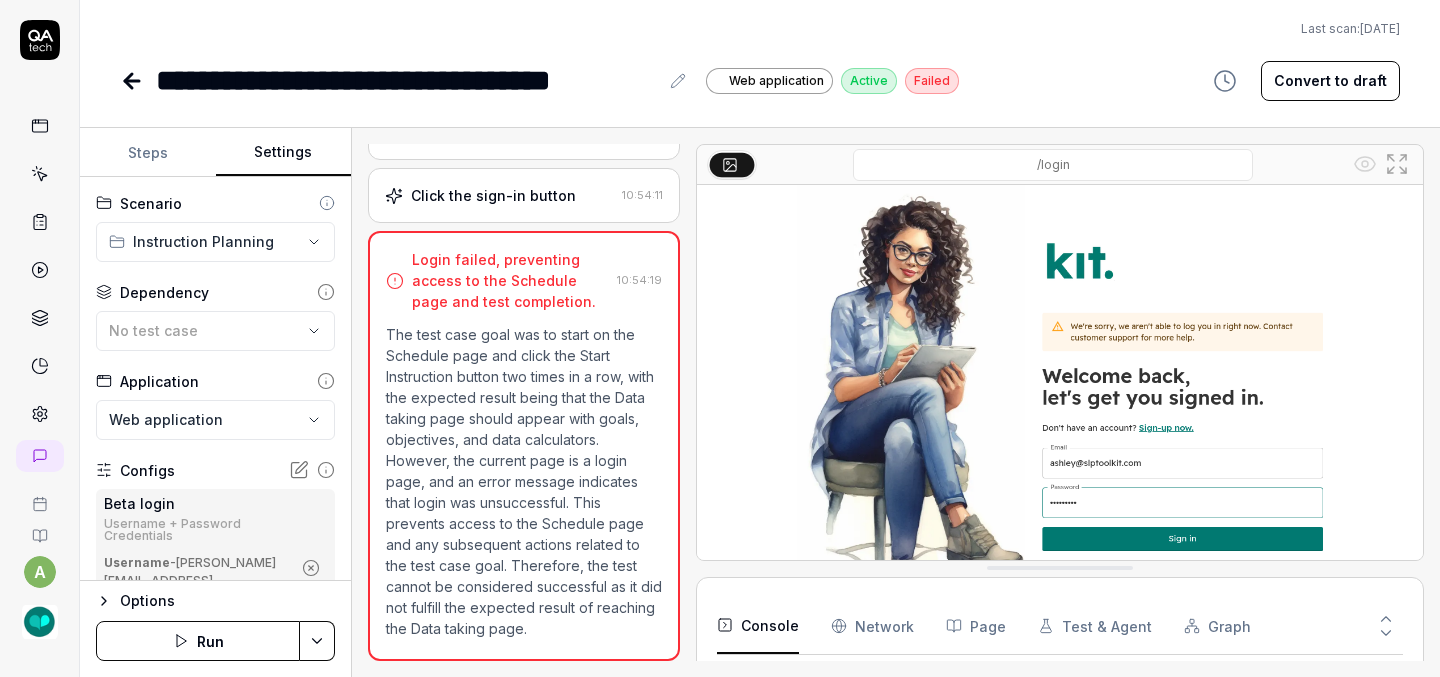 click on "Settings" at bounding box center [284, 153] 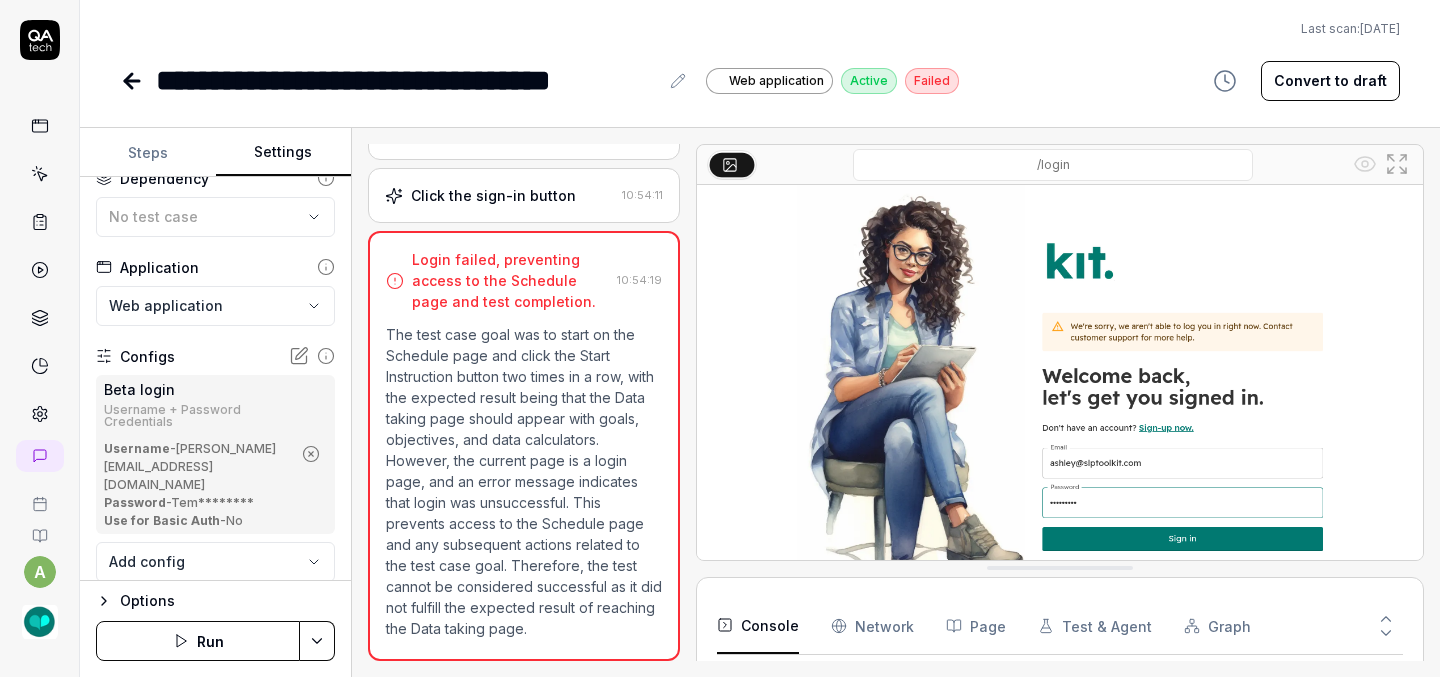 scroll, scrollTop: 157, scrollLeft: 0, axis: vertical 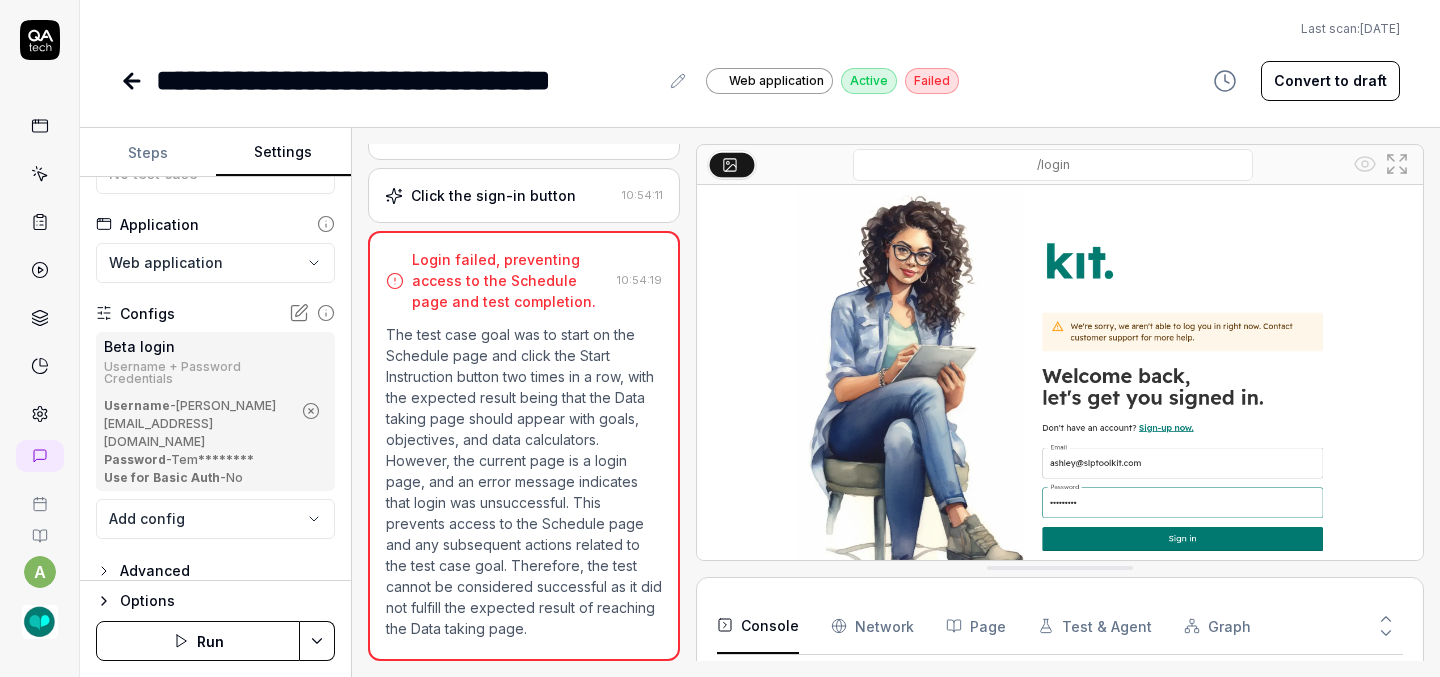 click 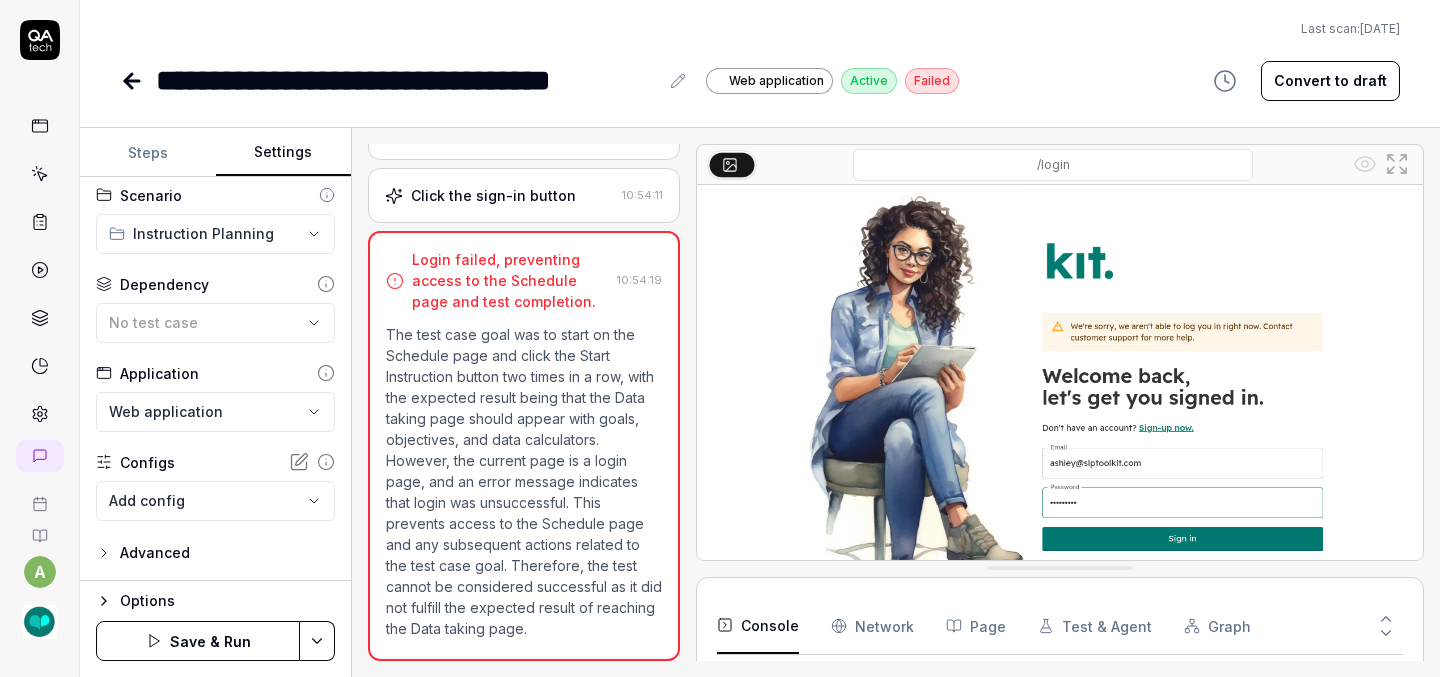 scroll, scrollTop: 8, scrollLeft: 0, axis: vertical 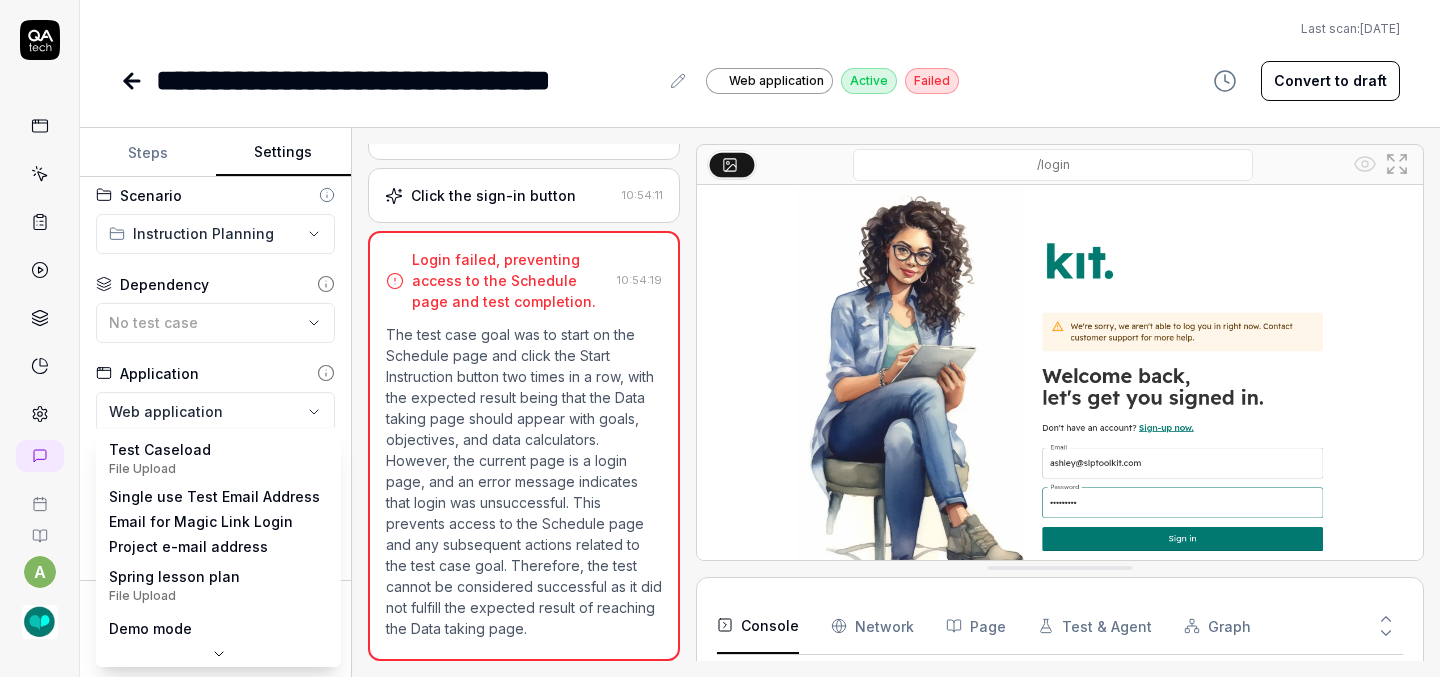 click on "**********" at bounding box center [720, 338] 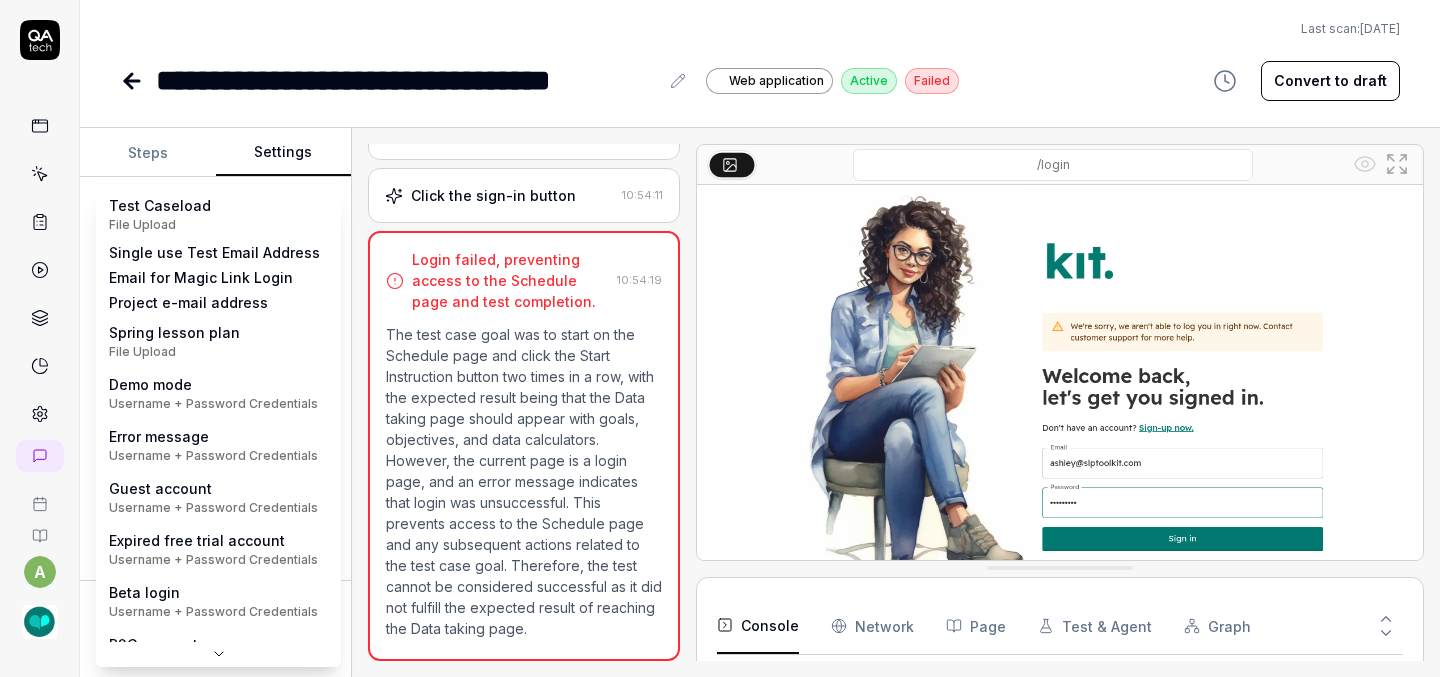 scroll, scrollTop: 0, scrollLeft: 0, axis: both 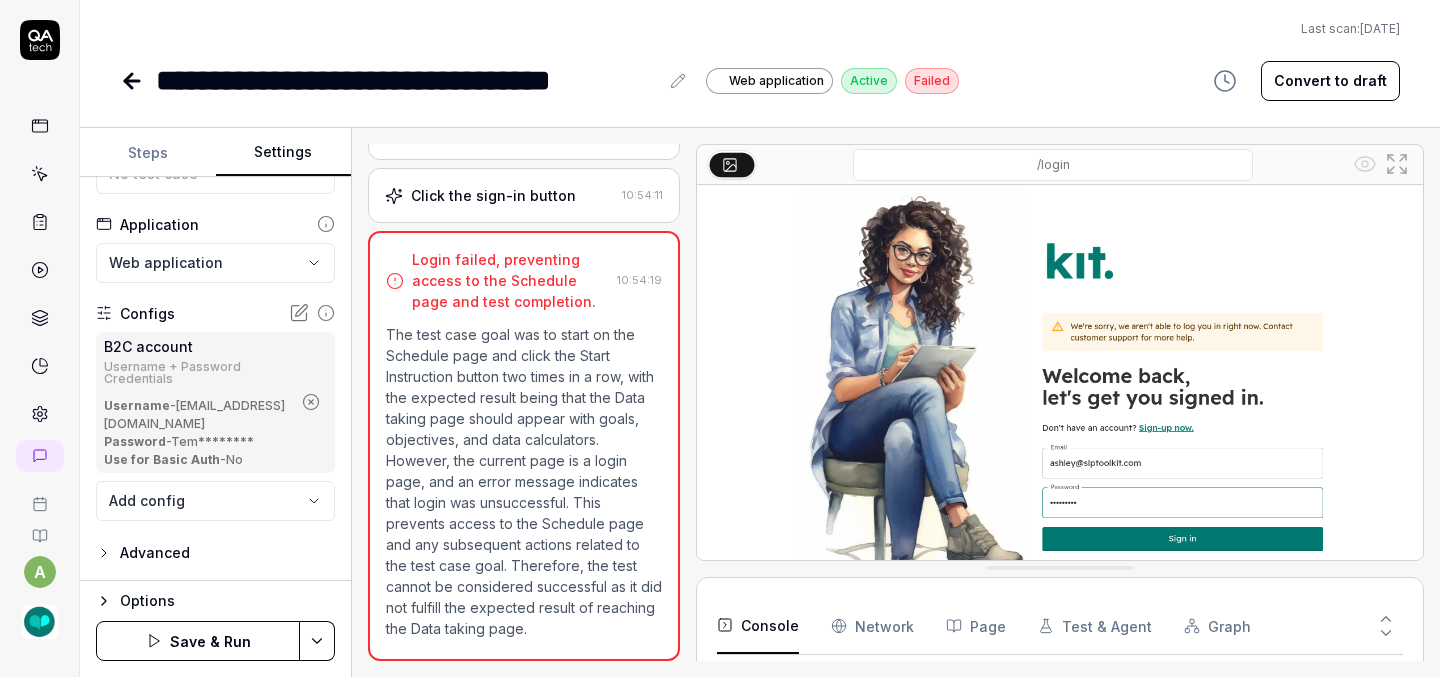 click on "Convert to draft" at bounding box center (1330, 81) 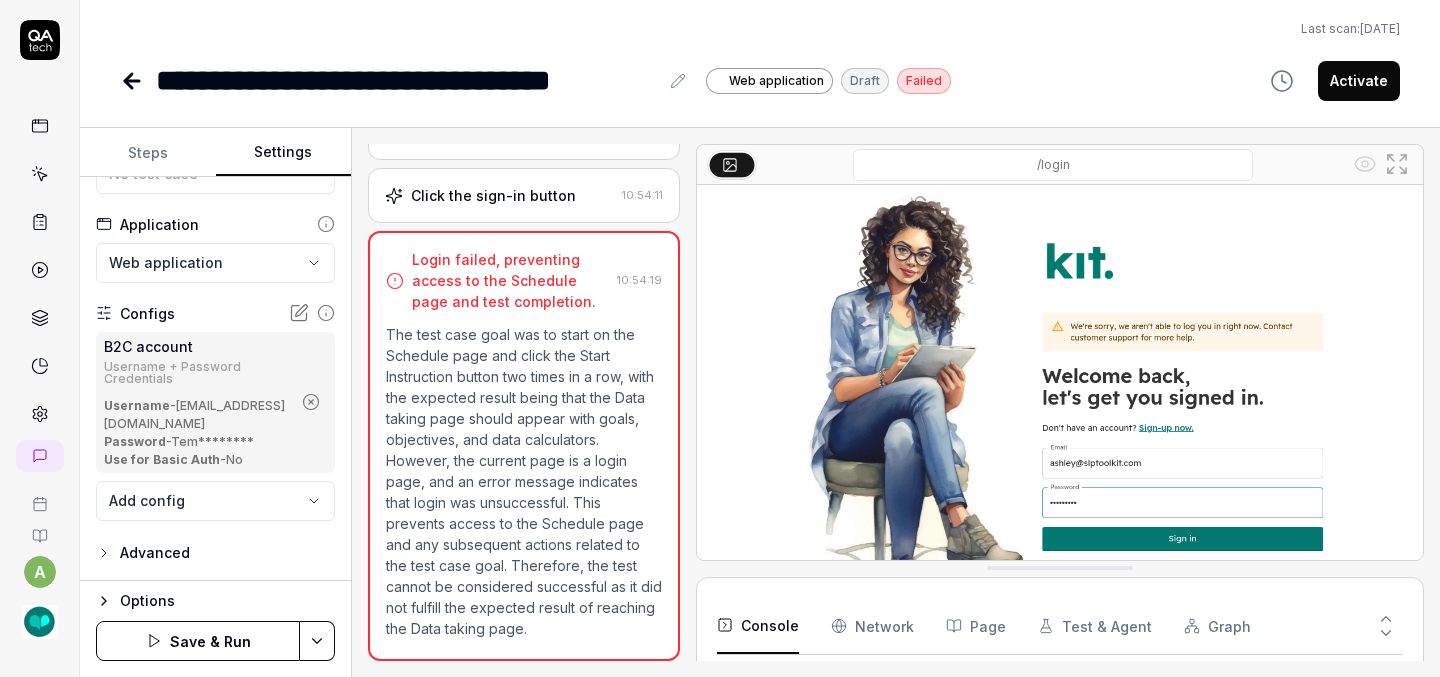 click on "Save & Run" at bounding box center [198, 641] 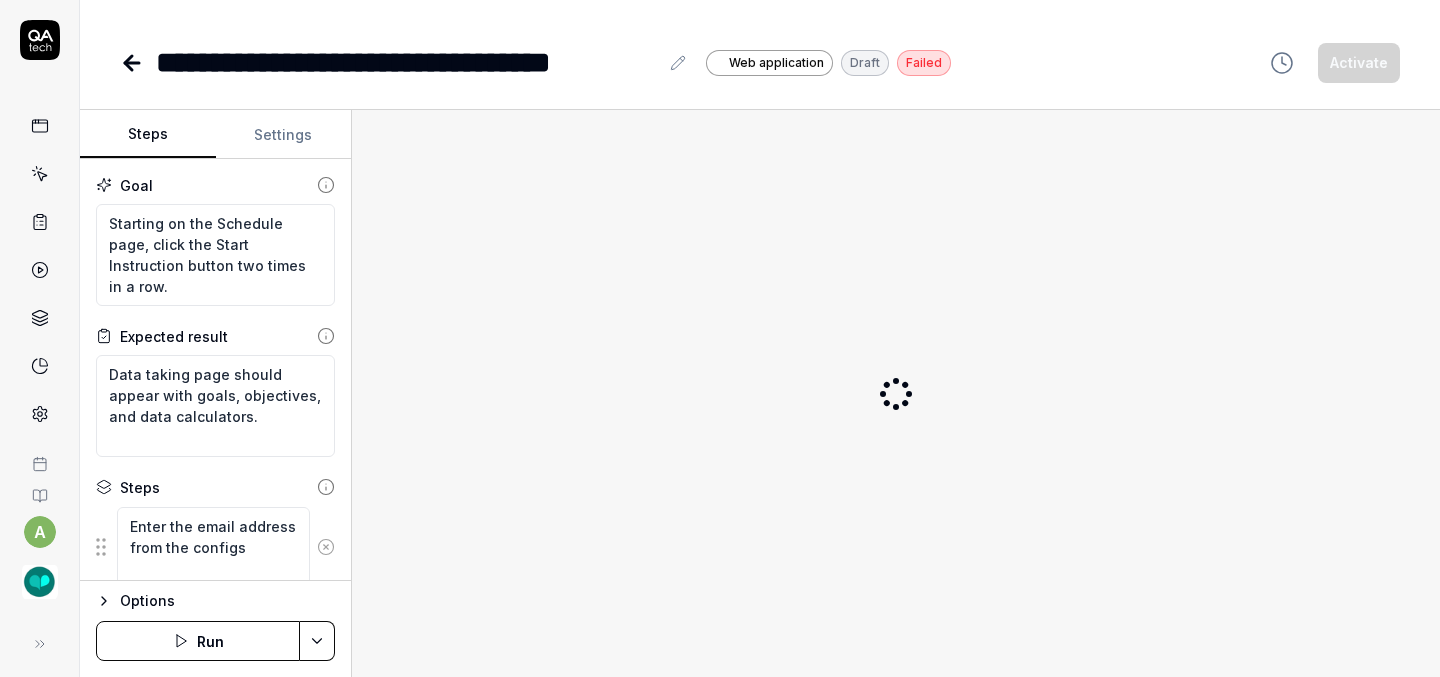 scroll, scrollTop: 0, scrollLeft: 0, axis: both 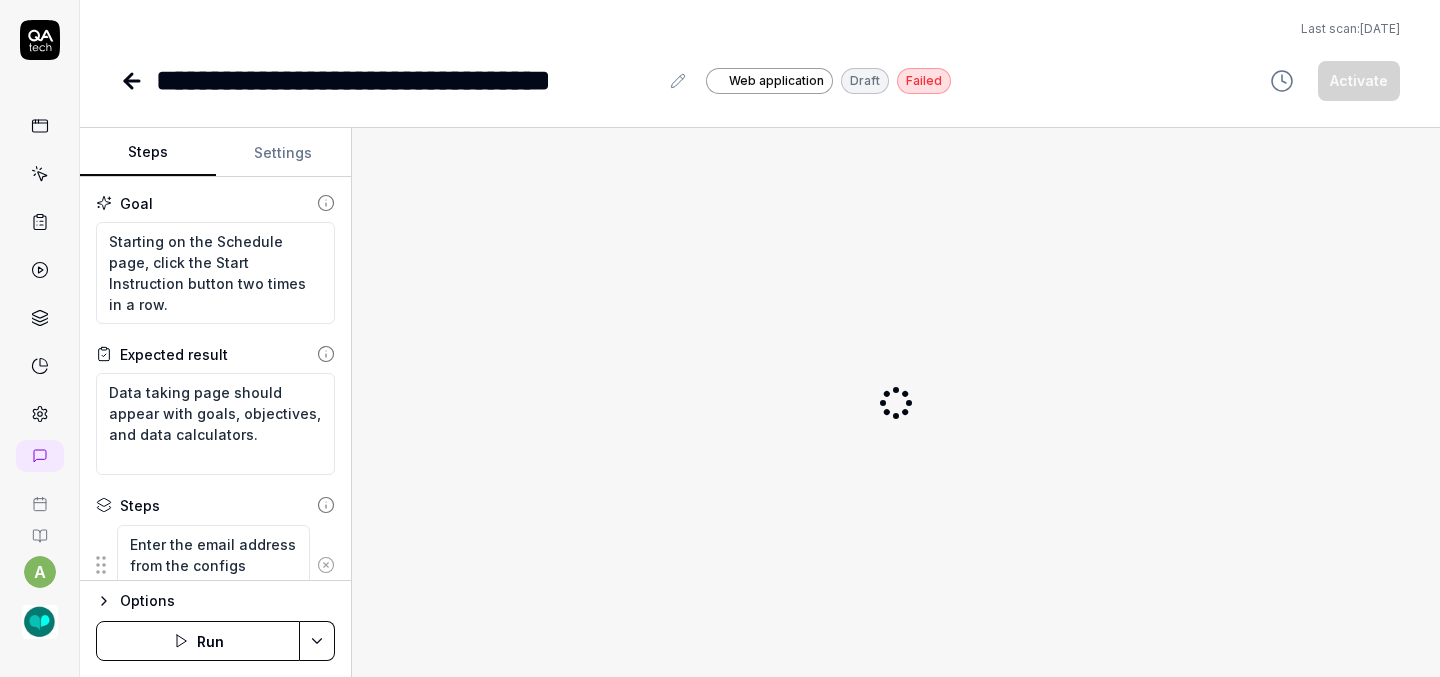type on "*" 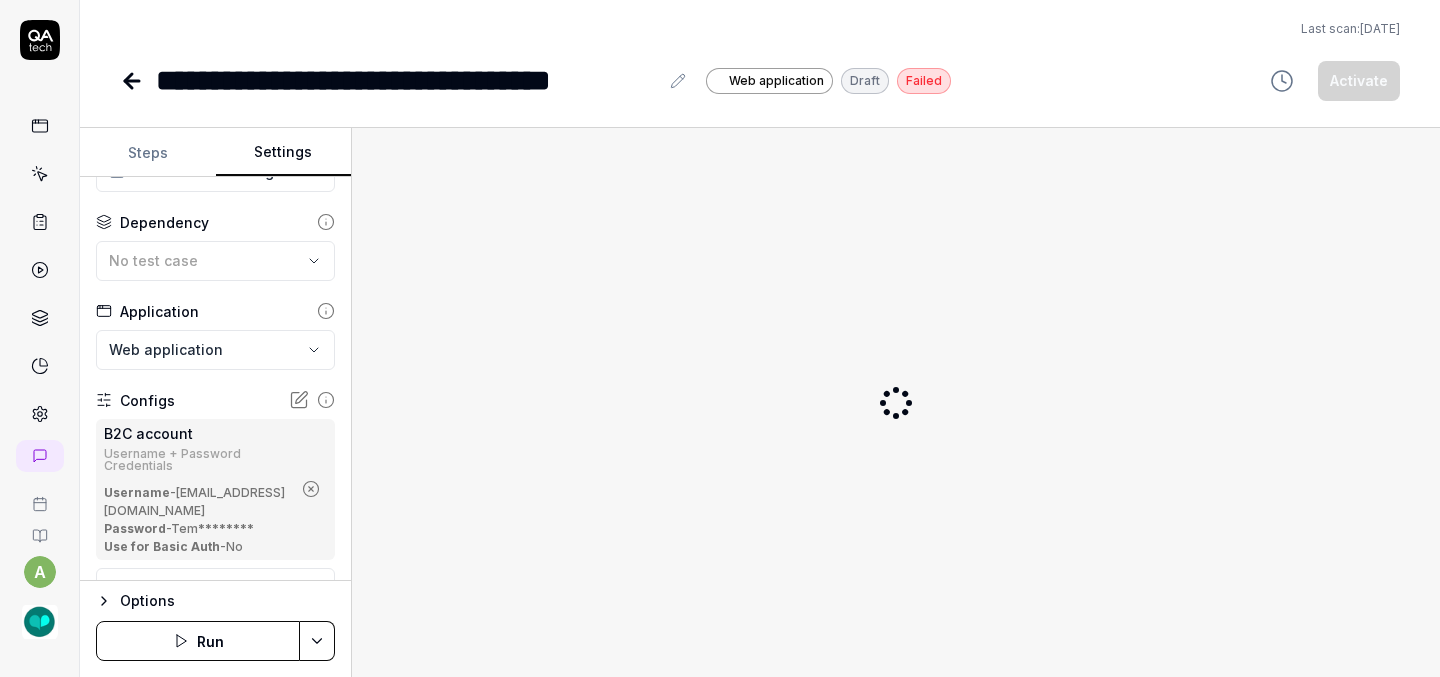 scroll, scrollTop: 71, scrollLeft: 0, axis: vertical 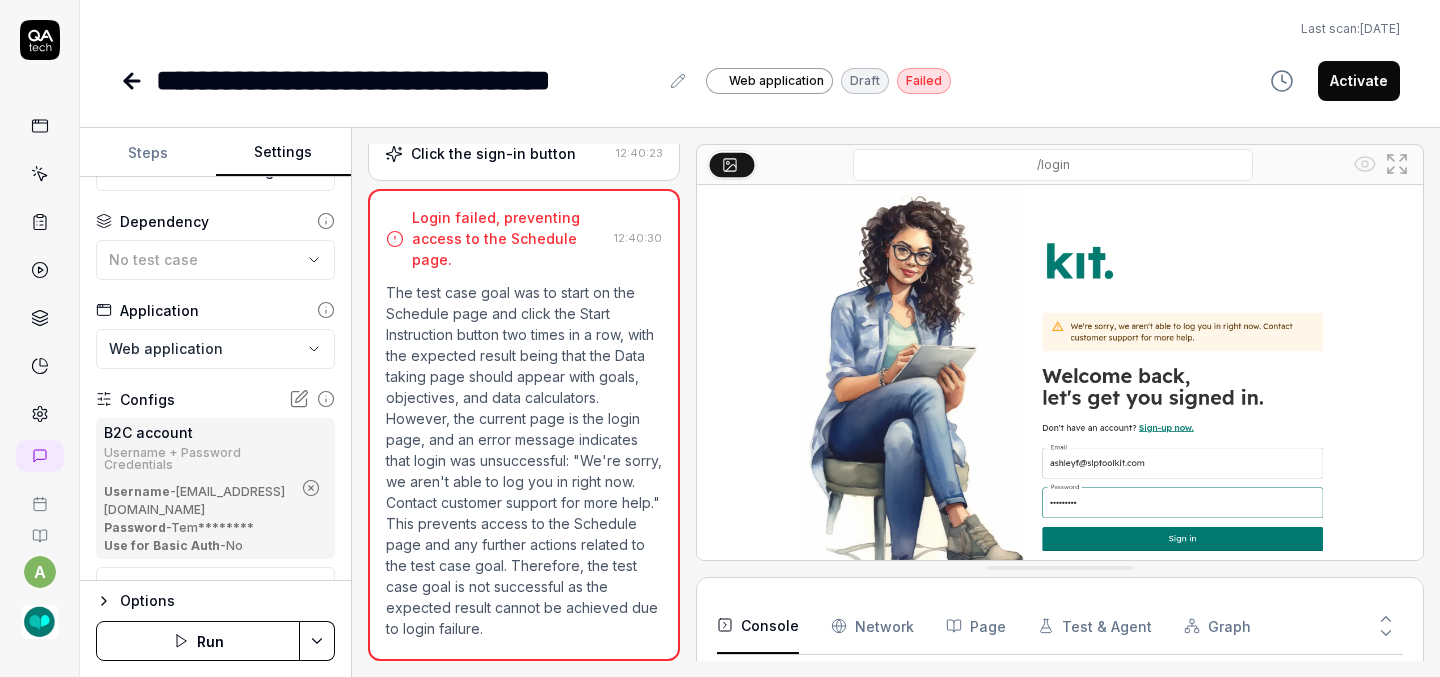 click on "Run" at bounding box center [198, 641] 